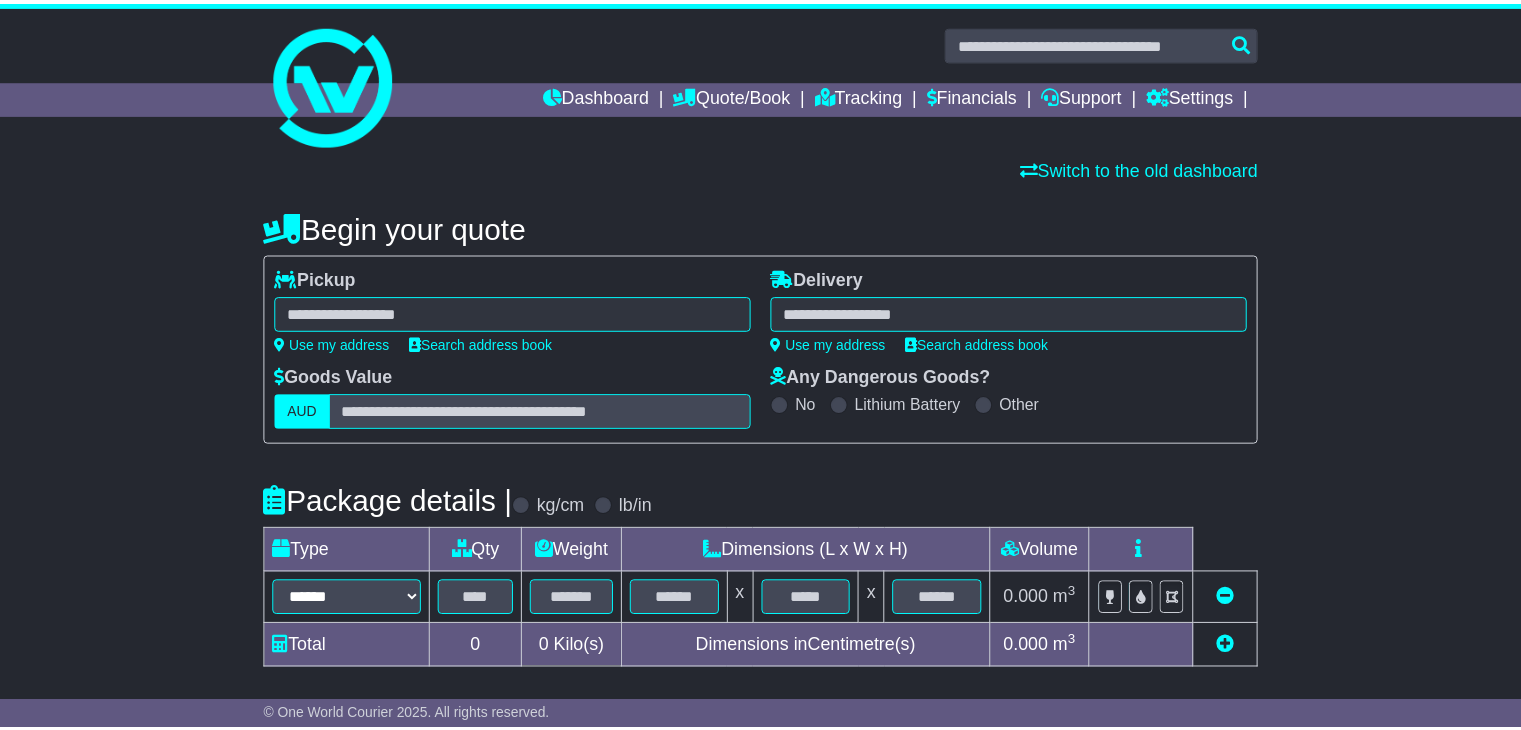 scroll, scrollTop: 0, scrollLeft: 0, axis: both 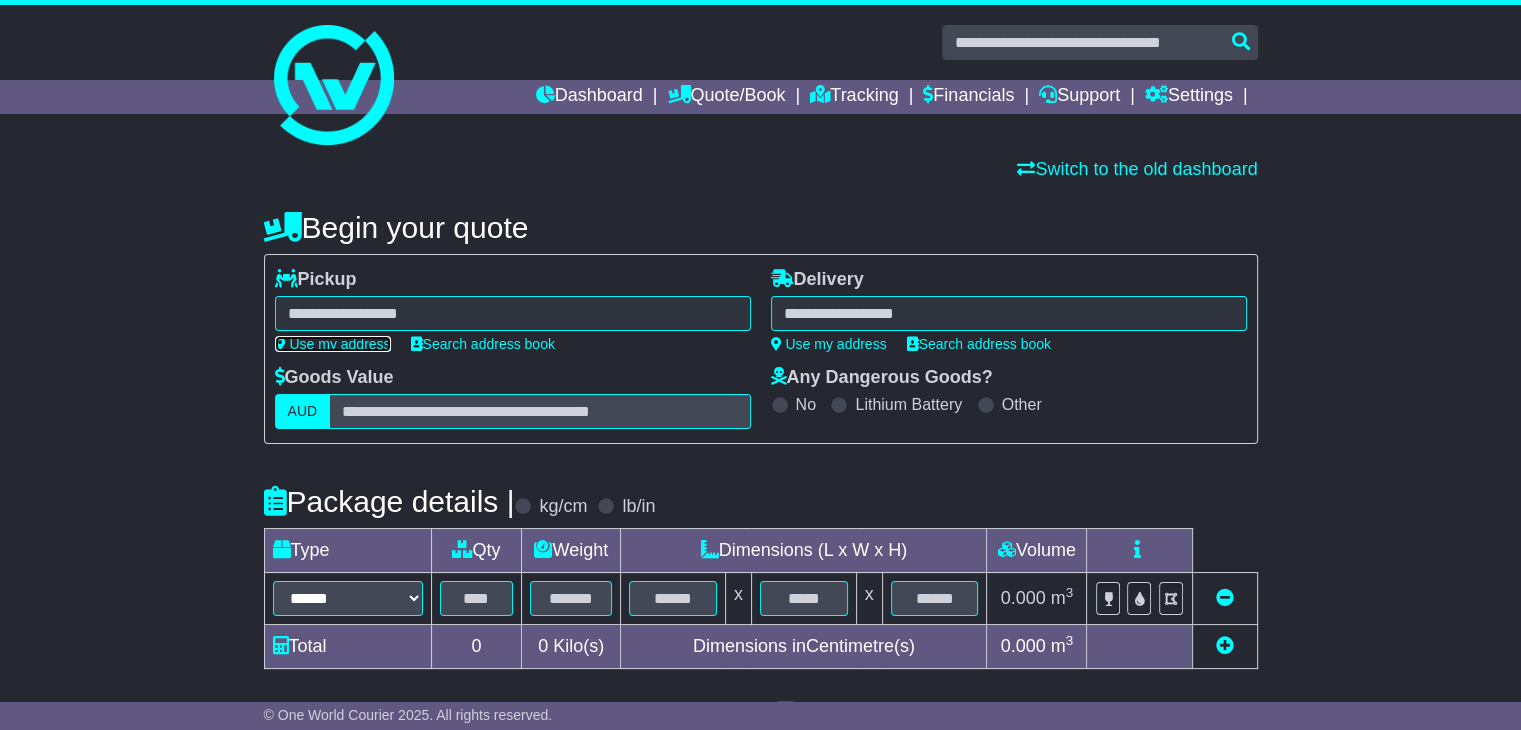 click on "Use my address" at bounding box center [333, 344] 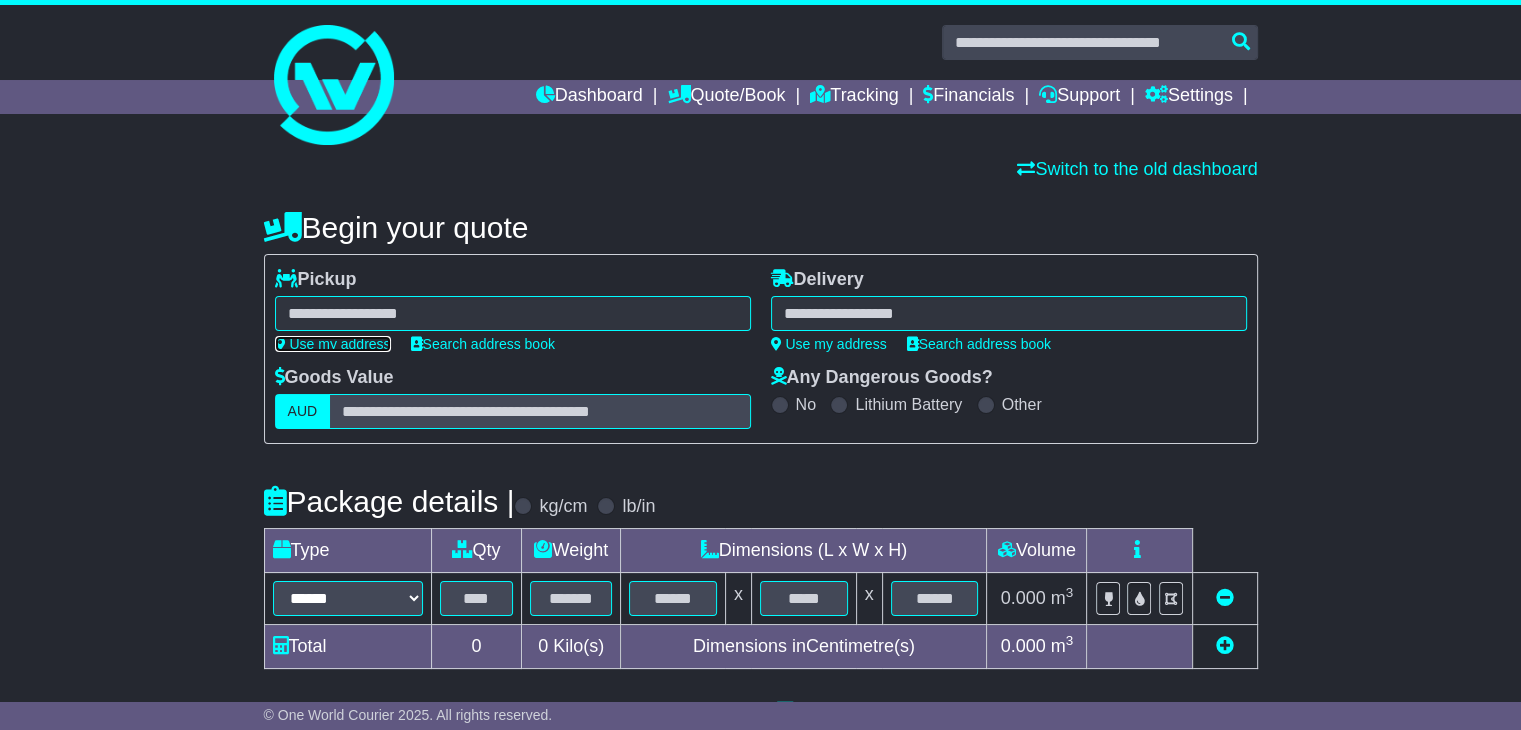 type on "**********" 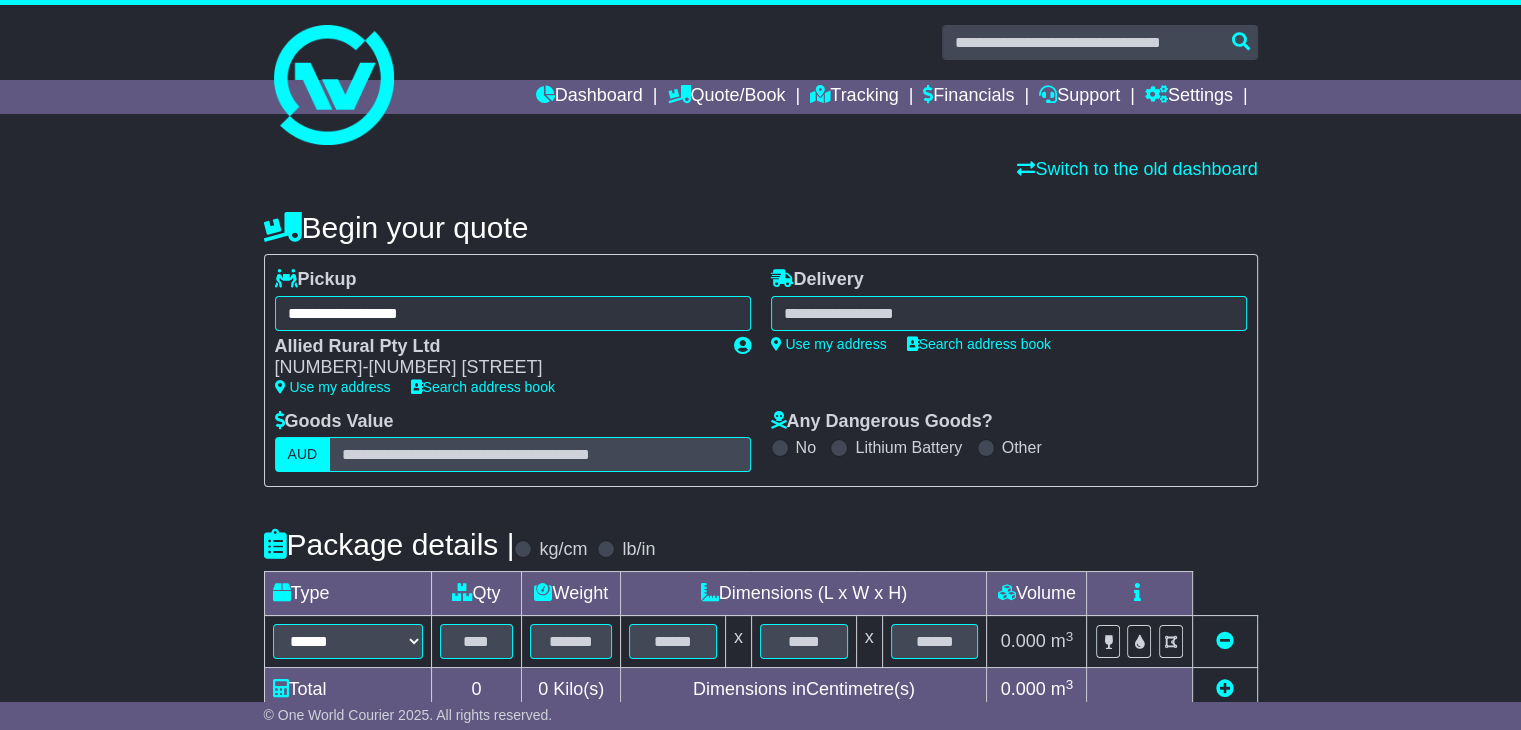 click at bounding box center [1009, 313] 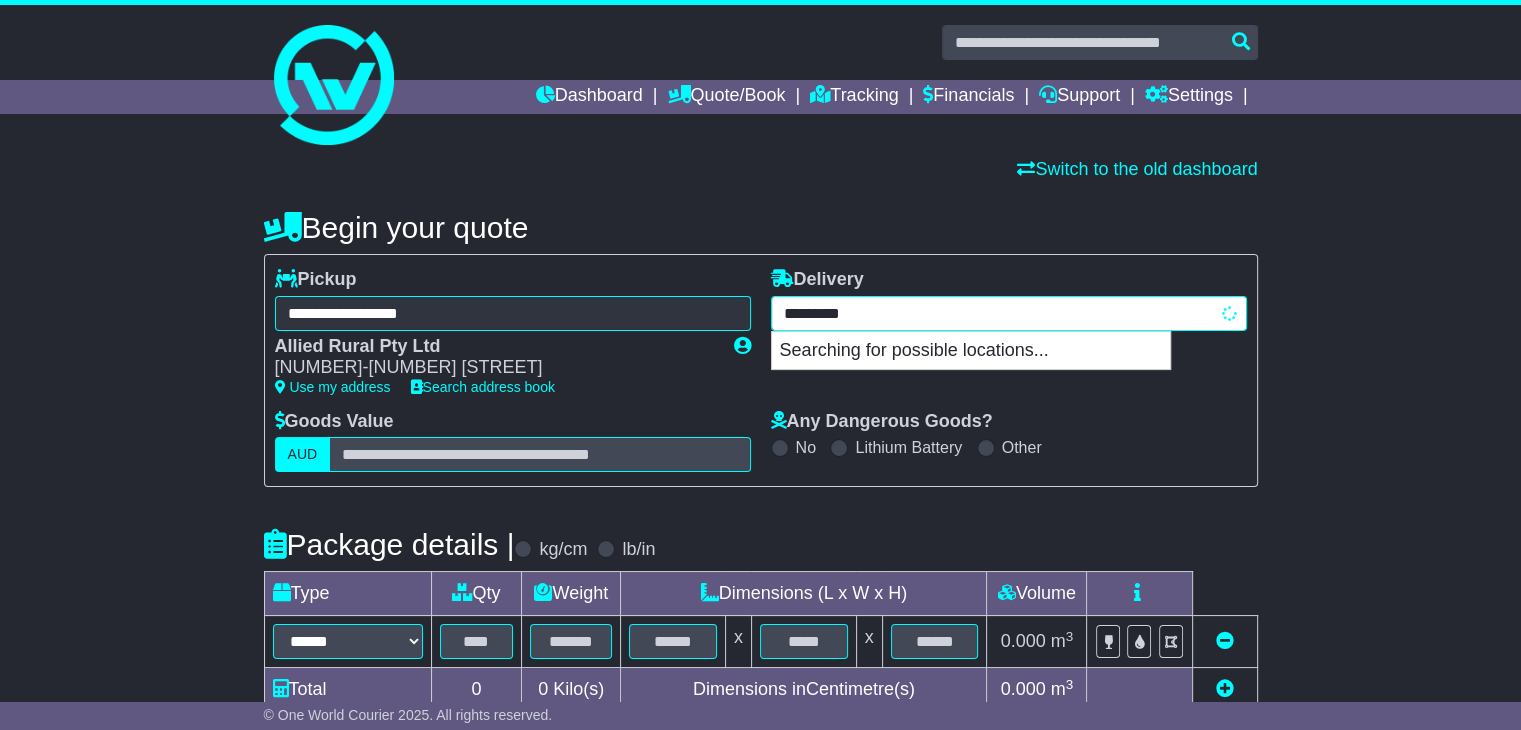 type on "**********" 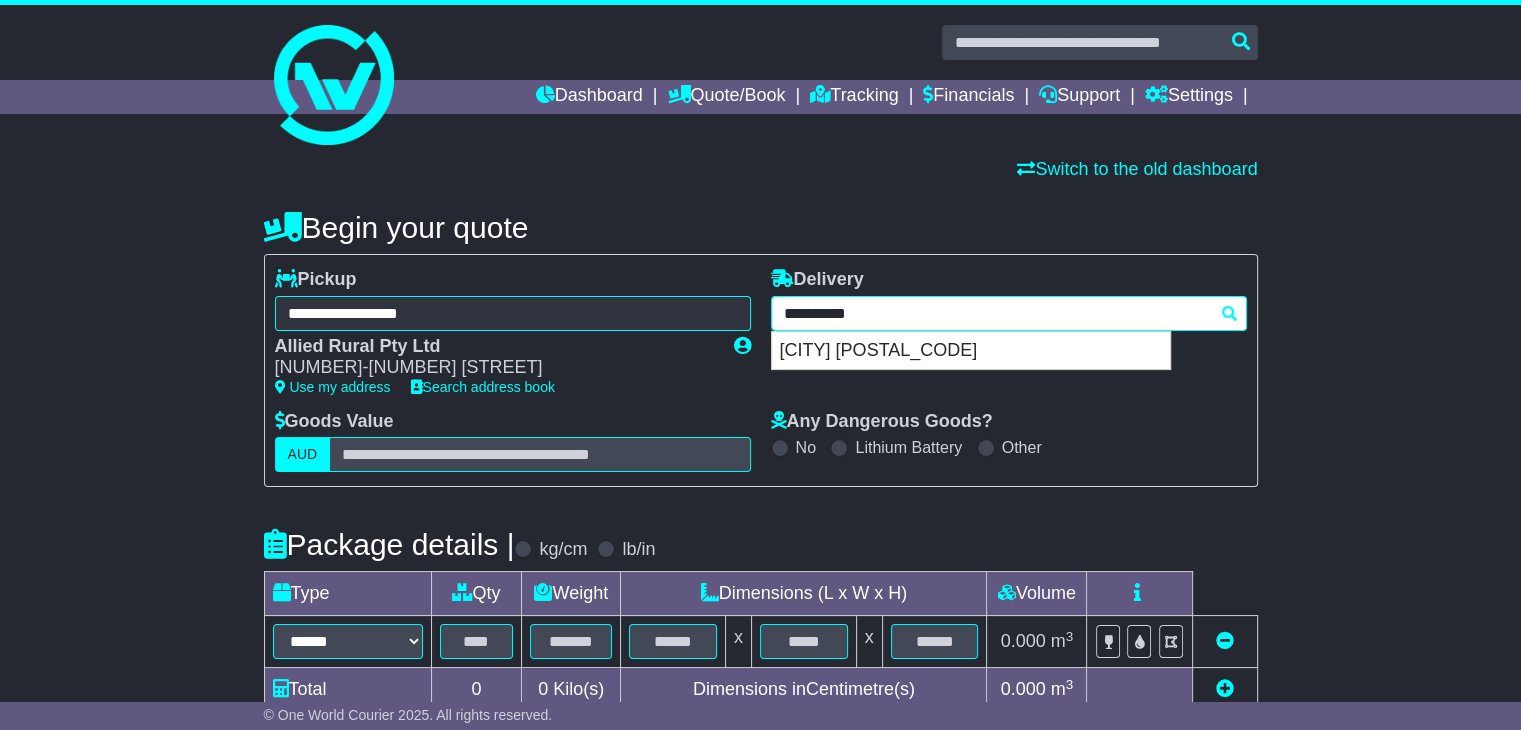 click on "STANTHORPE 4380" at bounding box center (971, 351) 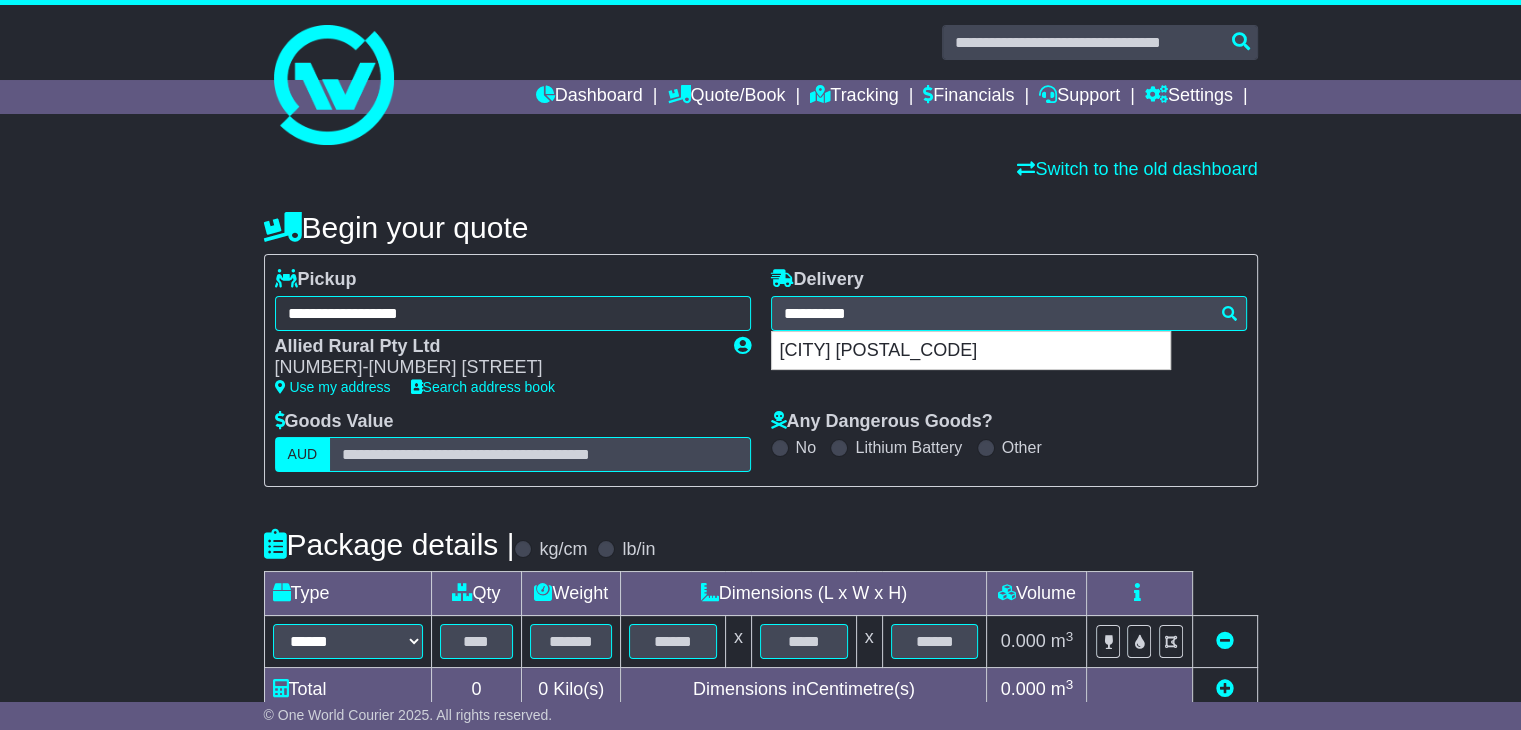 type on "**********" 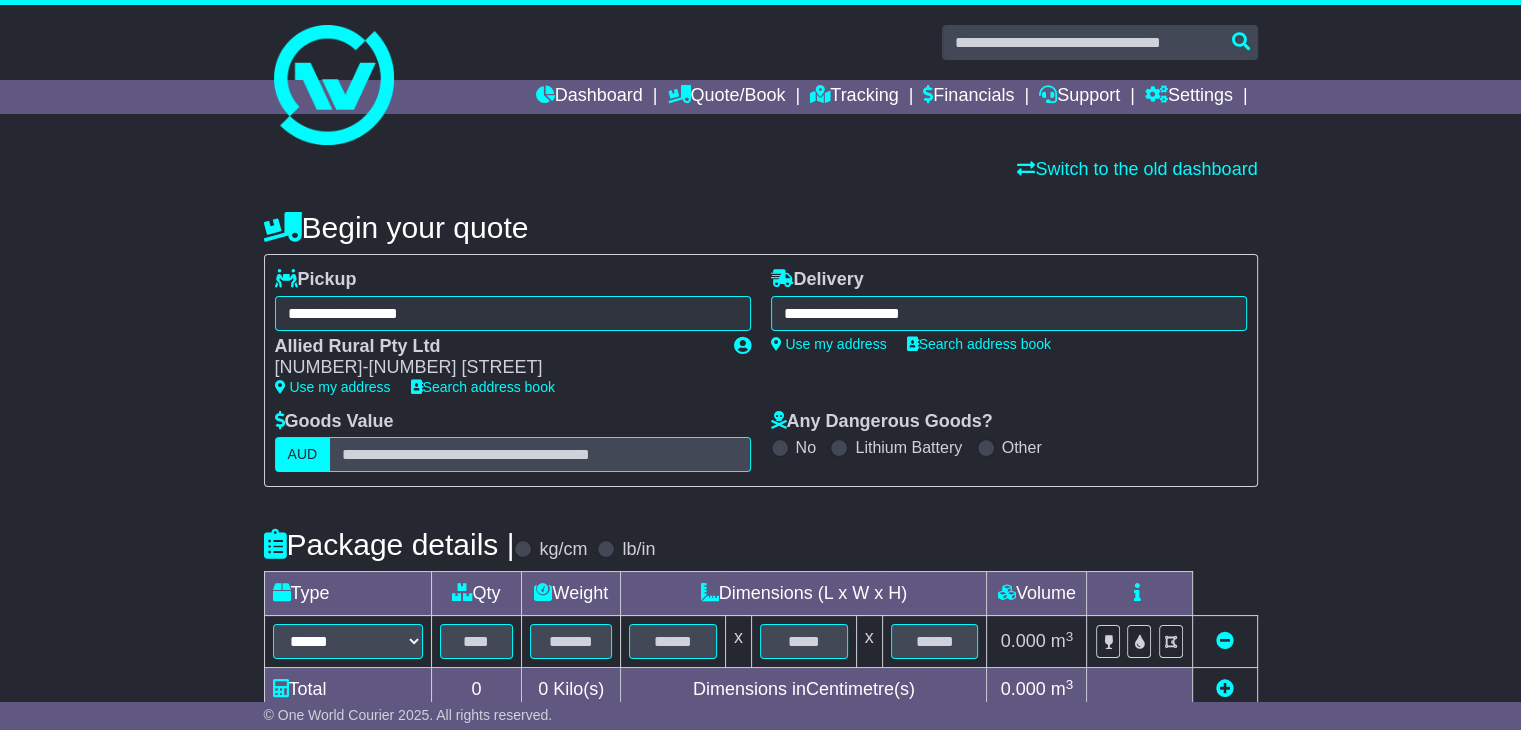 scroll, scrollTop: 368, scrollLeft: 0, axis: vertical 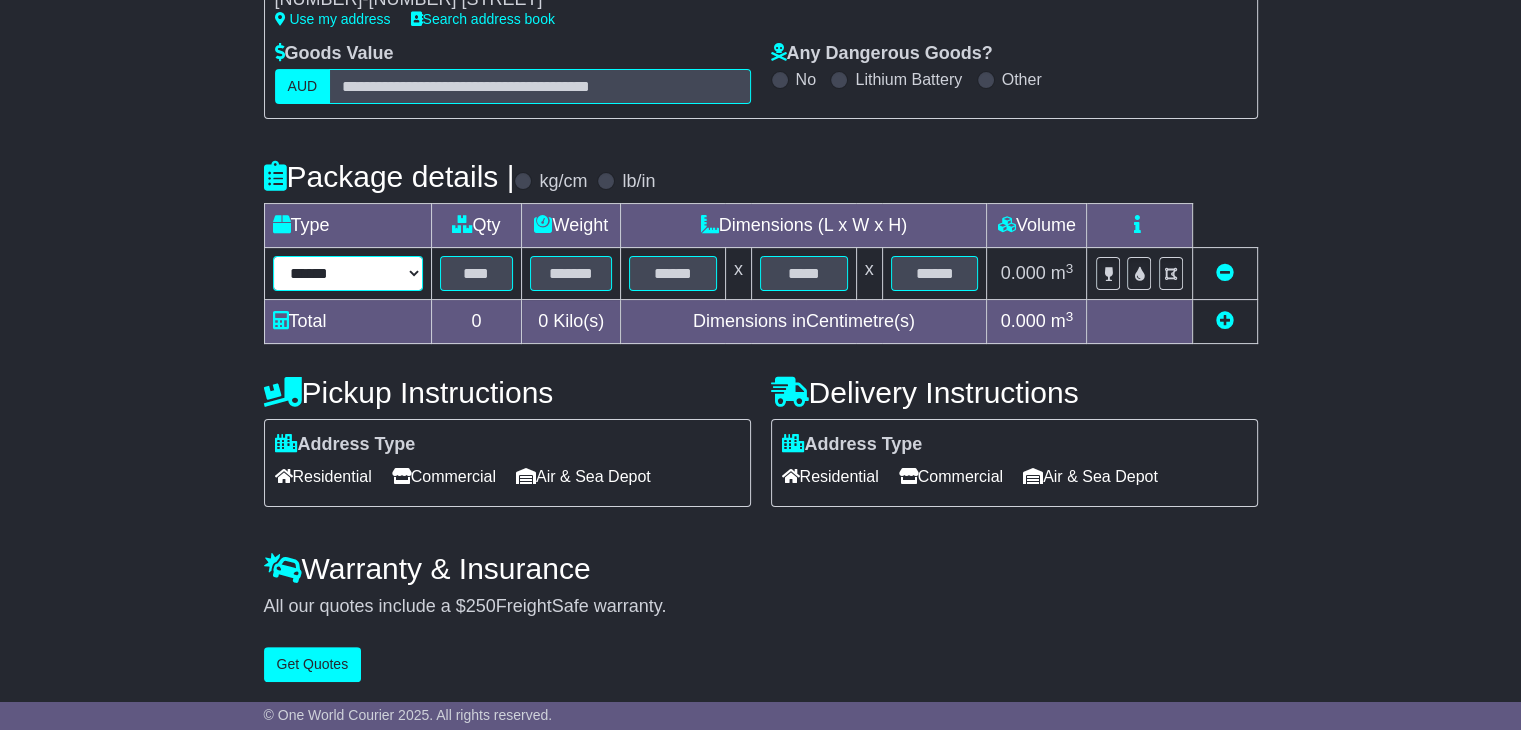 click on "****** ****** *** ******** ***** **** **** ****** *** *******" at bounding box center [348, 273] 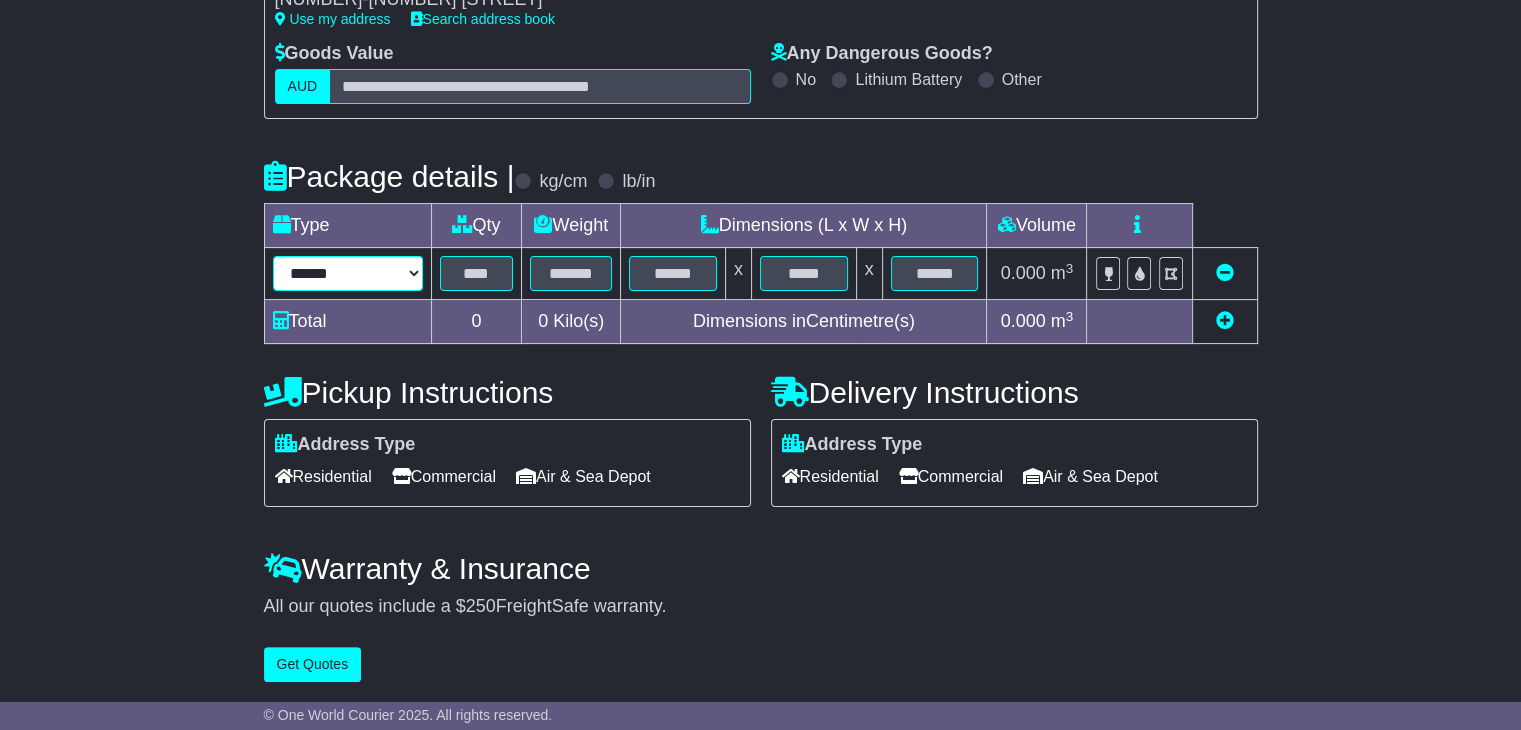 select on "*****" 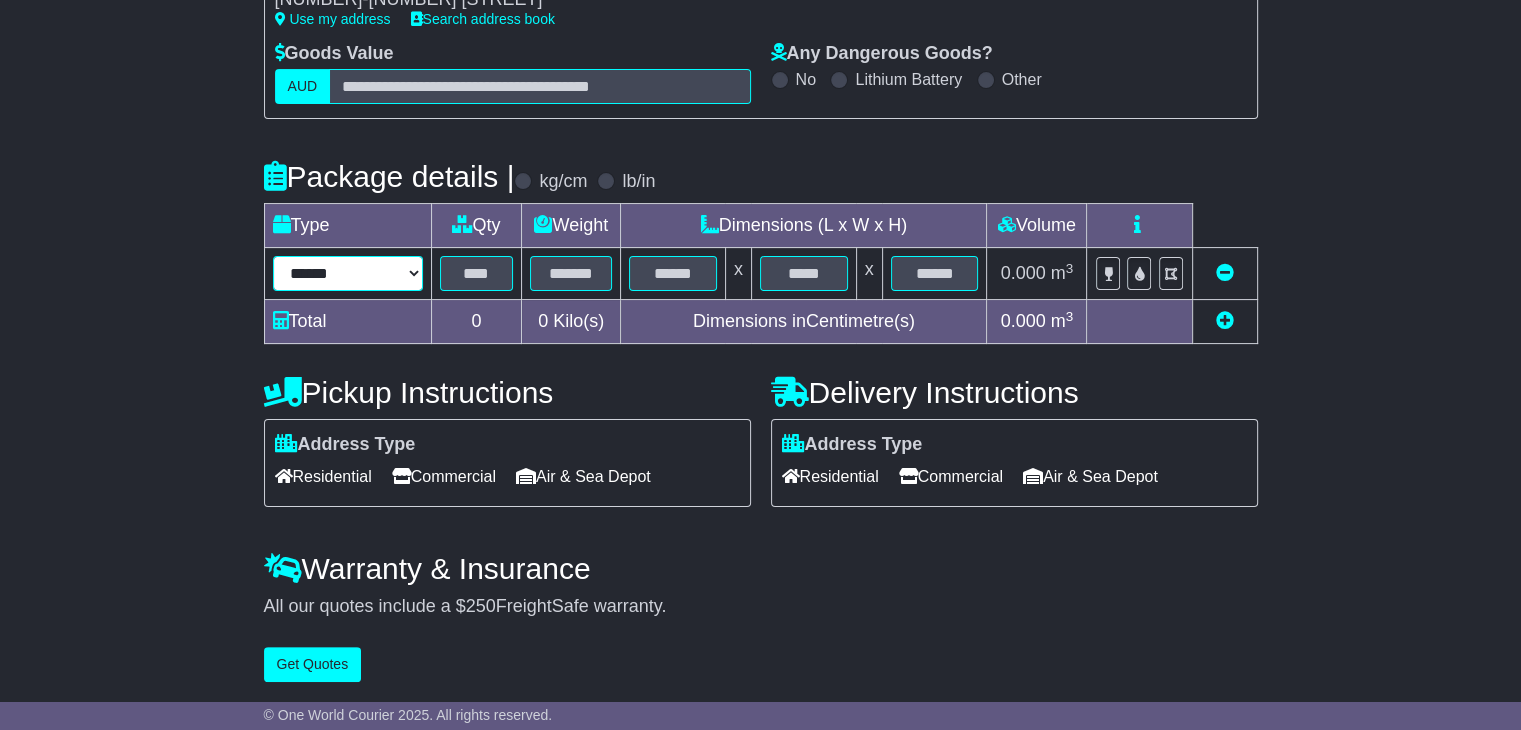 click on "****** ****** *** ******** ***** **** **** ****** *** *******" at bounding box center [348, 273] 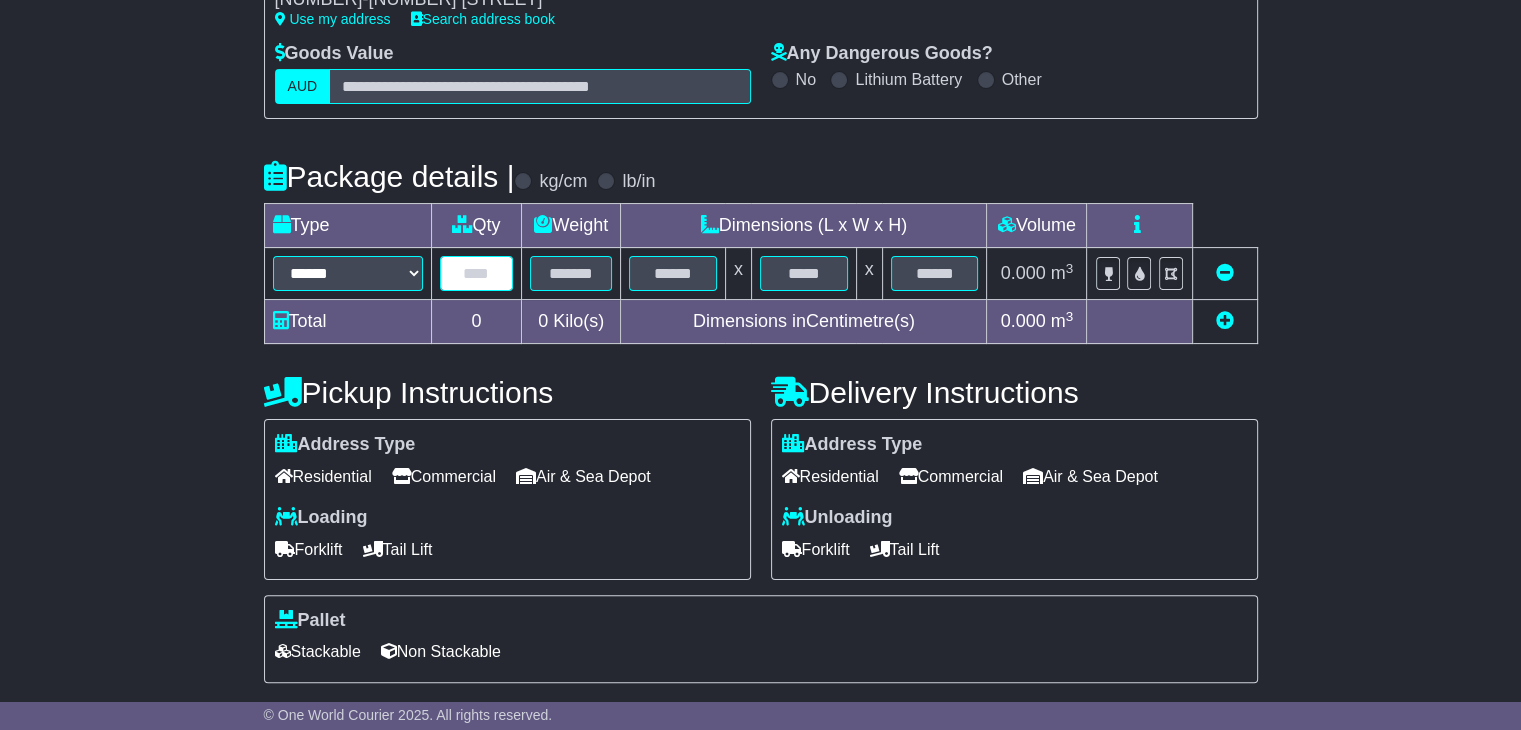 click at bounding box center (477, 273) 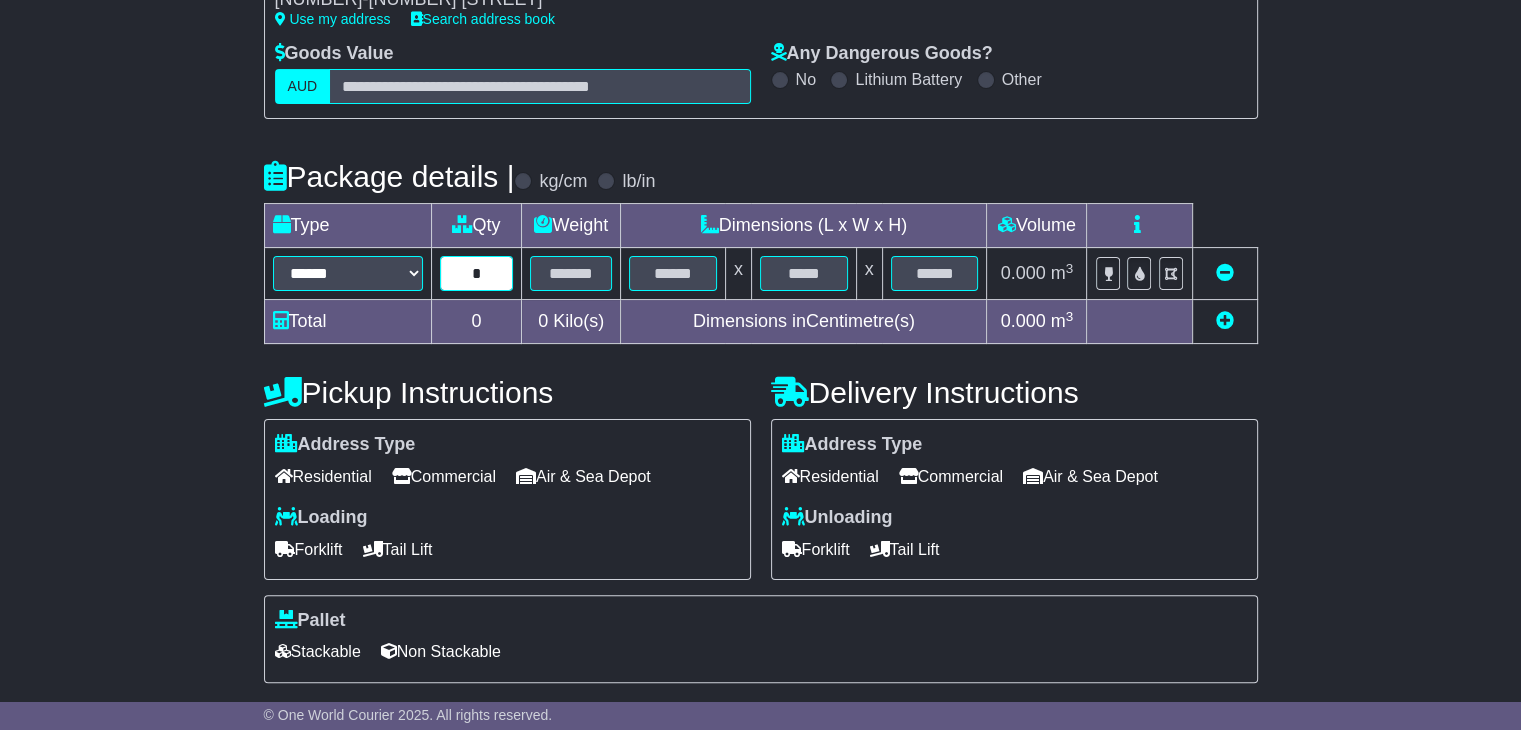 type on "*" 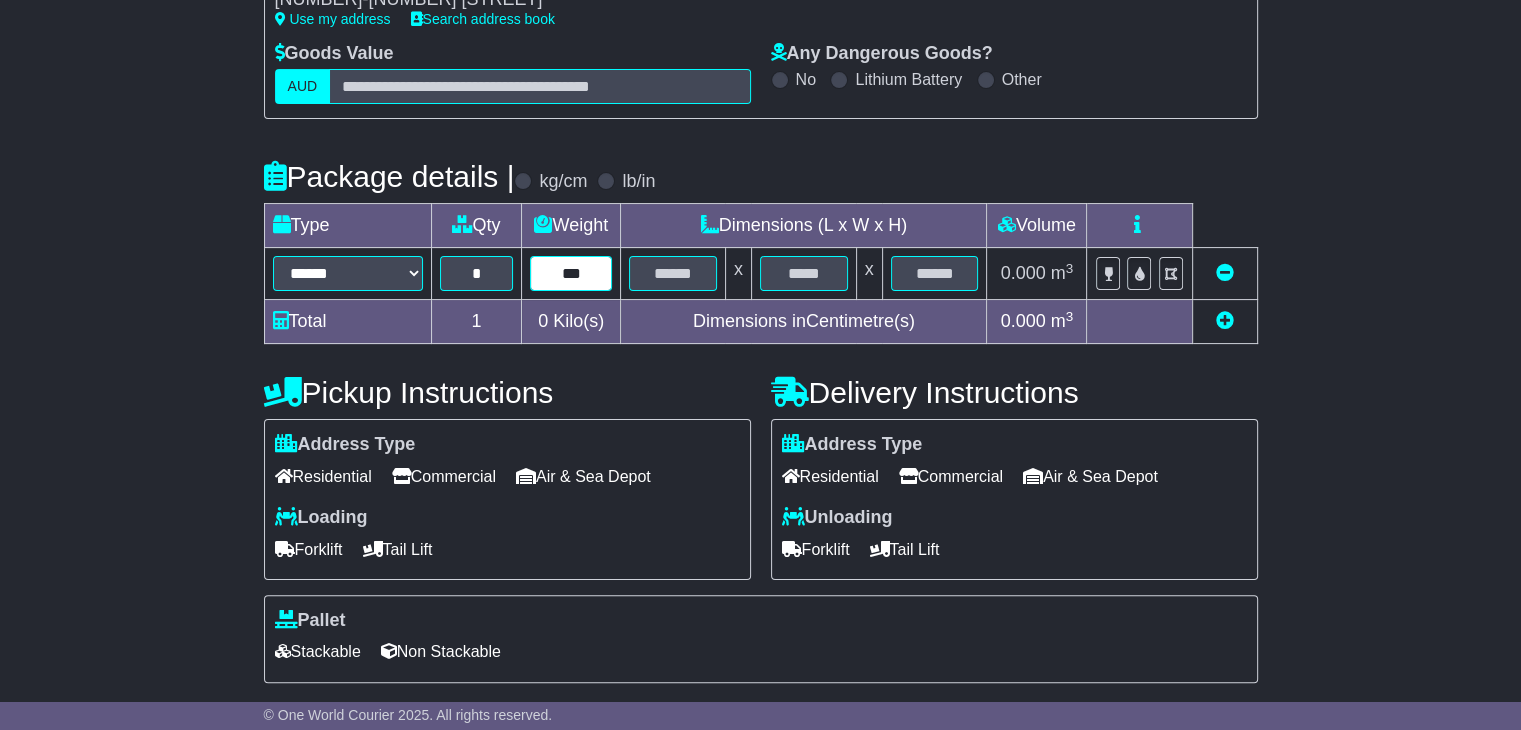 type on "***" 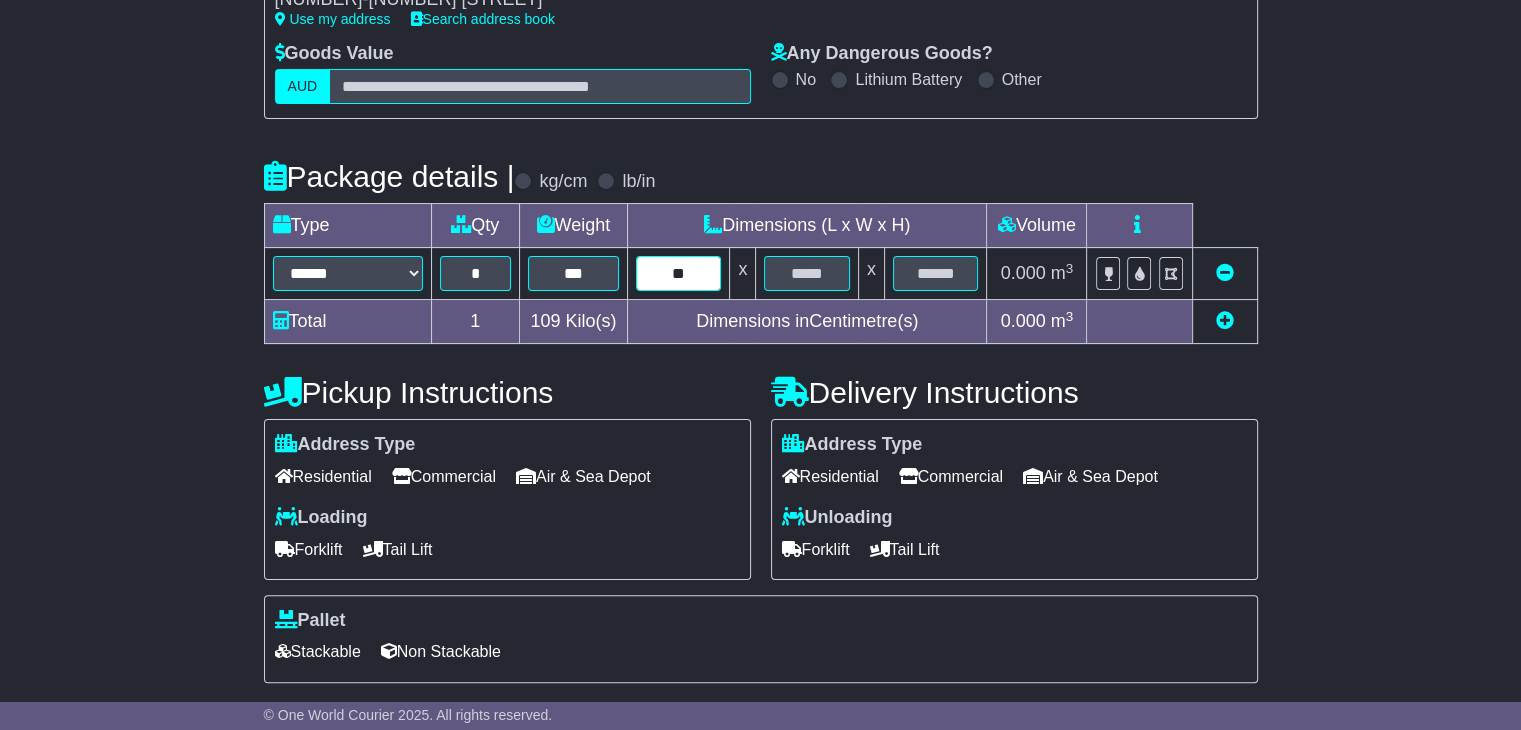 type on "**" 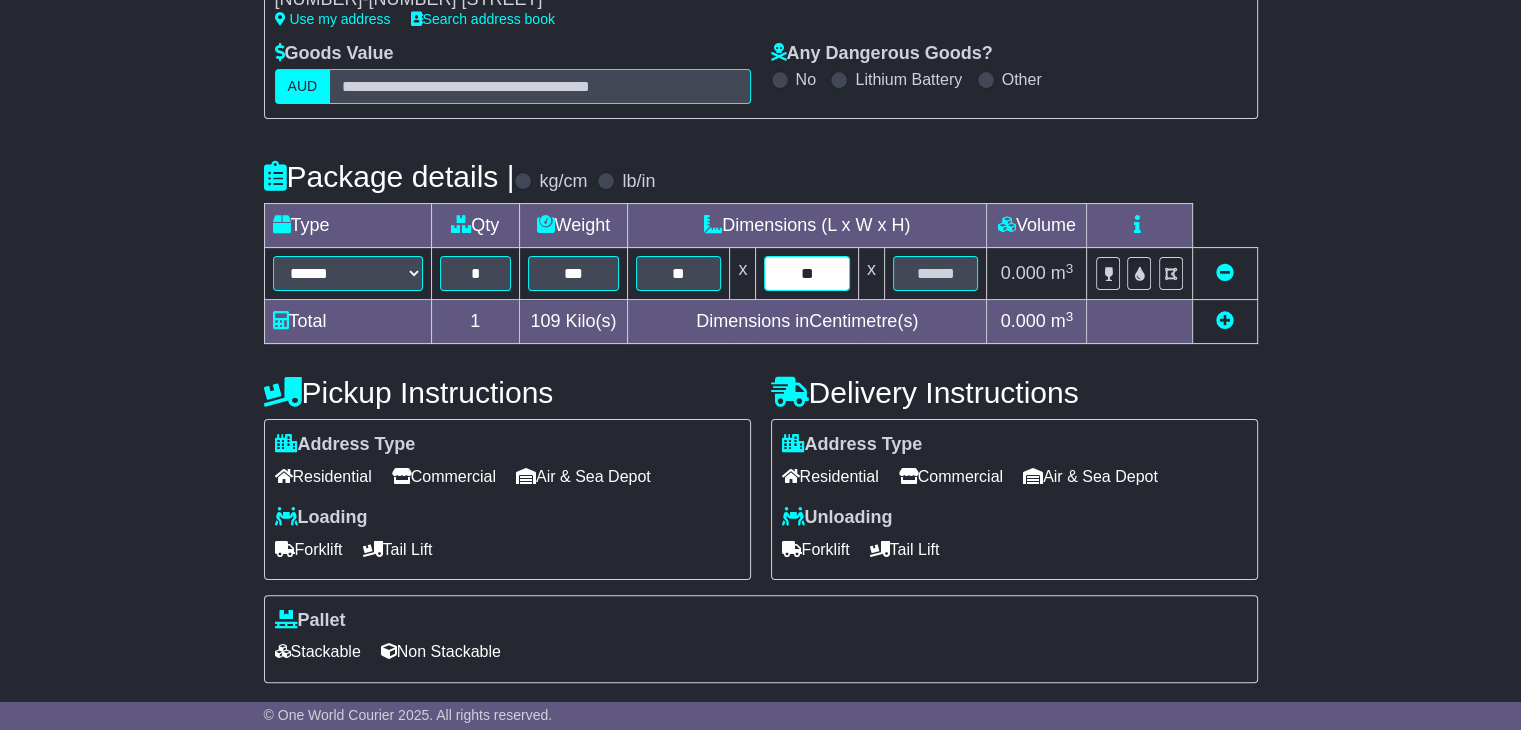type on "**" 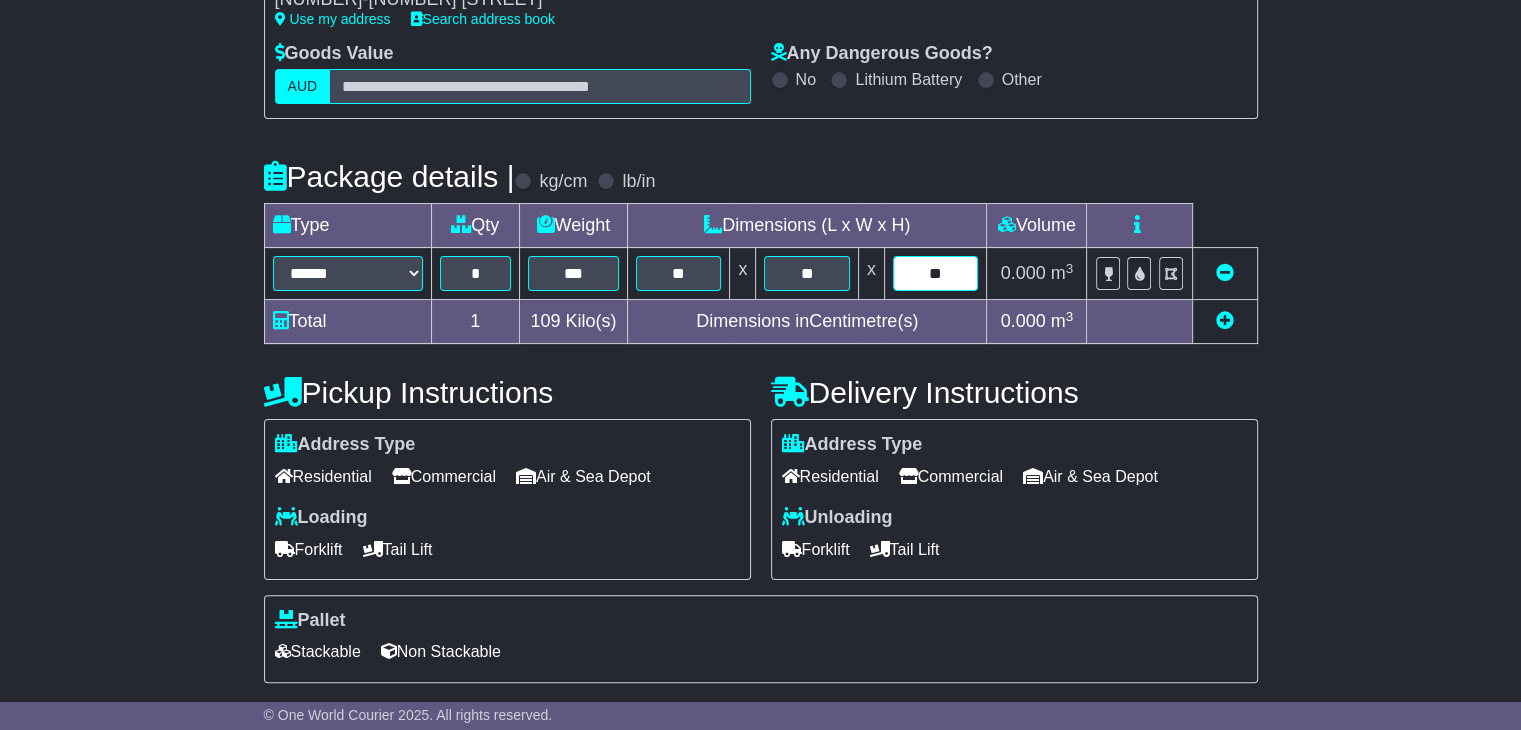 type on "**" 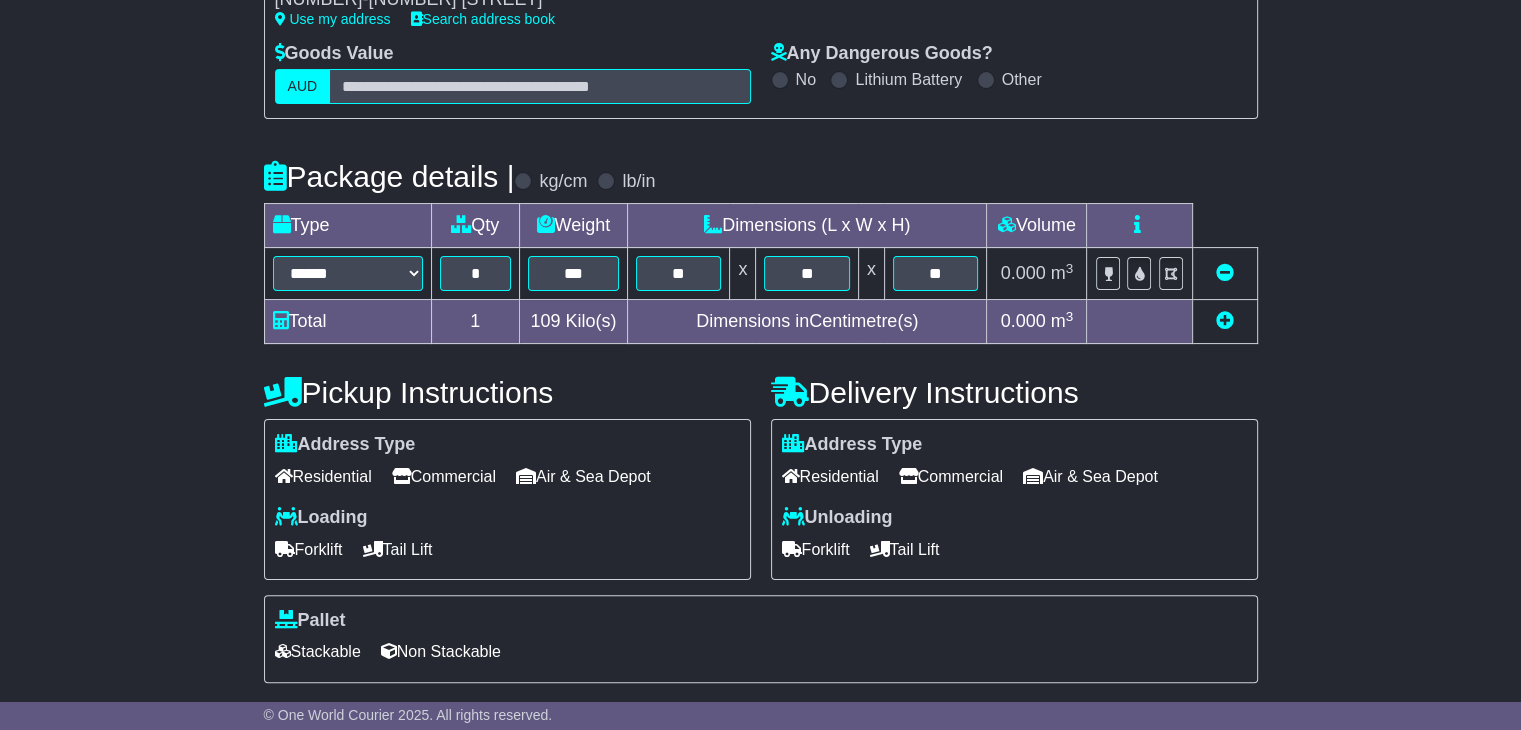 click on "Commercial" at bounding box center [951, 476] 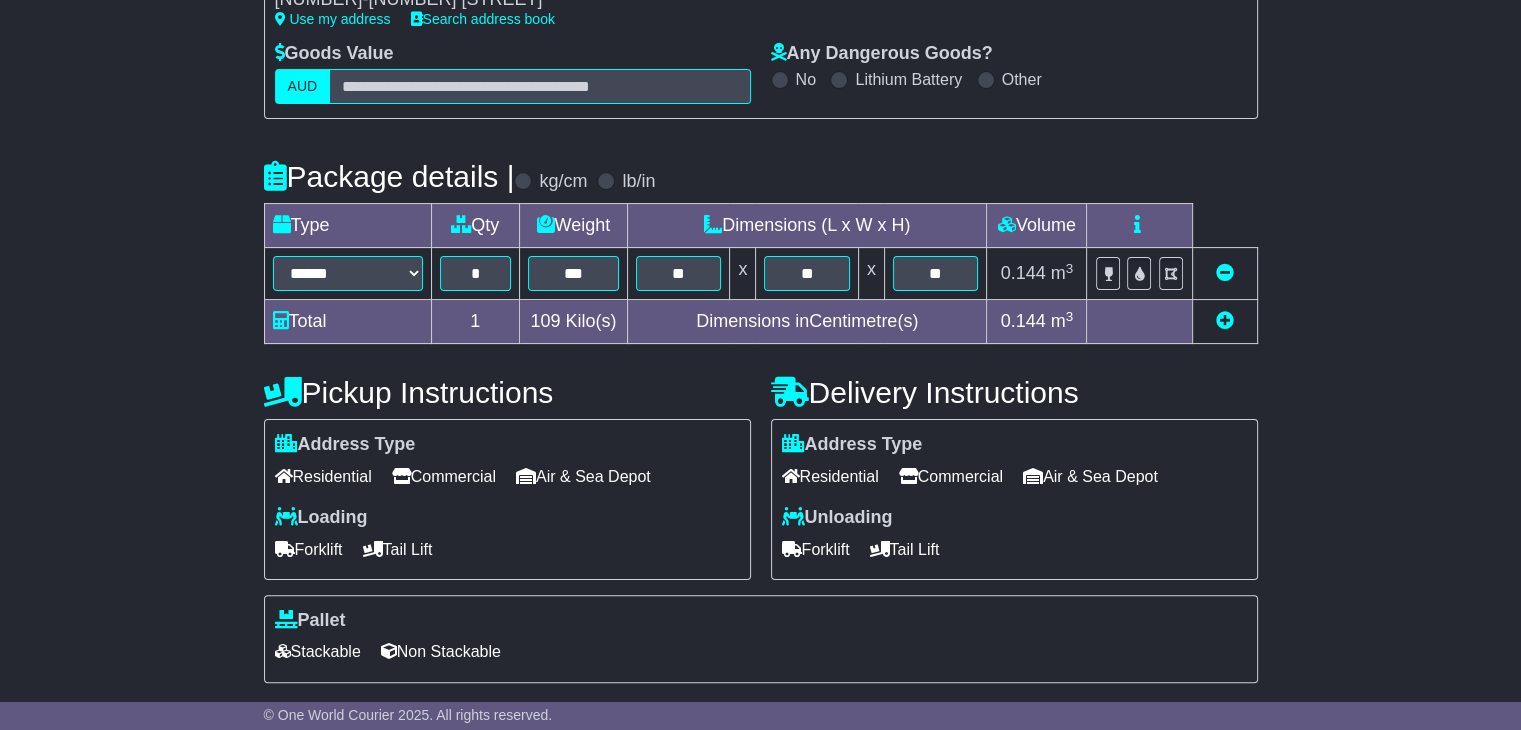 click on "Forklift" at bounding box center [816, 549] 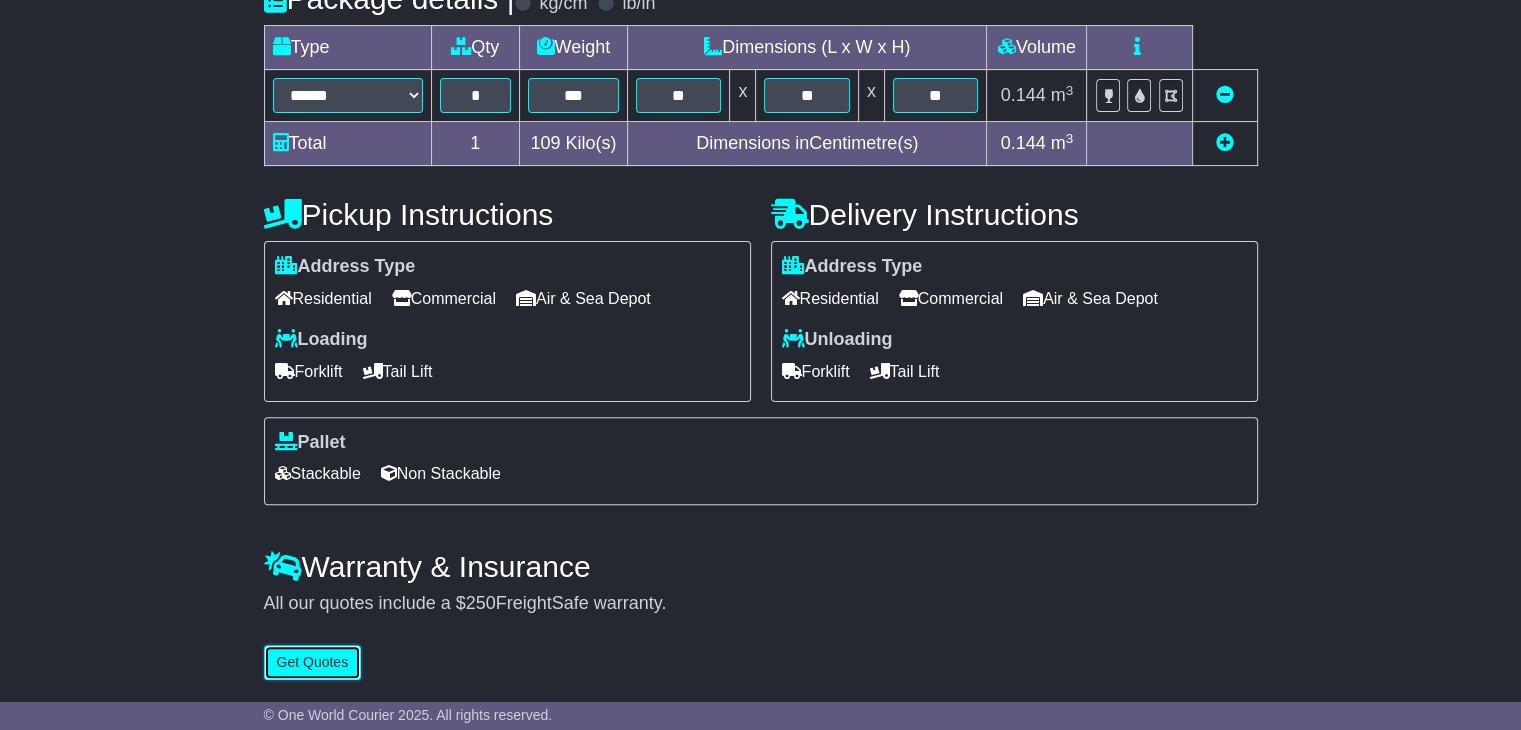 click on "Get Quotes" at bounding box center [313, 662] 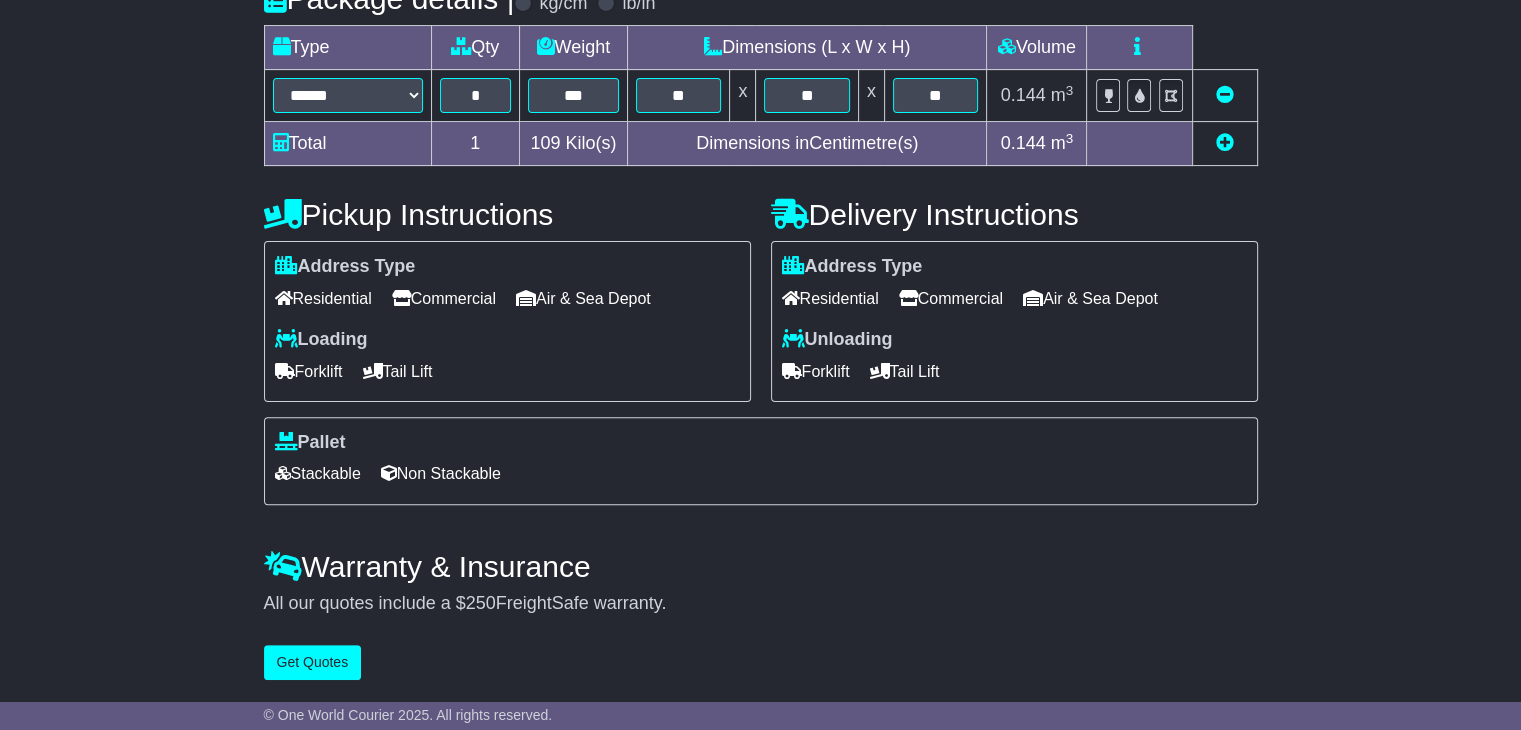 scroll, scrollTop: 0, scrollLeft: 0, axis: both 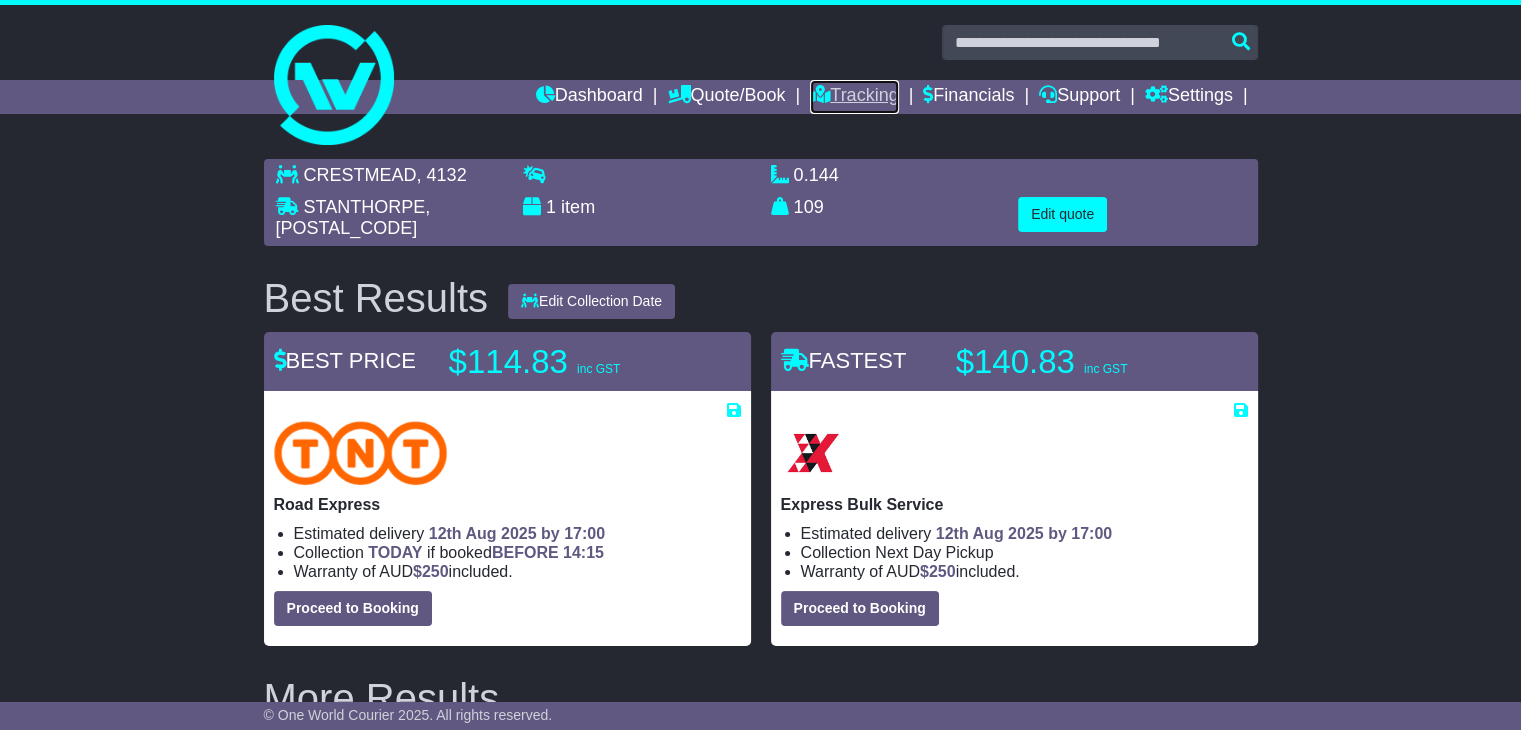 click on "Tracking" at bounding box center [854, 97] 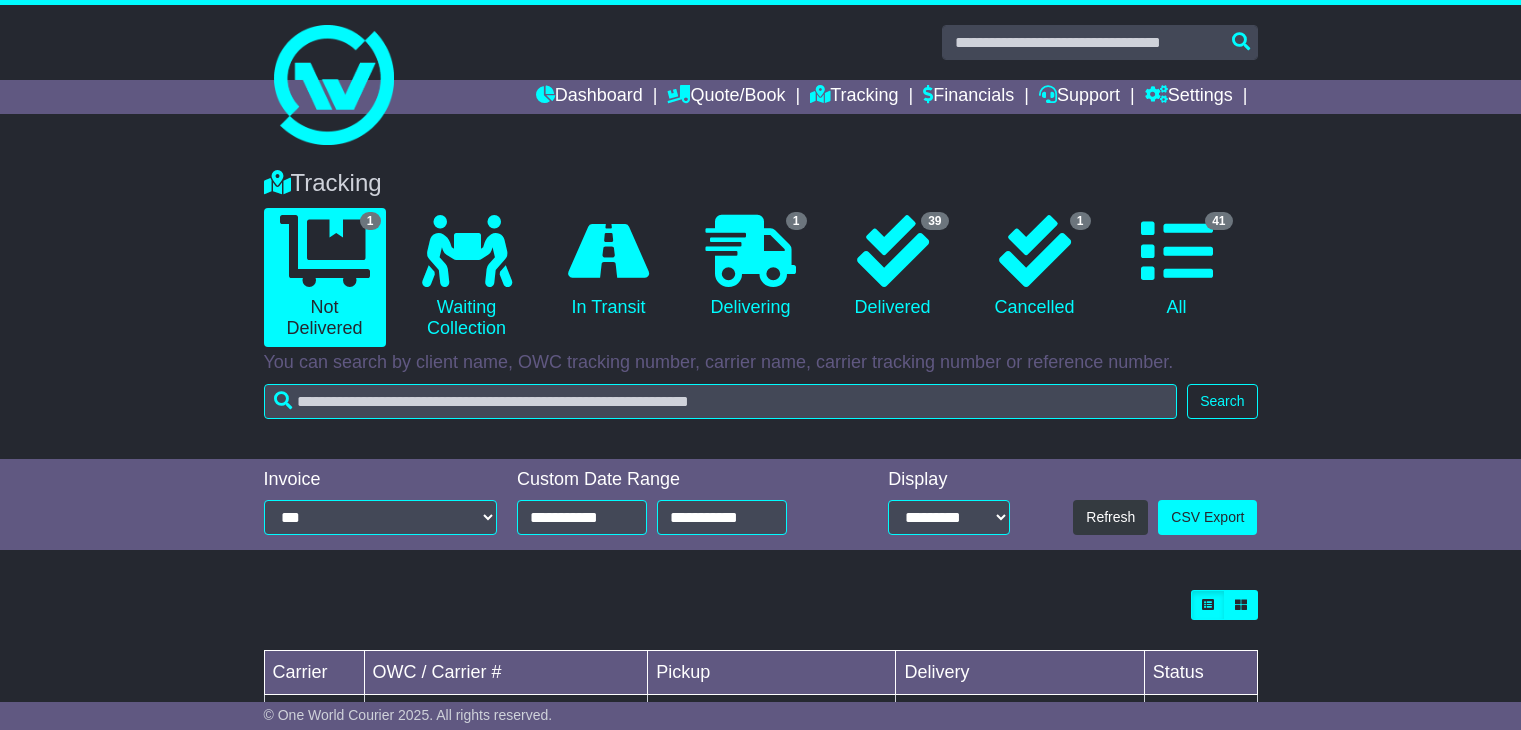 scroll, scrollTop: 0, scrollLeft: 0, axis: both 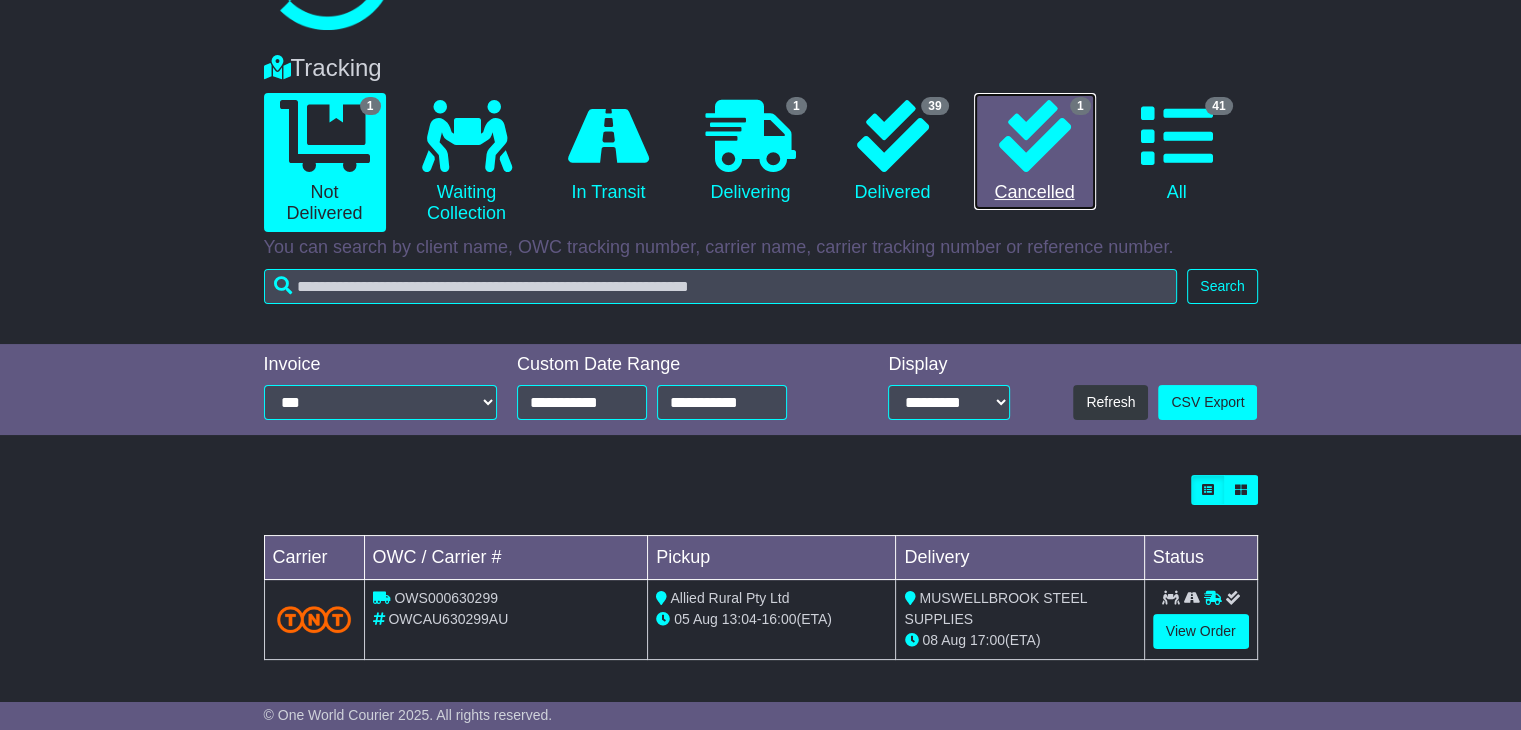 click on "1
Cancelled" at bounding box center (1035, 152) 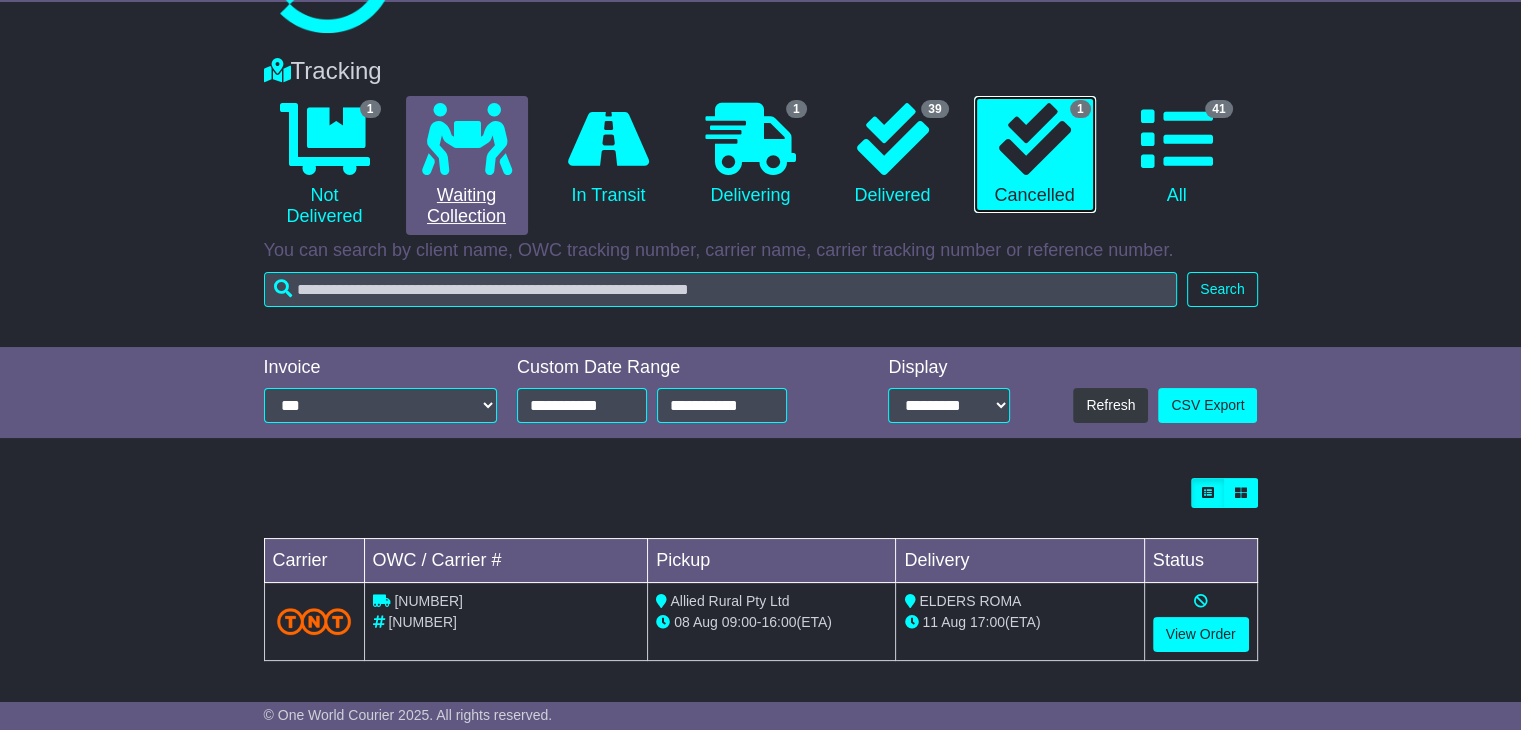 scroll, scrollTop: 0, scrollLeft: 0, axis: both 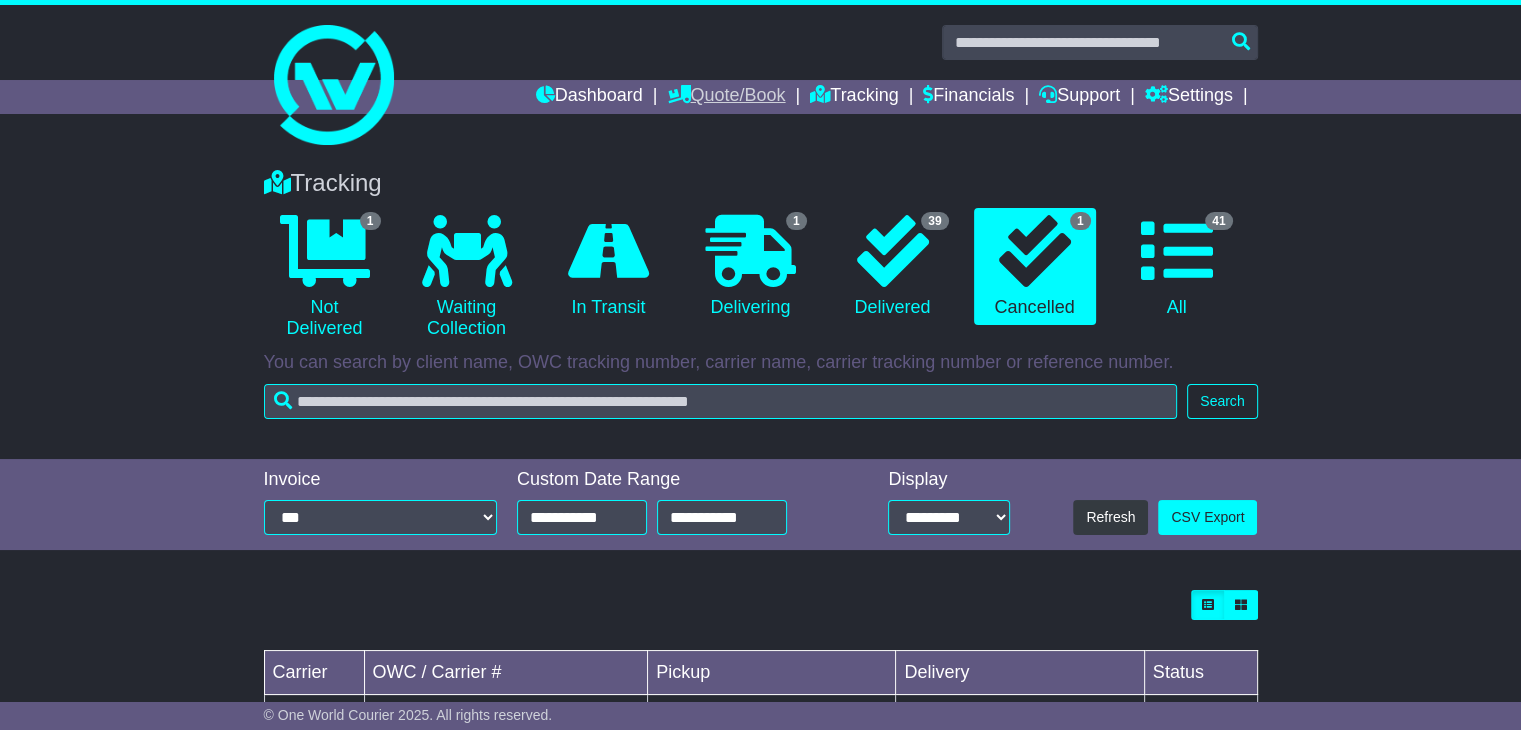 click on "Quote/Book" at bounding box center (726, 97) 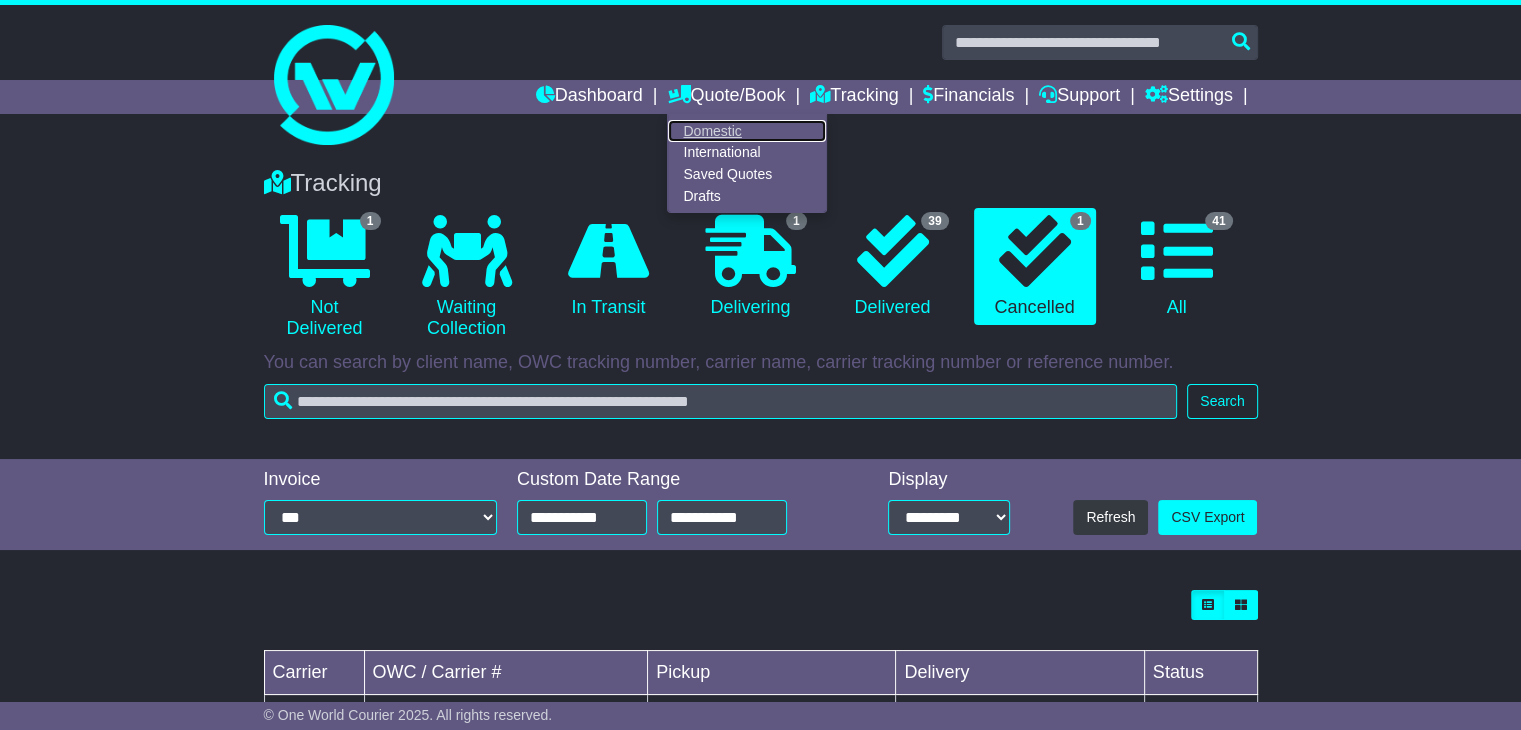 click on "Domestic" at bounding box center [747, 131] 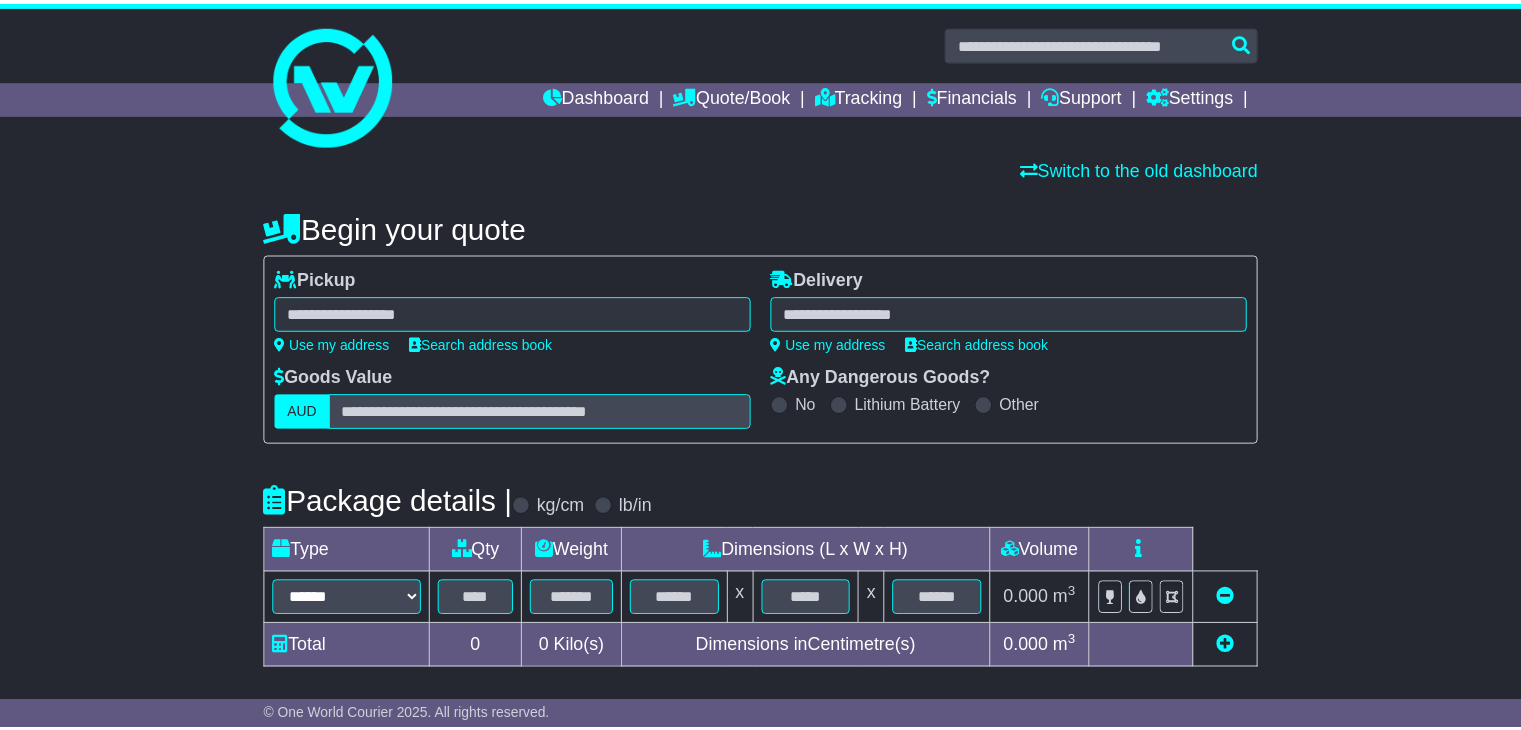 scroll, scrollTop: 0, scrollLeft: 0, axis: both 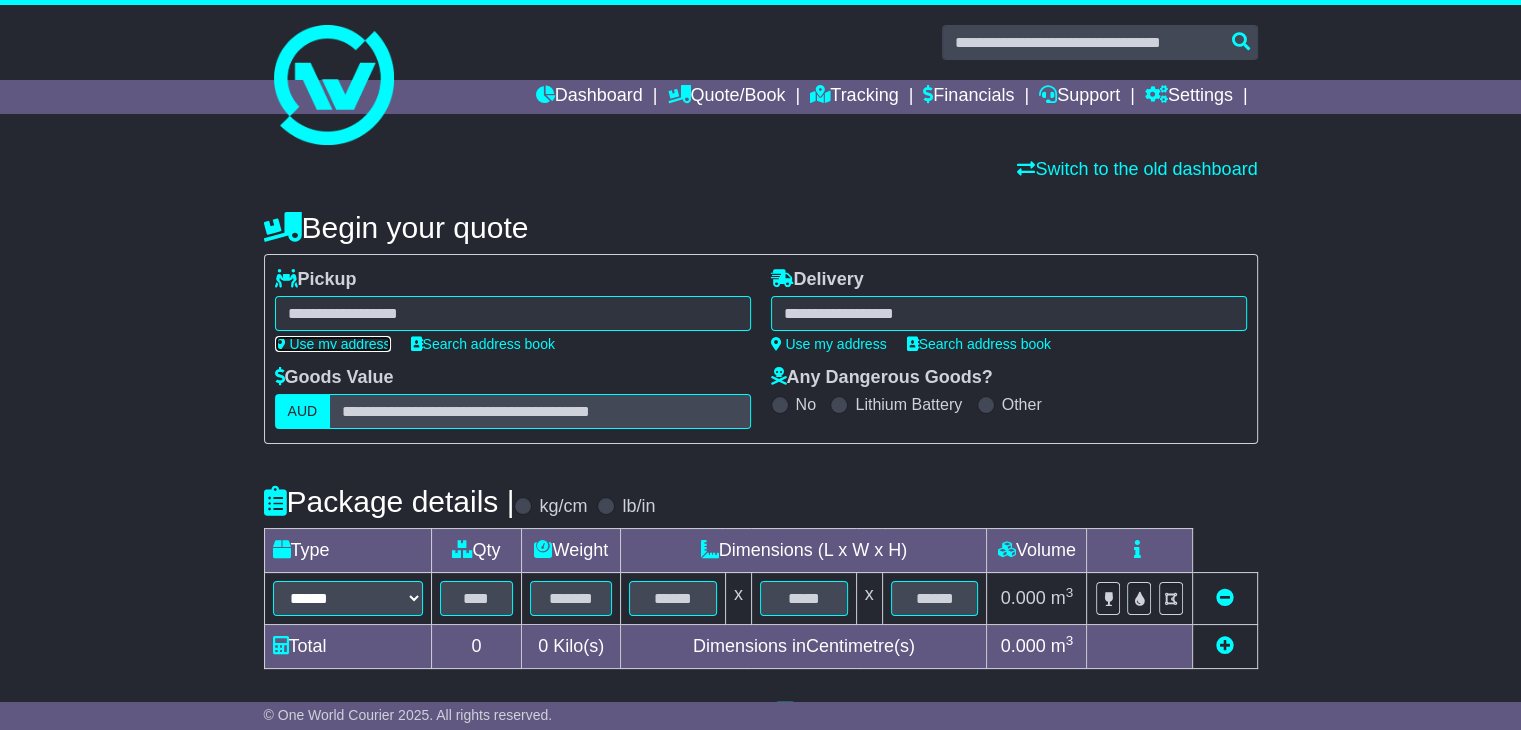 click on "Use my address" at bounding box center (333, 344) 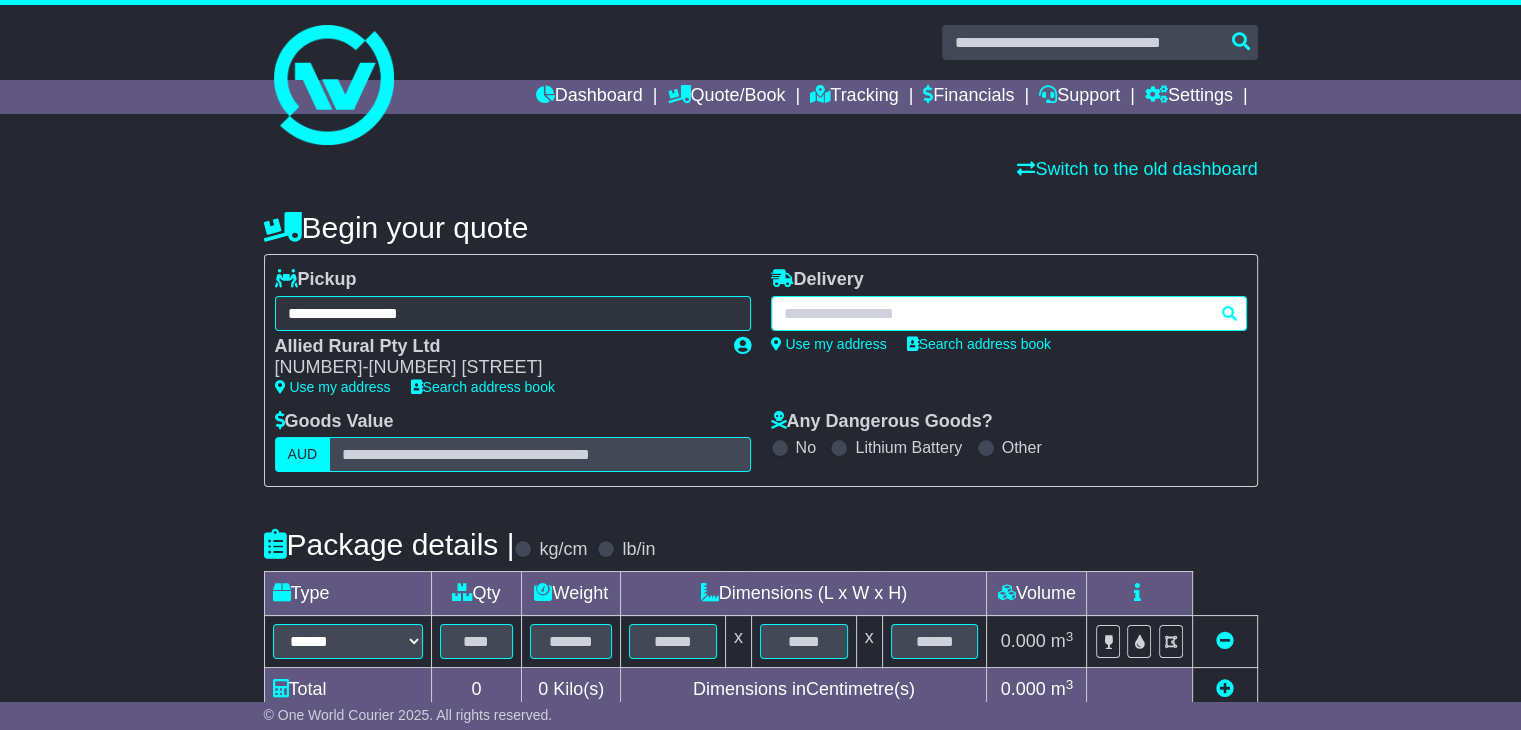click at bounding box center (1009, 313) 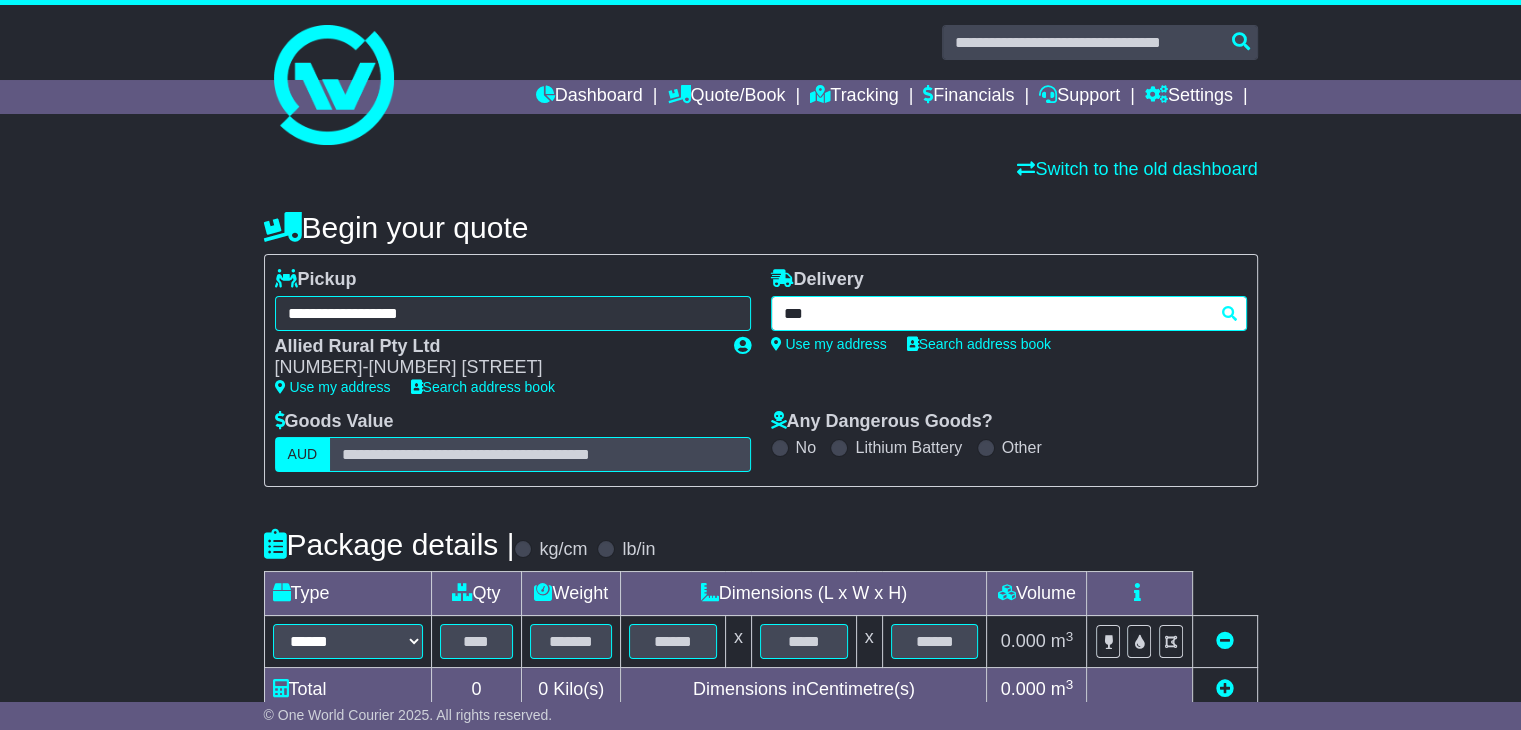 type on "****" 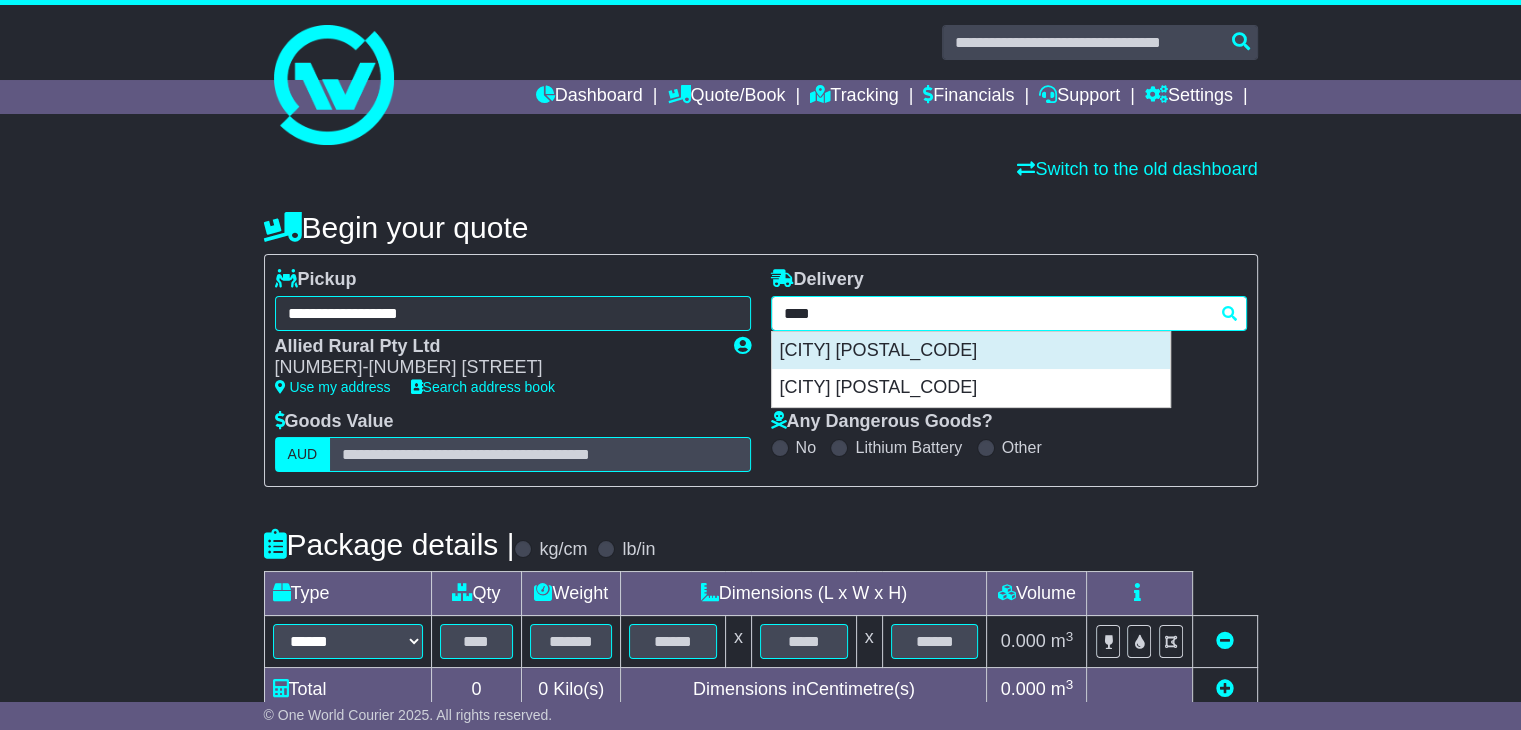 click on "[CITY] [POSTAL_CODE]" at bounding box center [971, 351] 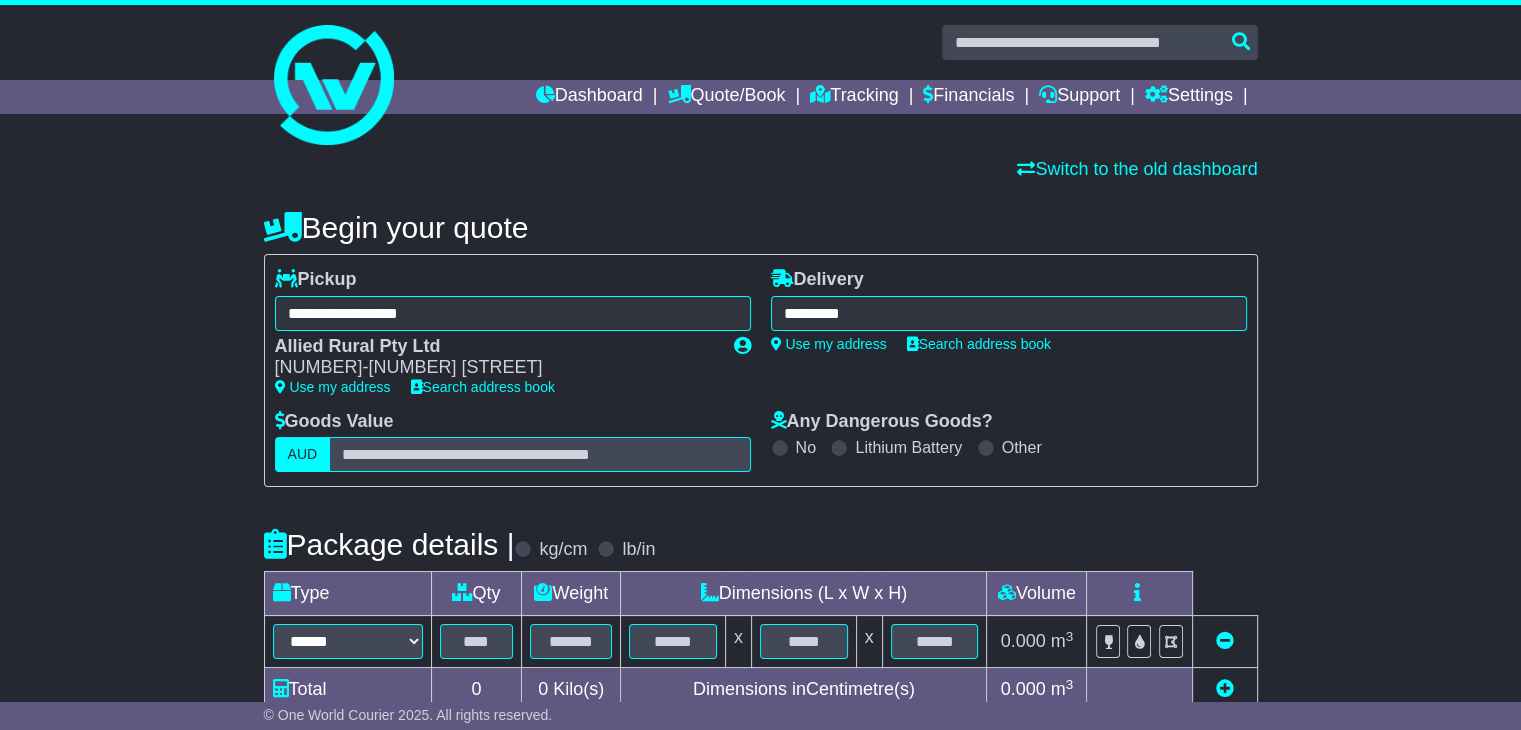 type on "**********" 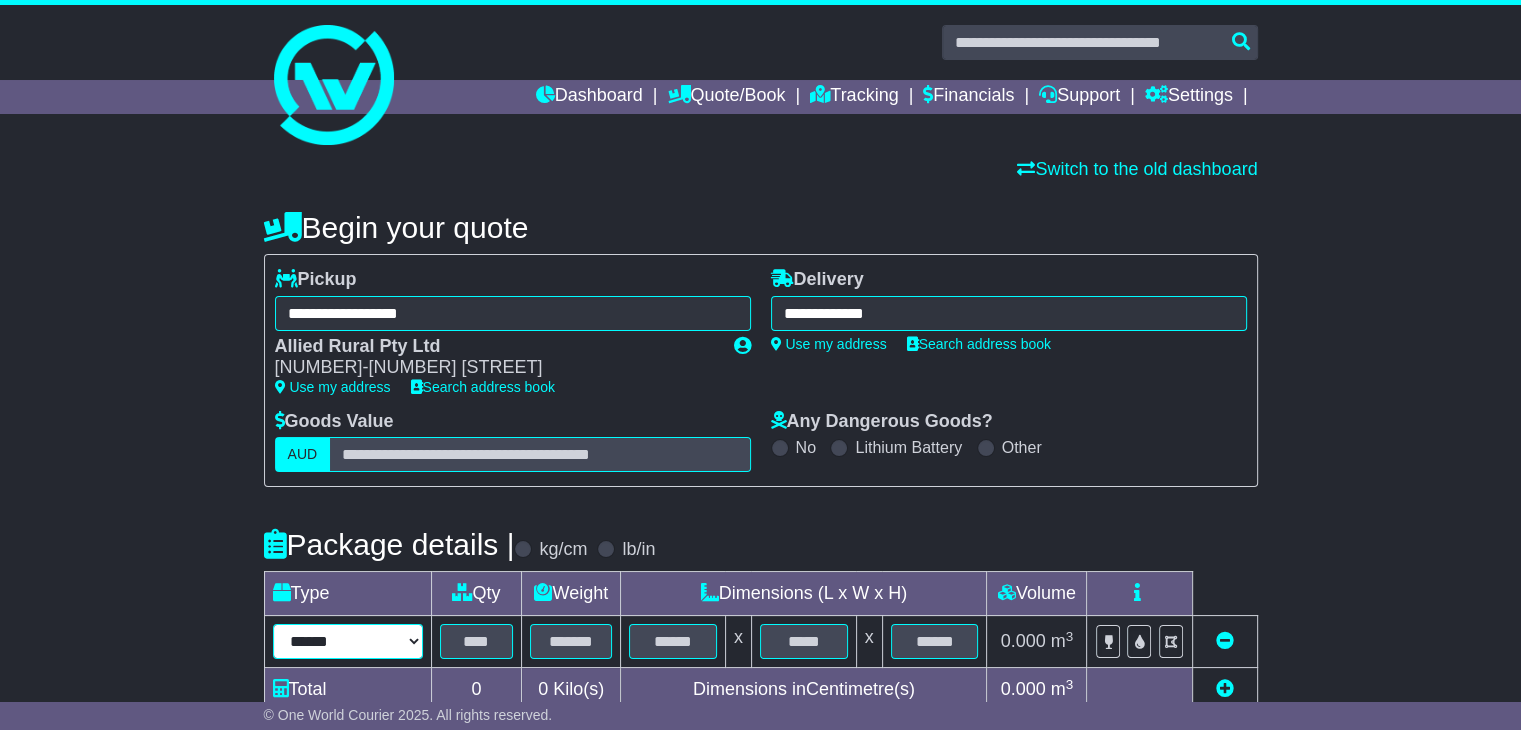 click on "****** ****** *** ******** ***** **** **** ****** *** *******" at bounding box center [348, 641] 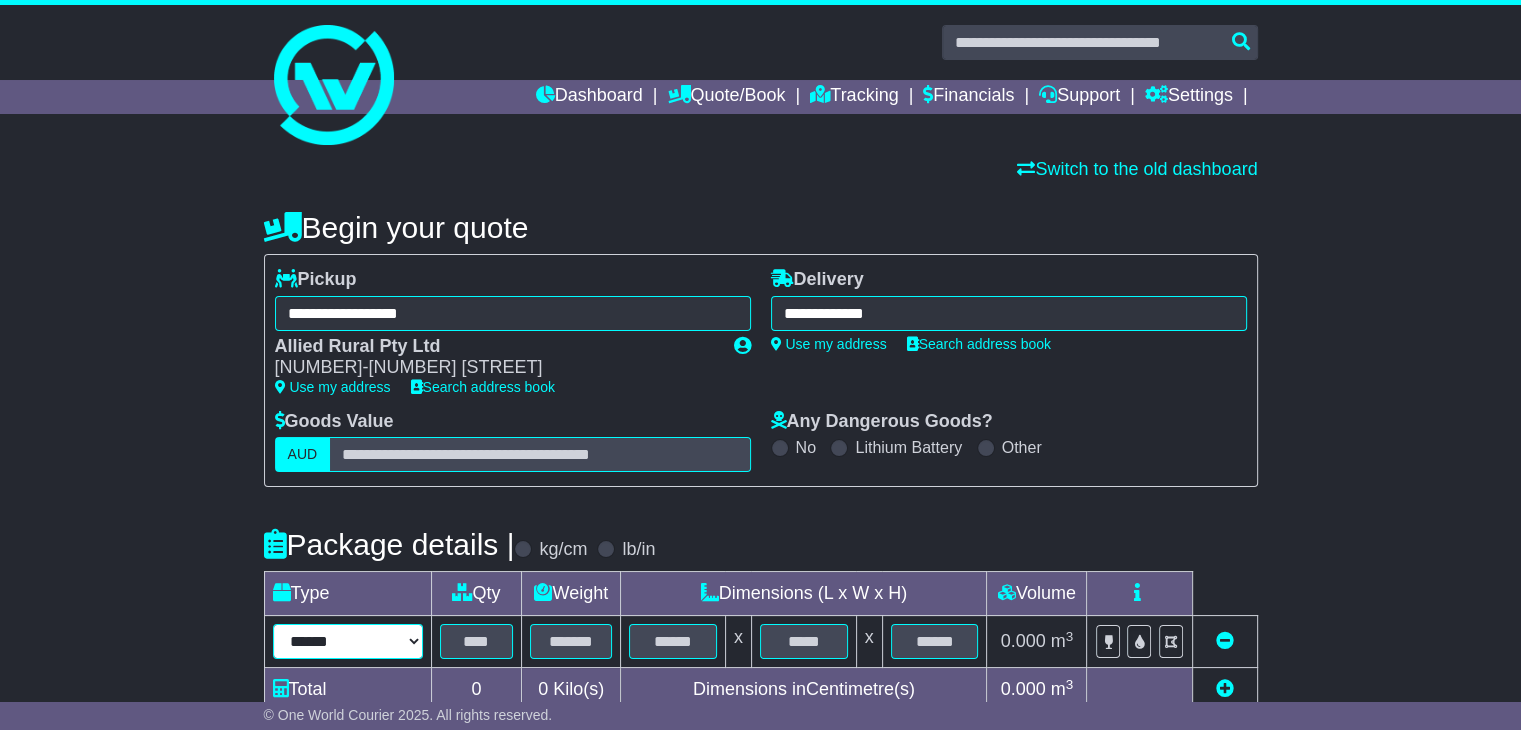 select on "*****" 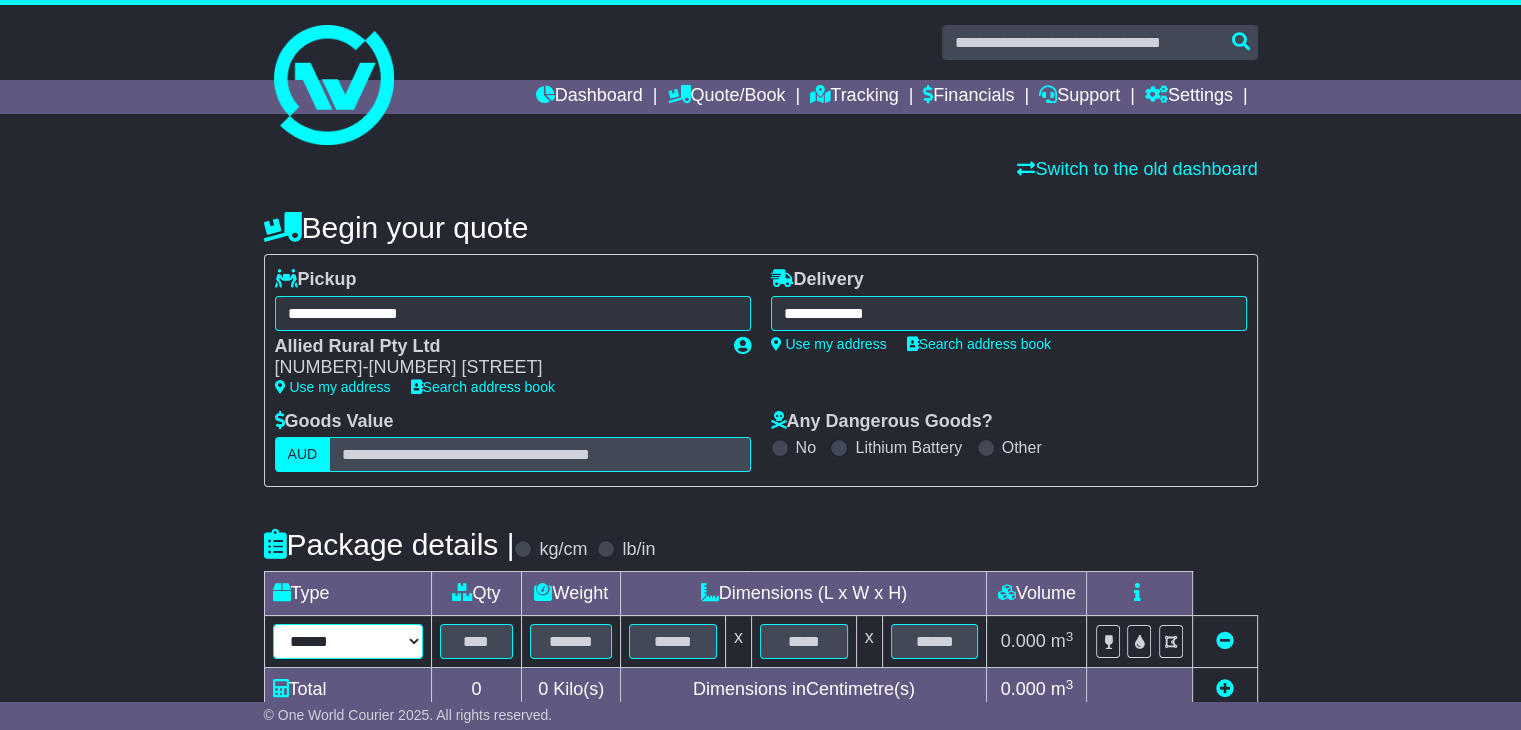click on "****** ****** *** ******** ***** **** **** ****** *** *******" at bounding box center (348, 641) 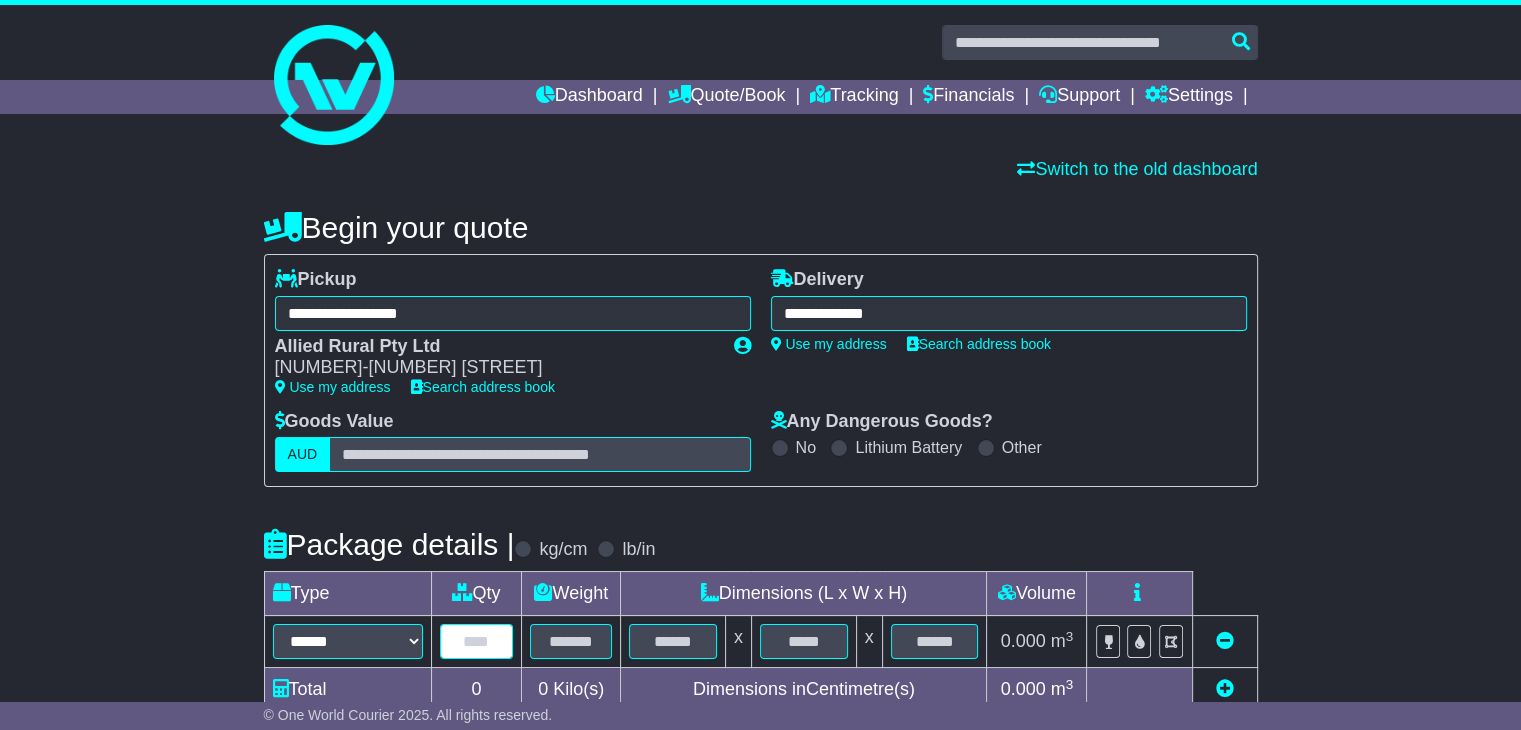 click at bounding box center [477, 641] 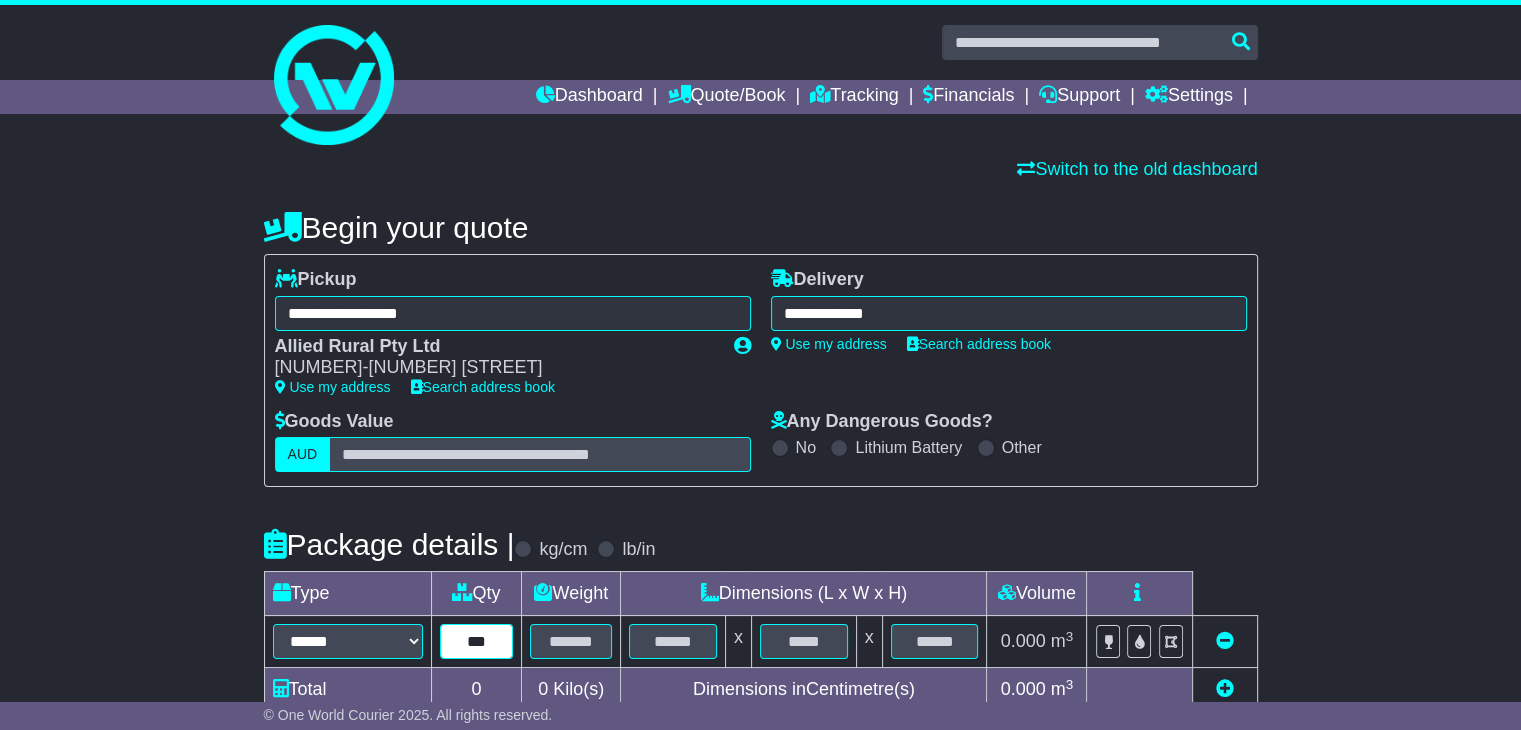 type on "***" 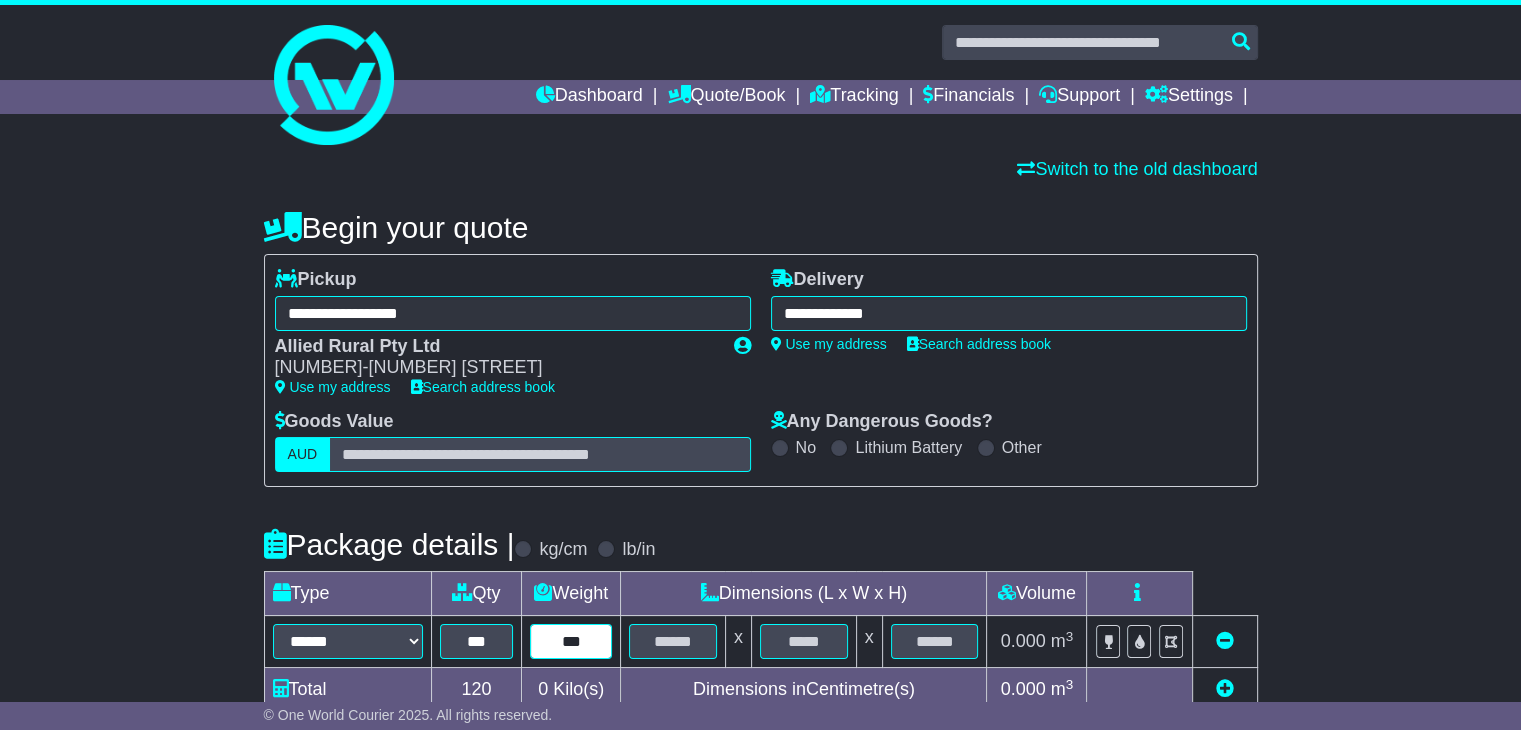 type on "***" 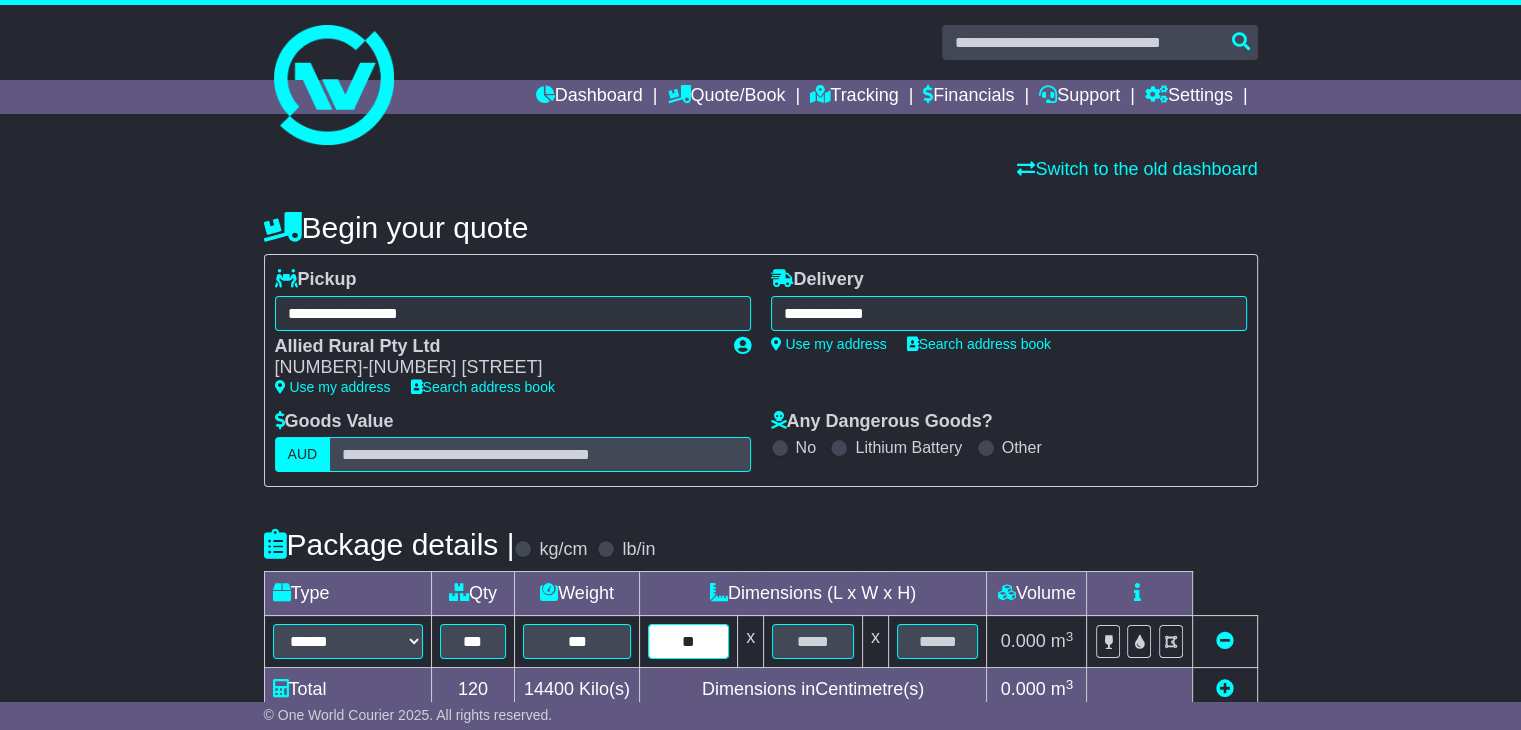type on "**" 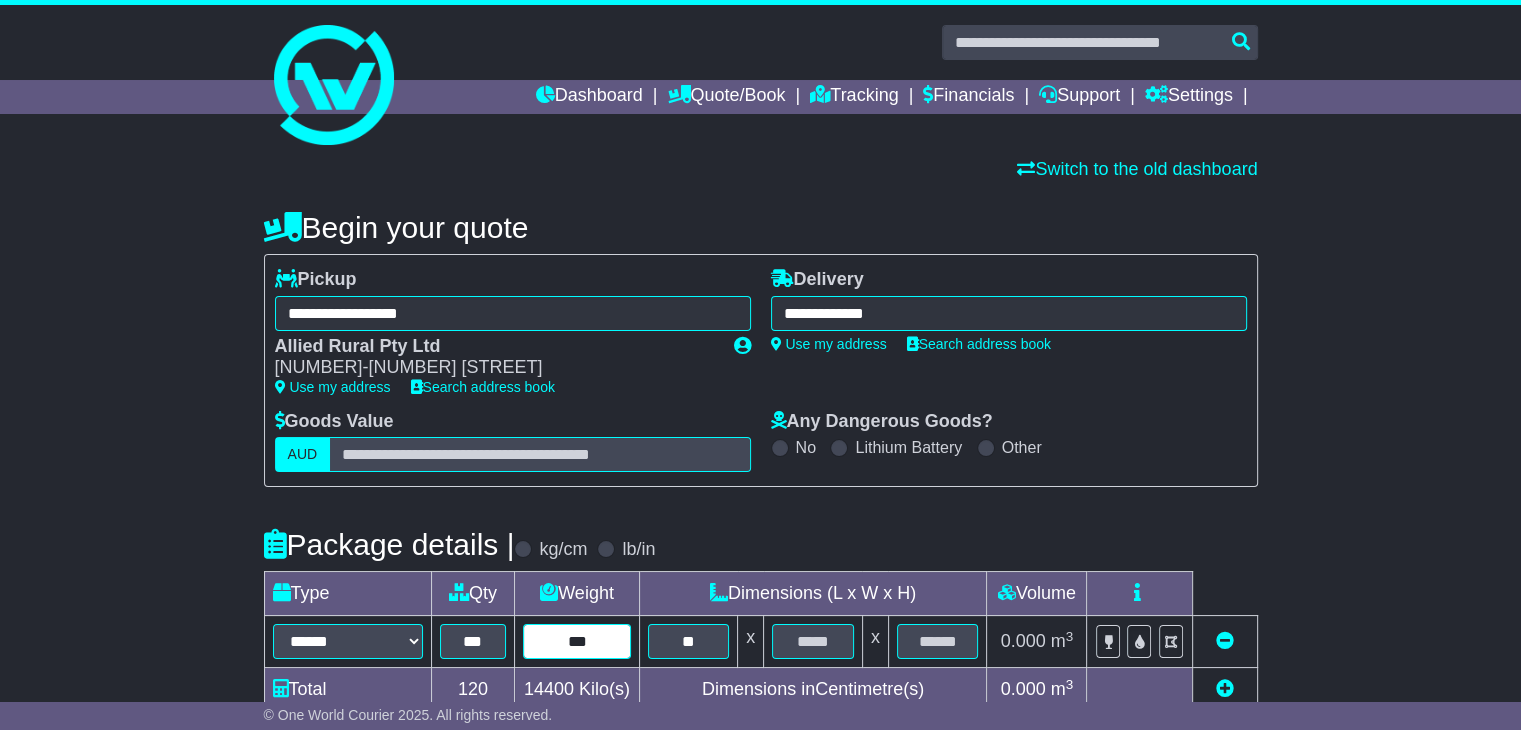 click on "***" at bounding box center [576, 641] 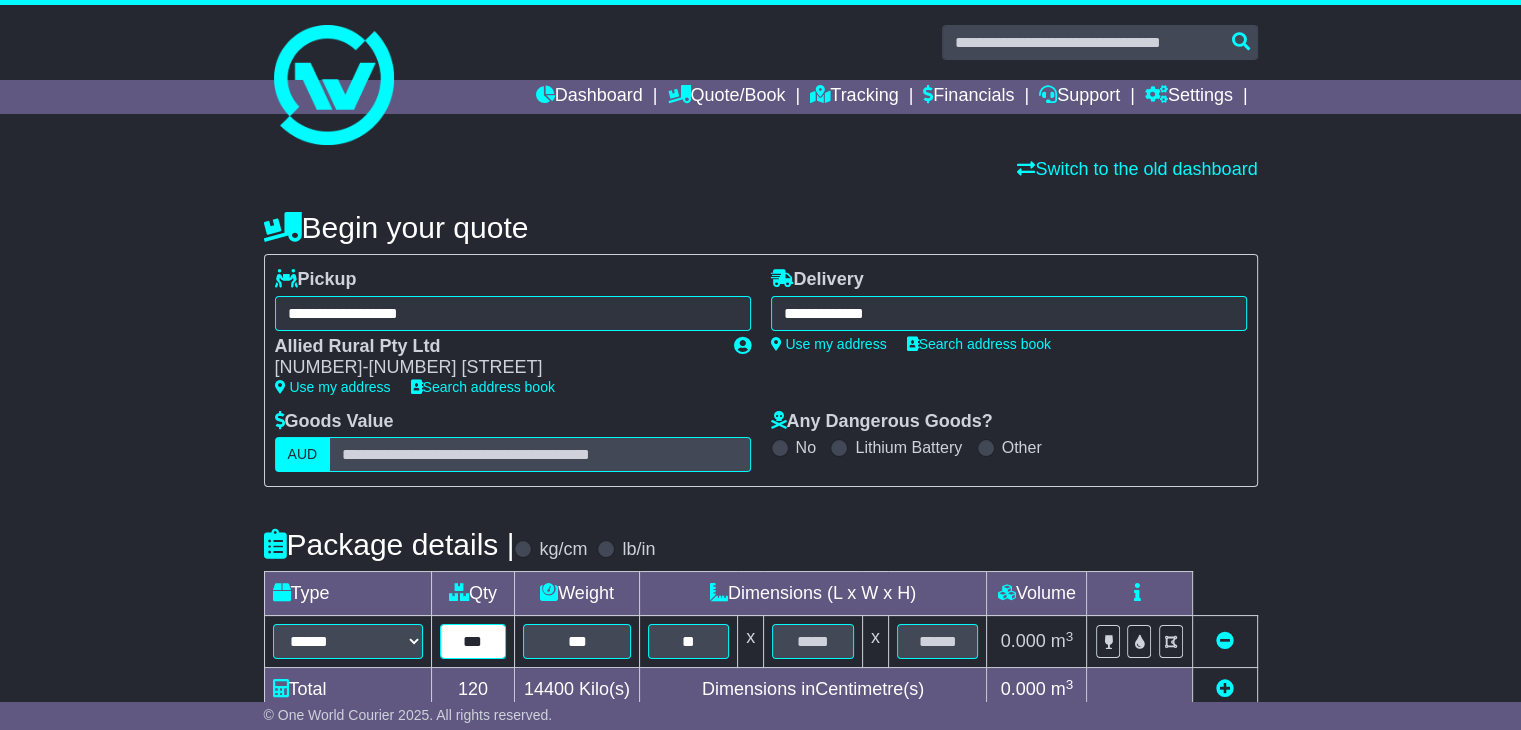 click on "***" at bounding box center (473, 641) 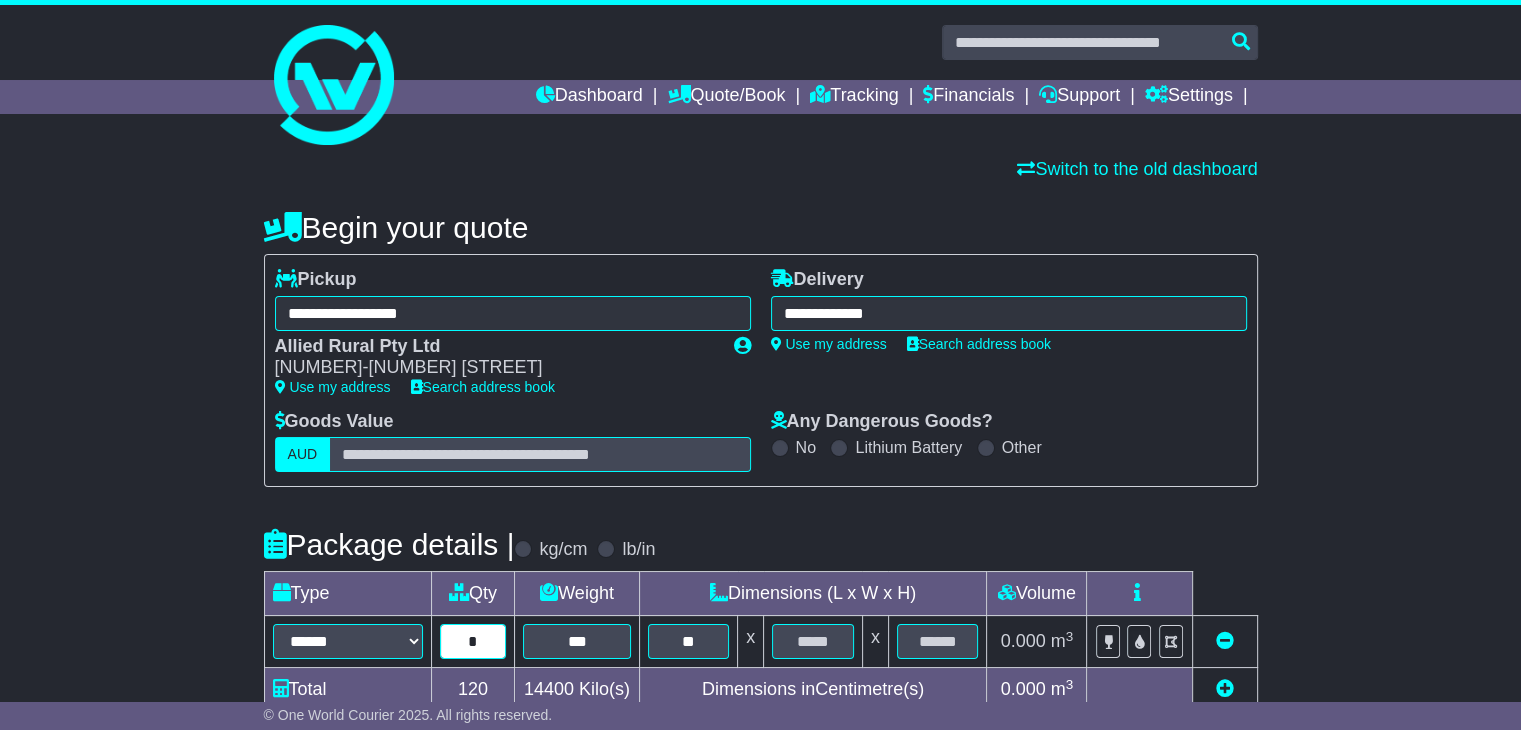type on "*" 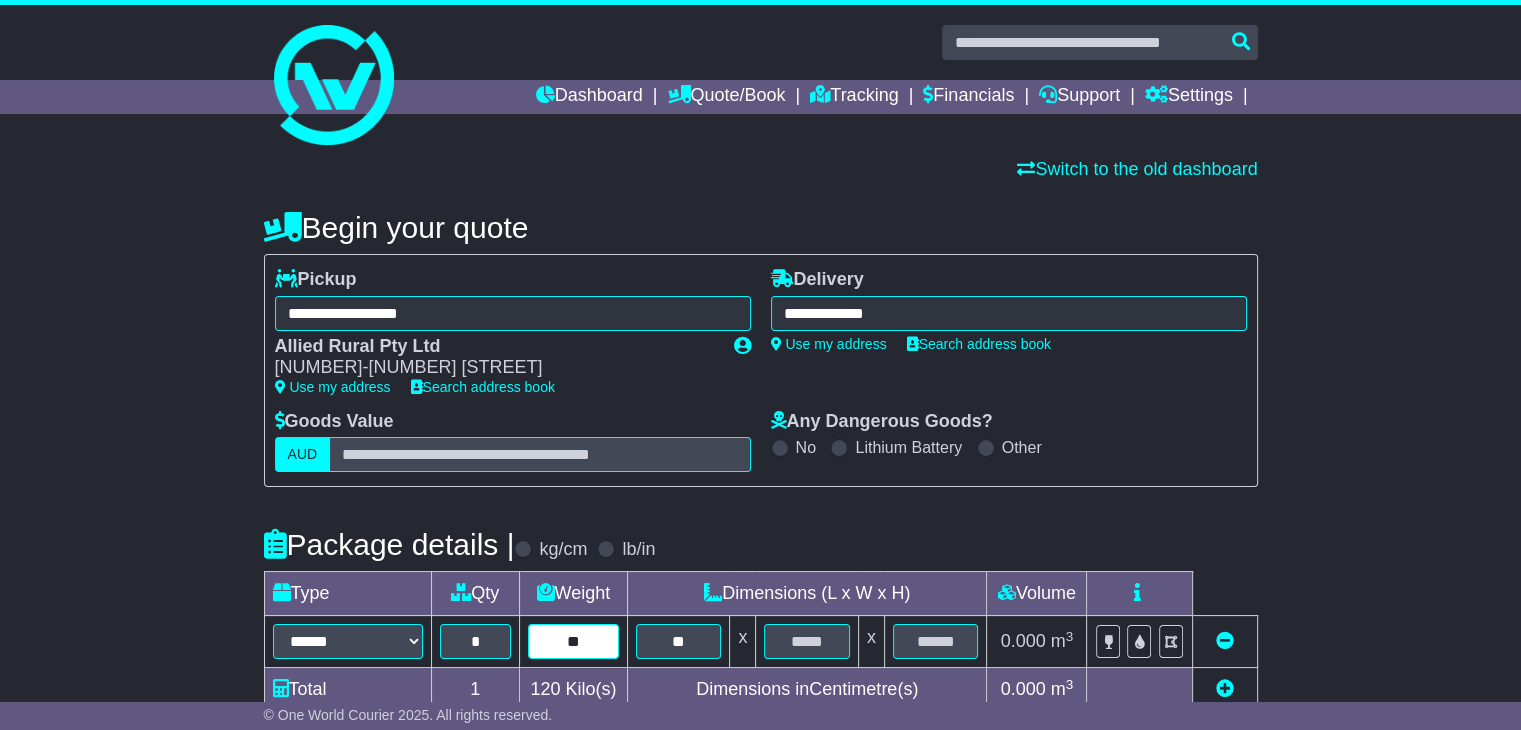 type on "***" 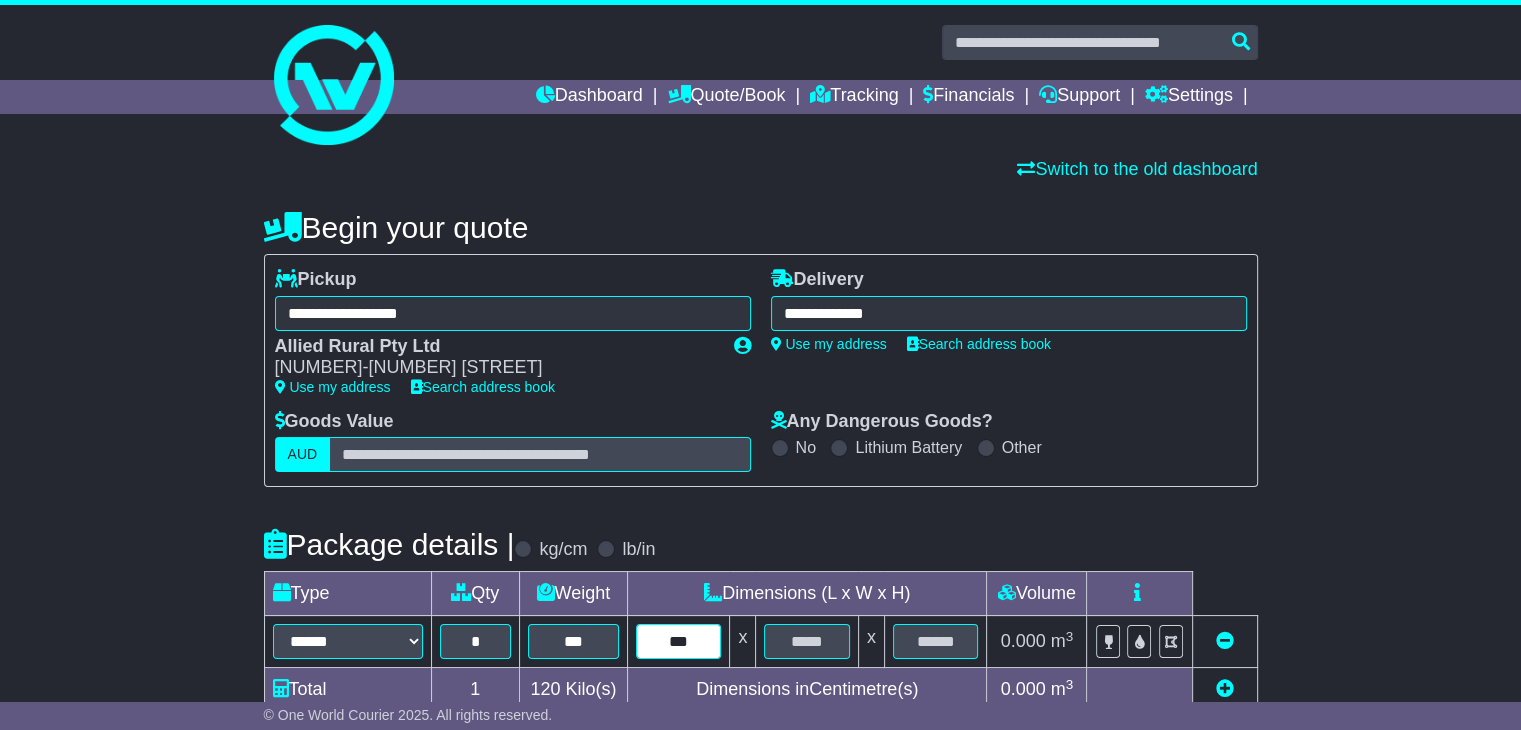 type on "***" 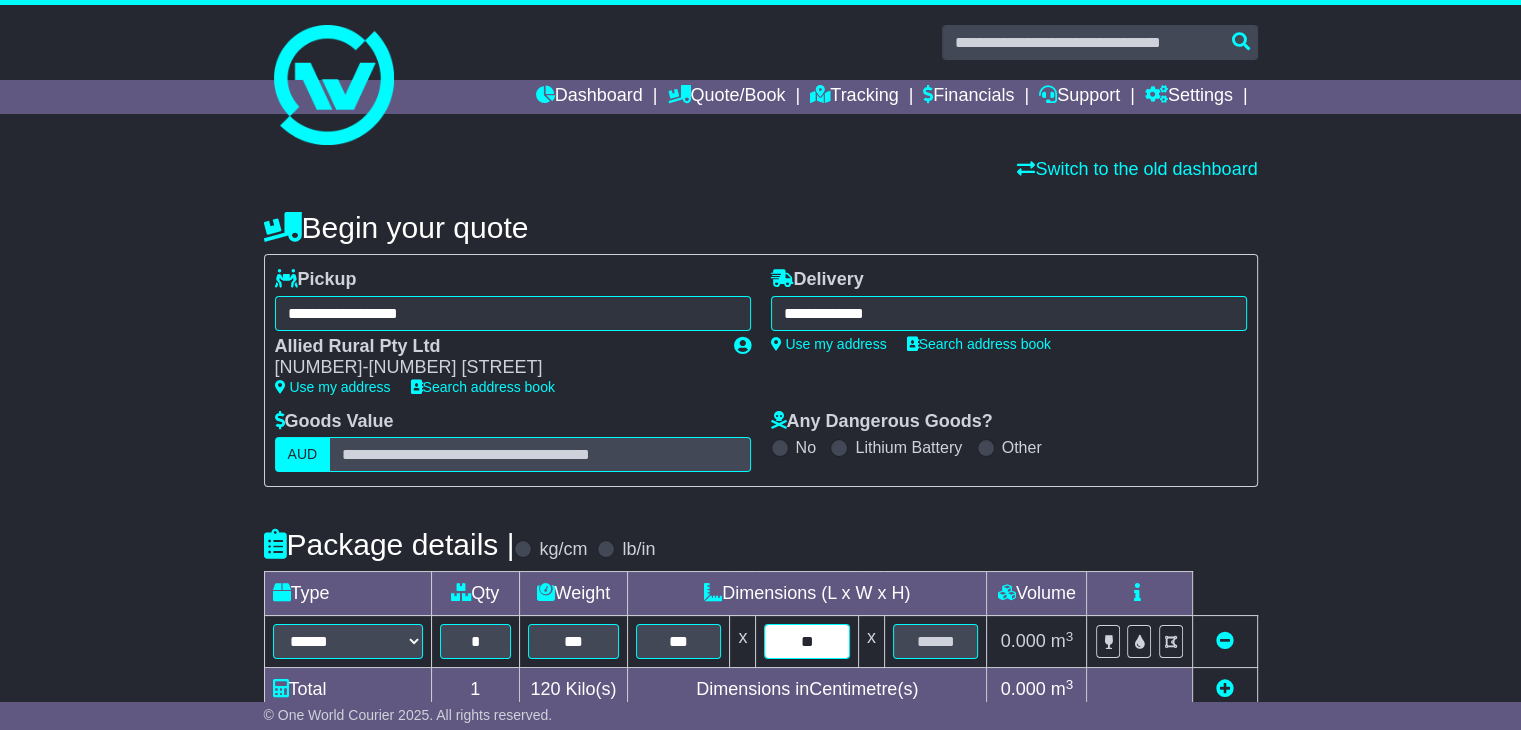 click on "**" at bounding box center [806, 641] 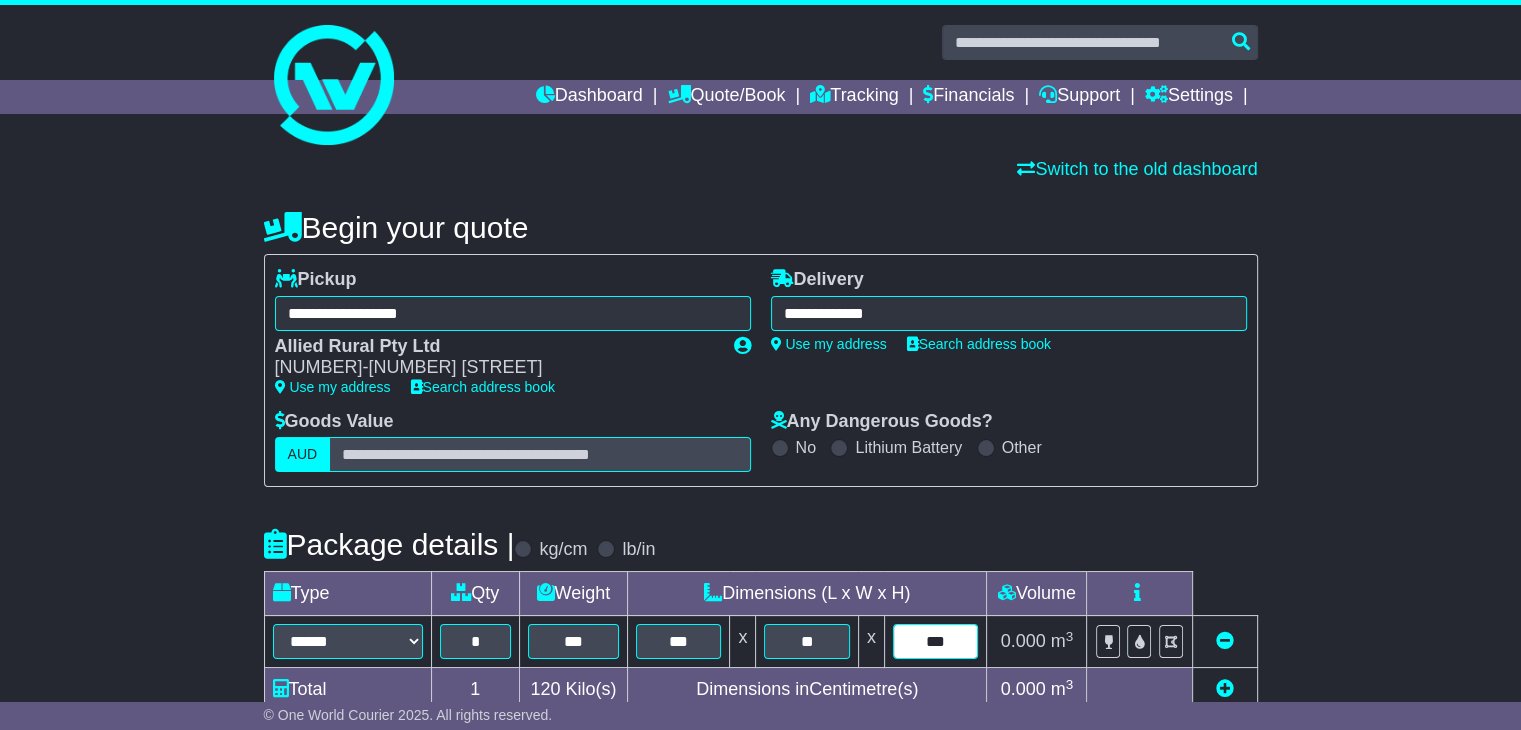 type on "***" 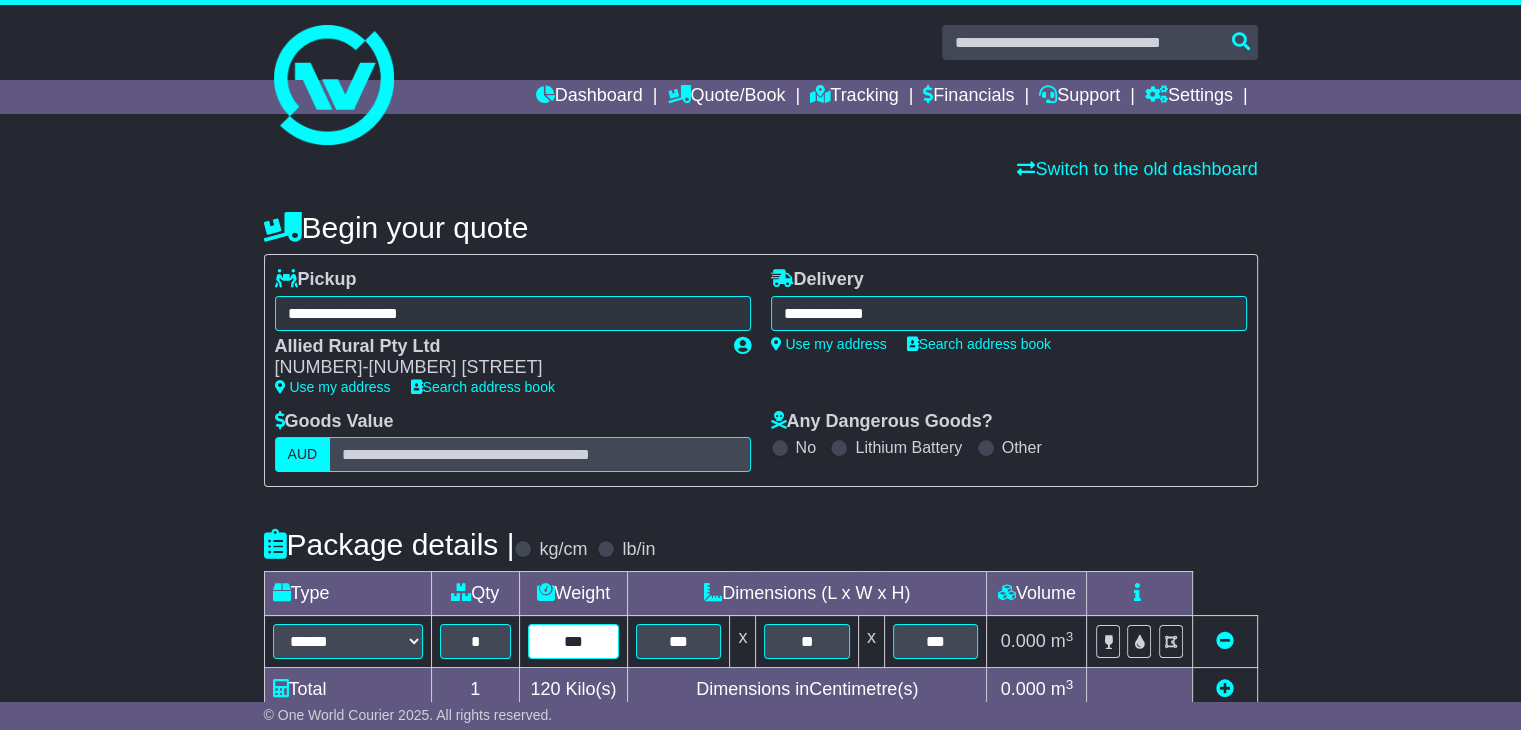 click on "***" at bounding box center (573, 641) 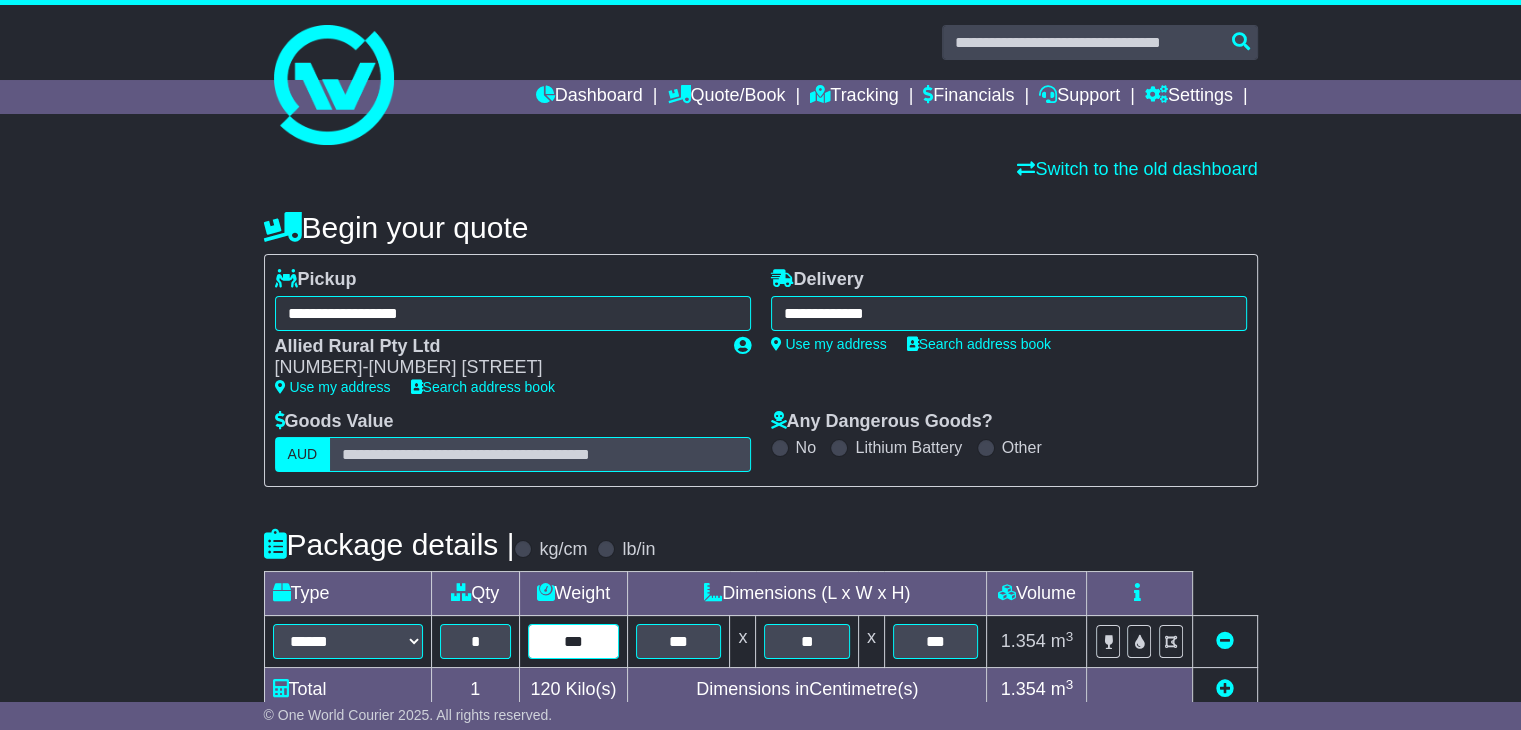 click on "***" at bounding box center (573, 641) 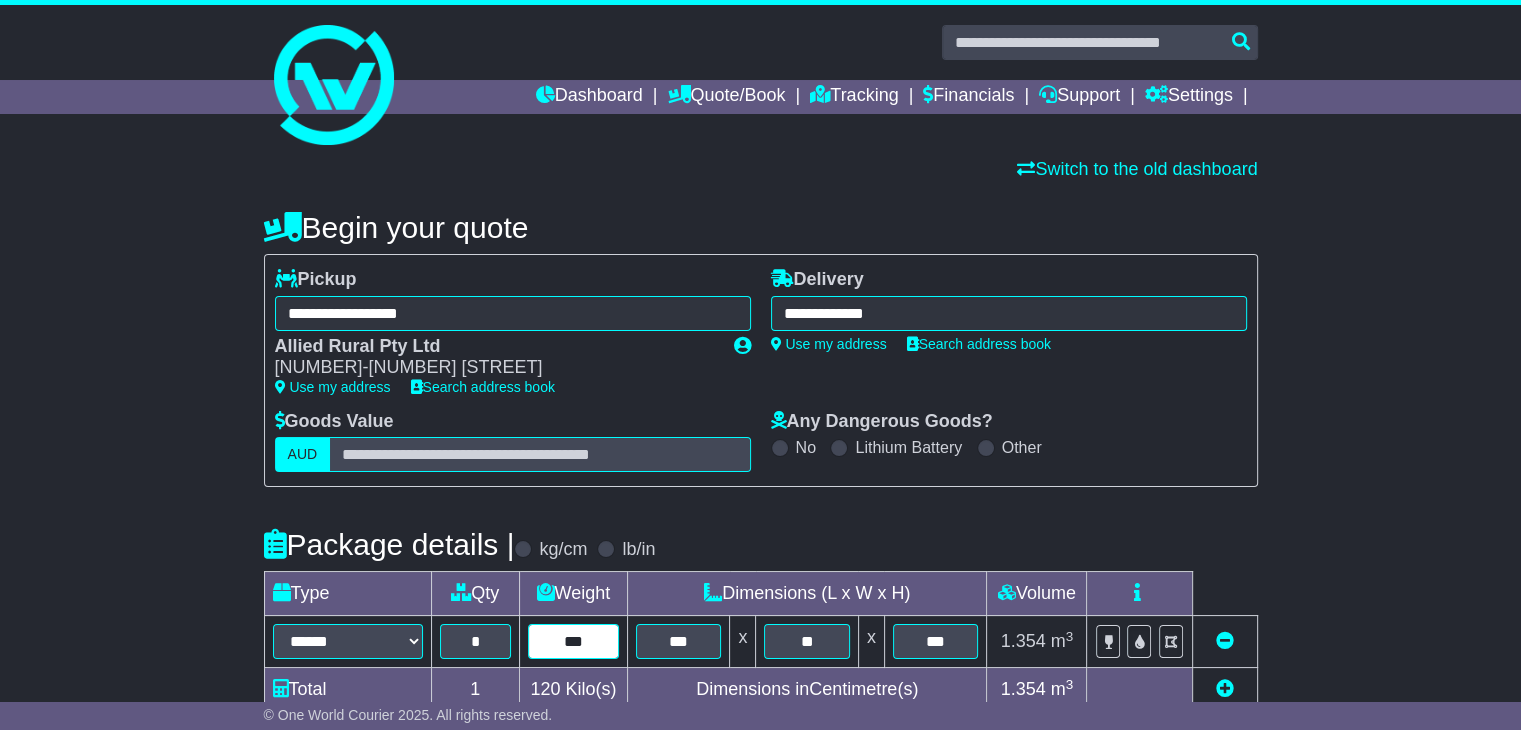 type on "***" 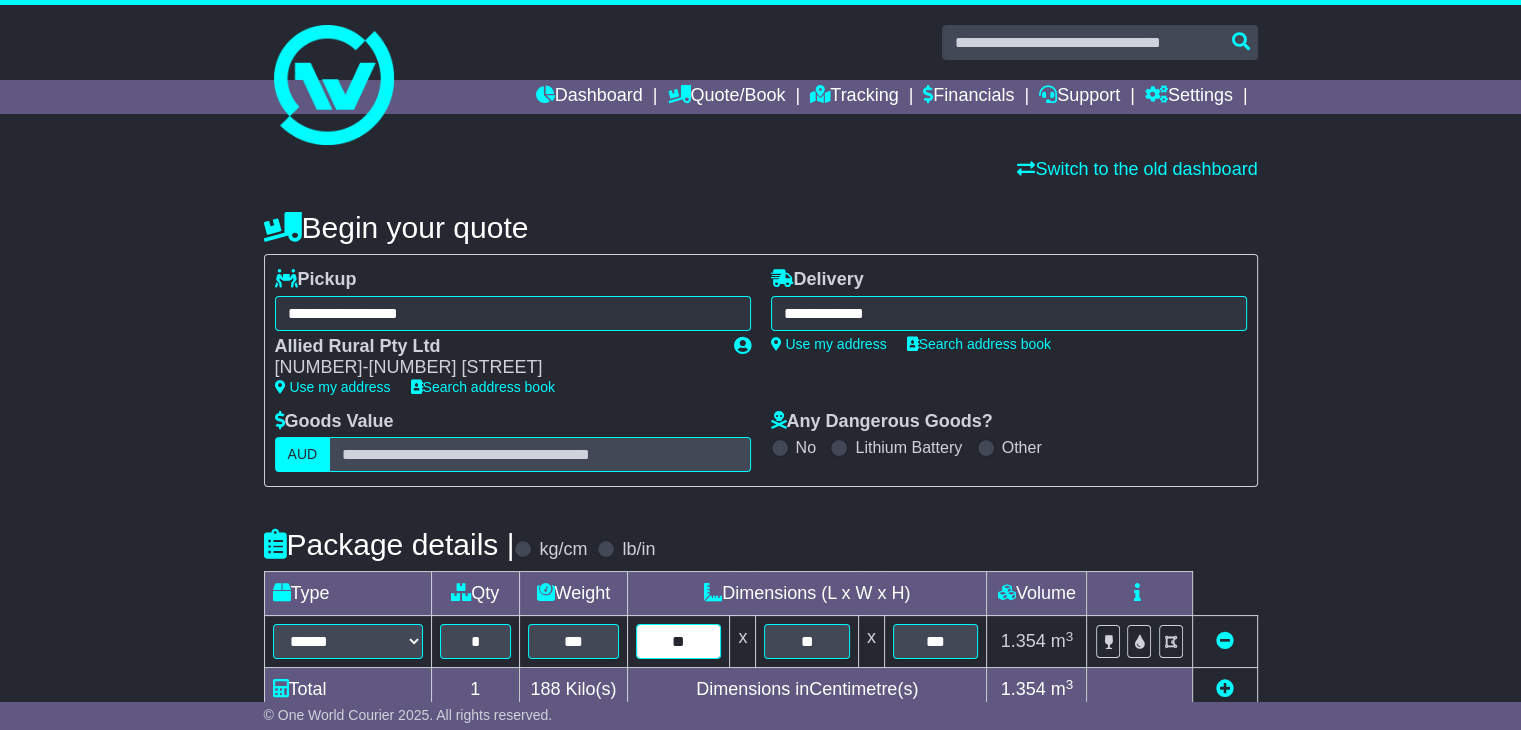 type on "***" 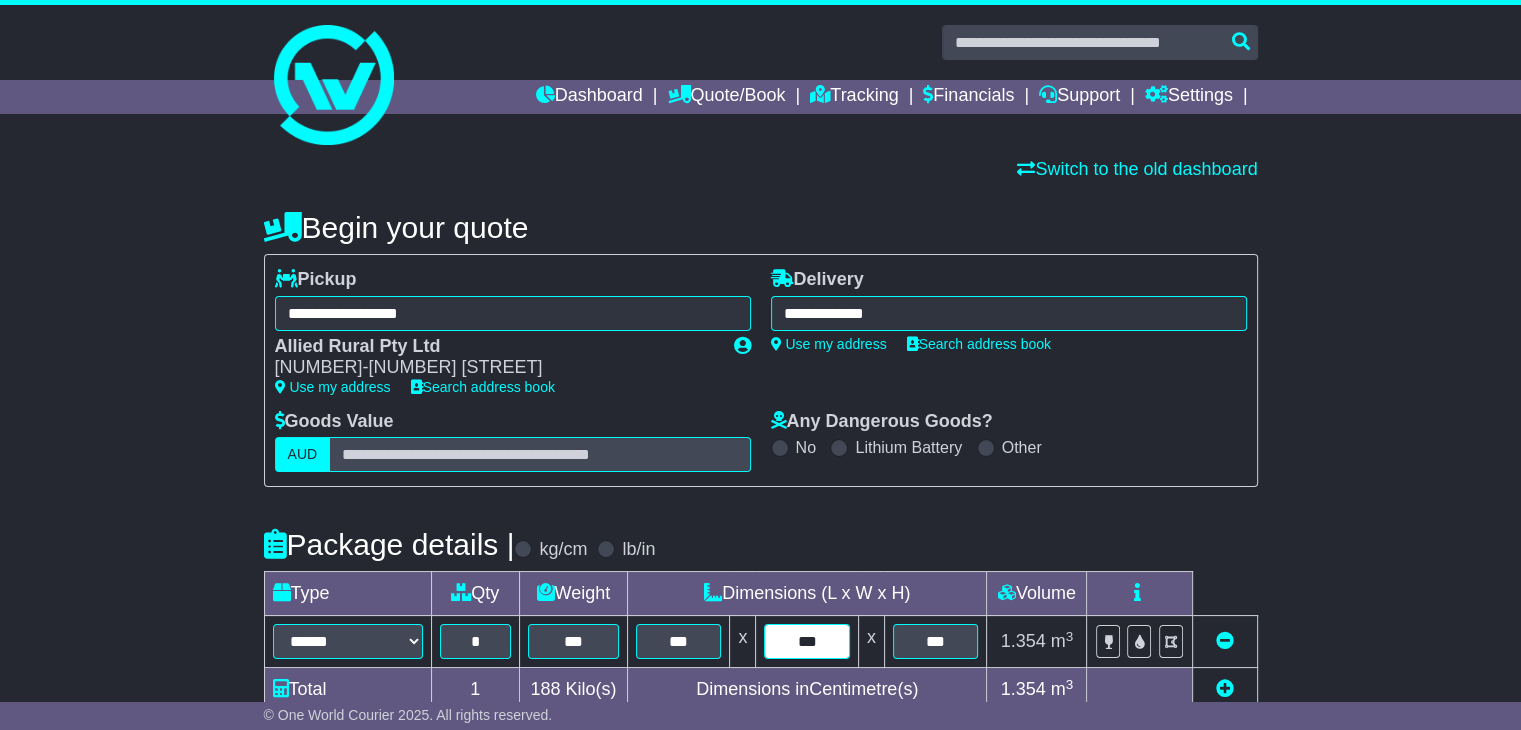 type on "***" 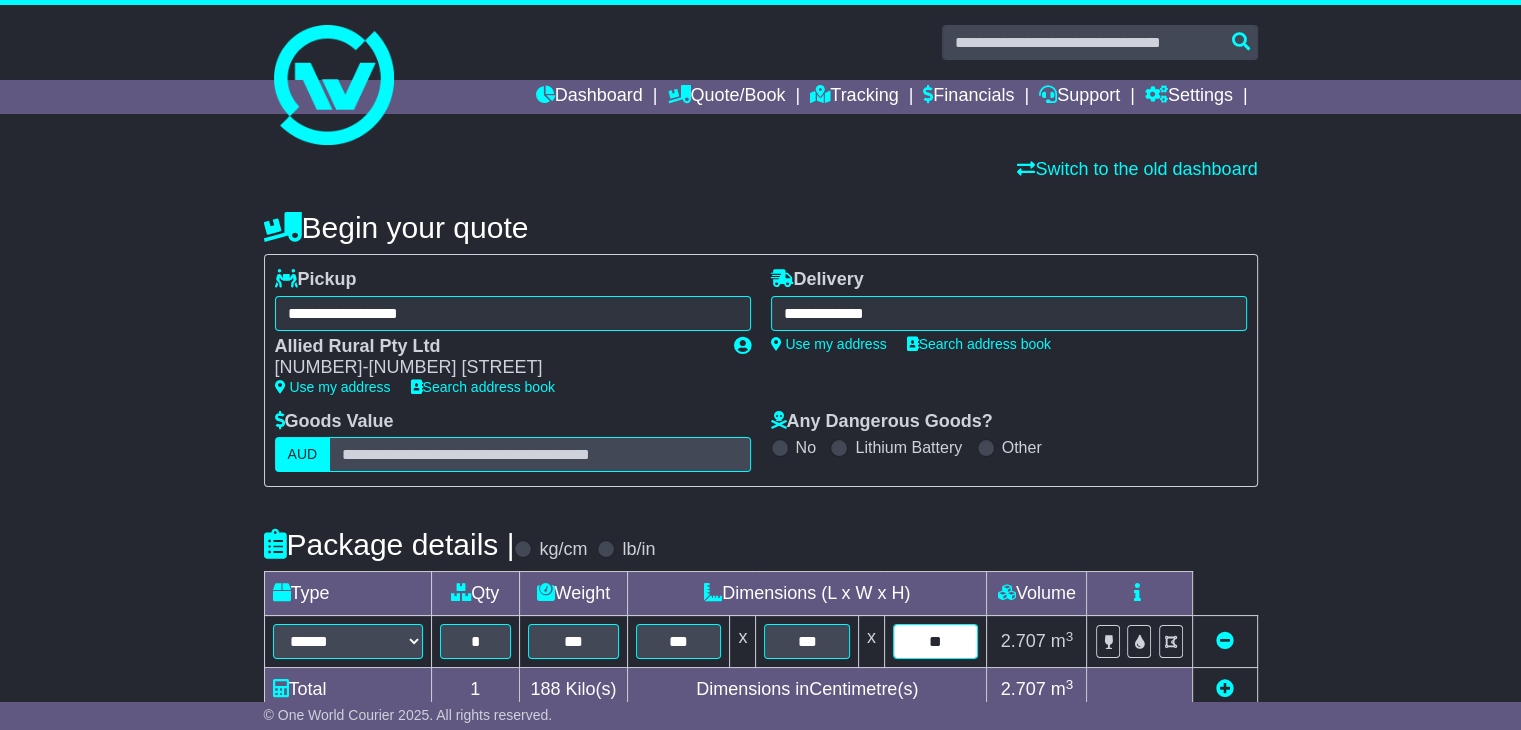scroll, scrollTop: 533, scrollLeft: 0, axis: vertical 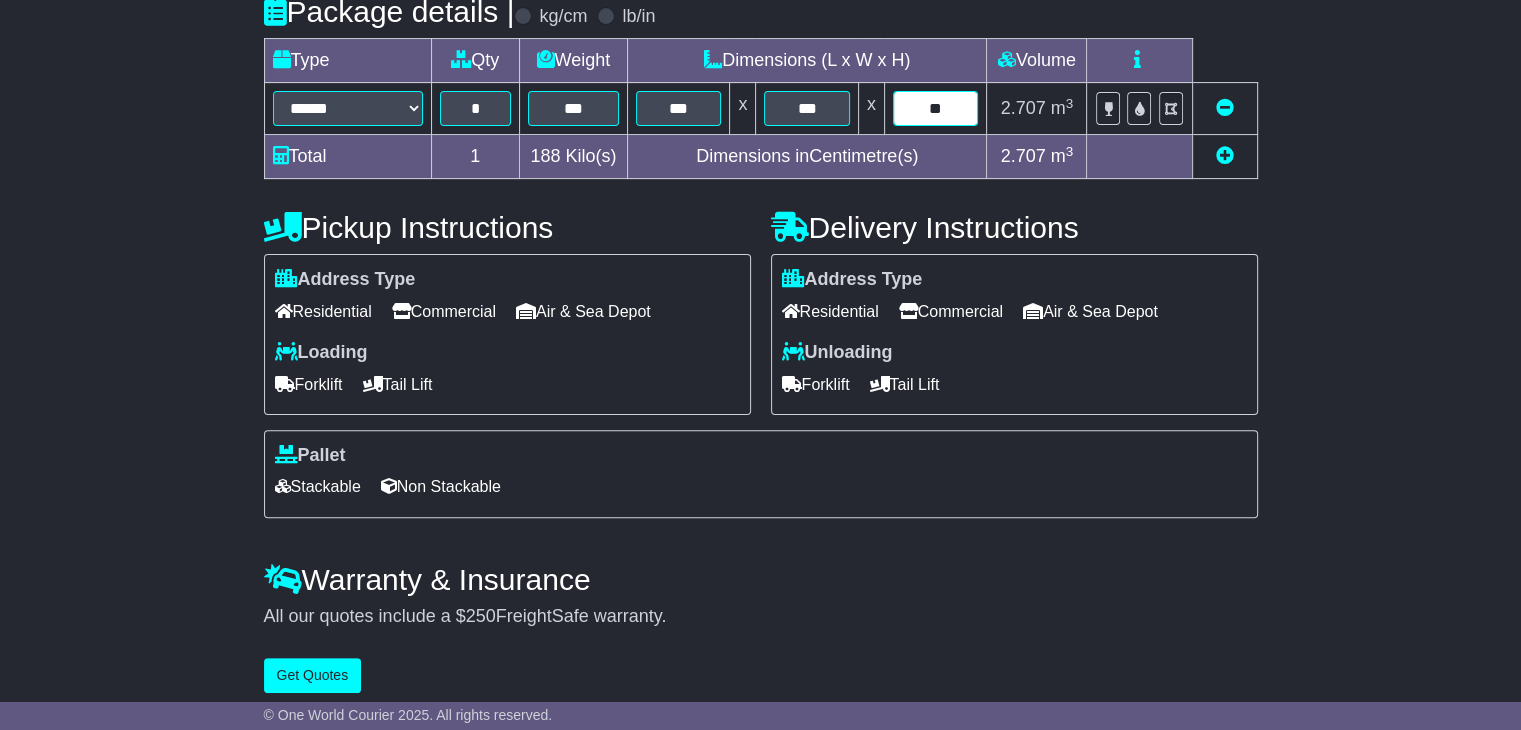 click on "**" at bounding box center [936, 108] 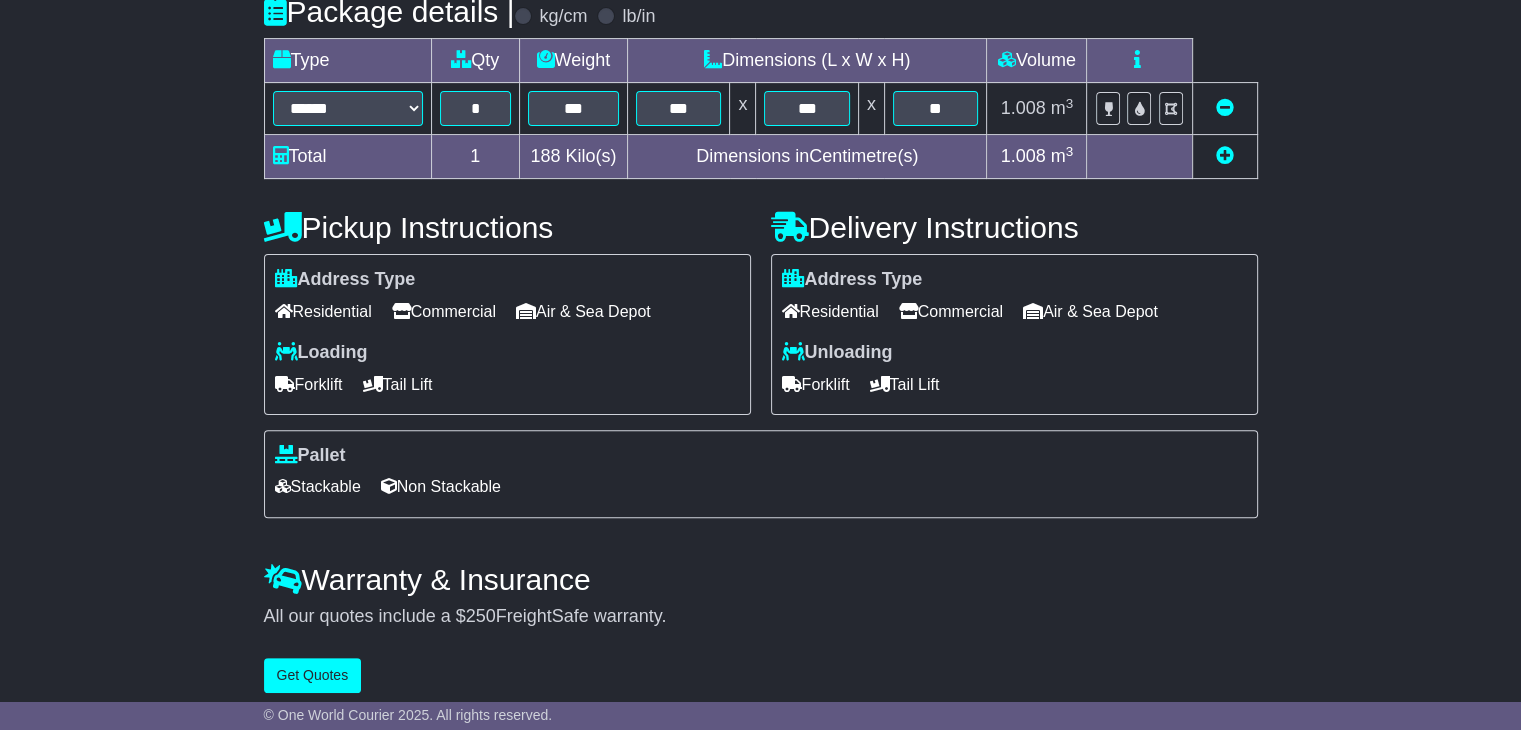 click on "Commercial" at bounding box center [951, 311] 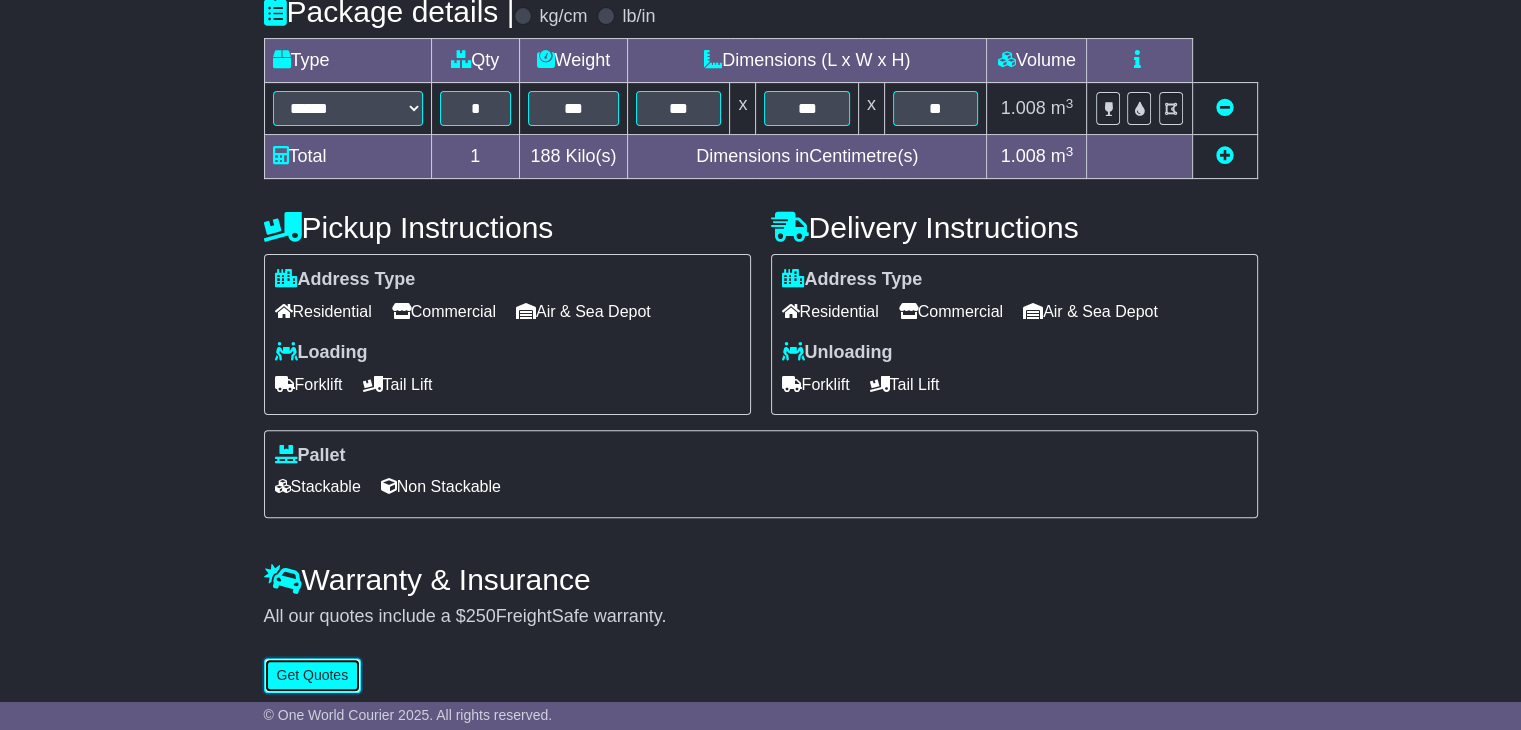 drag, startPoint x: 299, startPoint y: 680, endPoint x: 296, endPoint y: 666, distance: 14.3178215 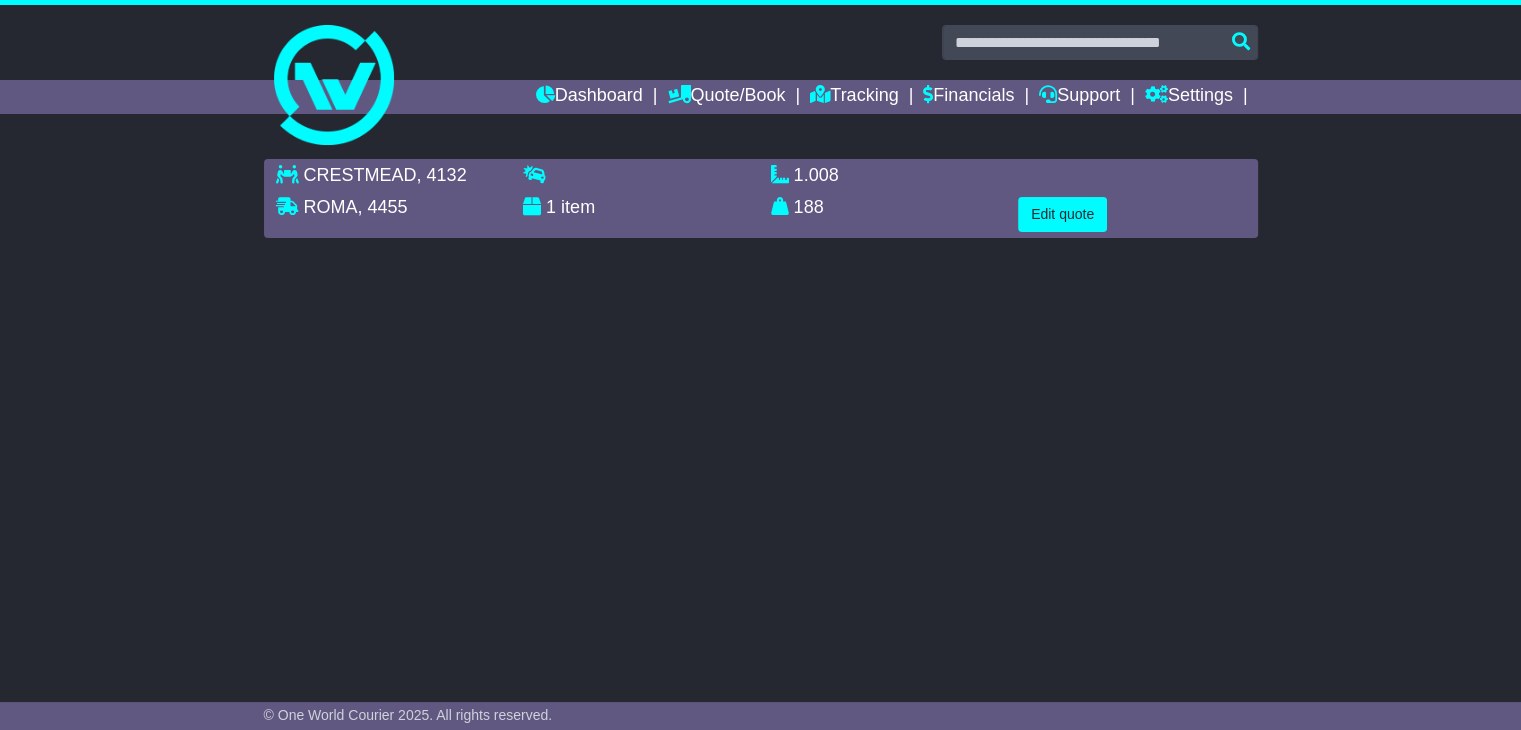 scroll, scrollTop: 0, scrollLeft: 0, axis: both 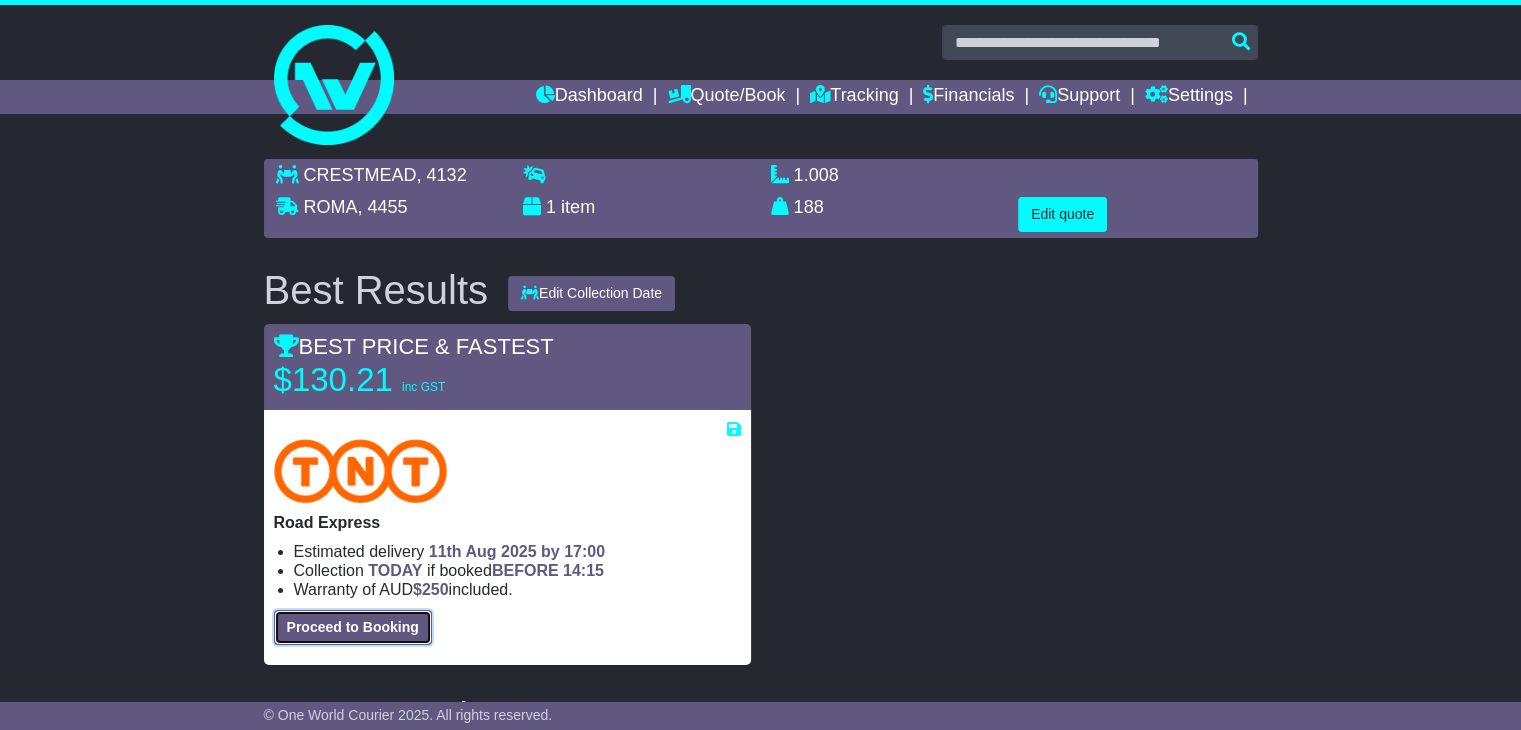 drag, startPoint x: 339, startPoint y: 622, endPoint x: 464, endPoint y: 397, distance: 257.39075 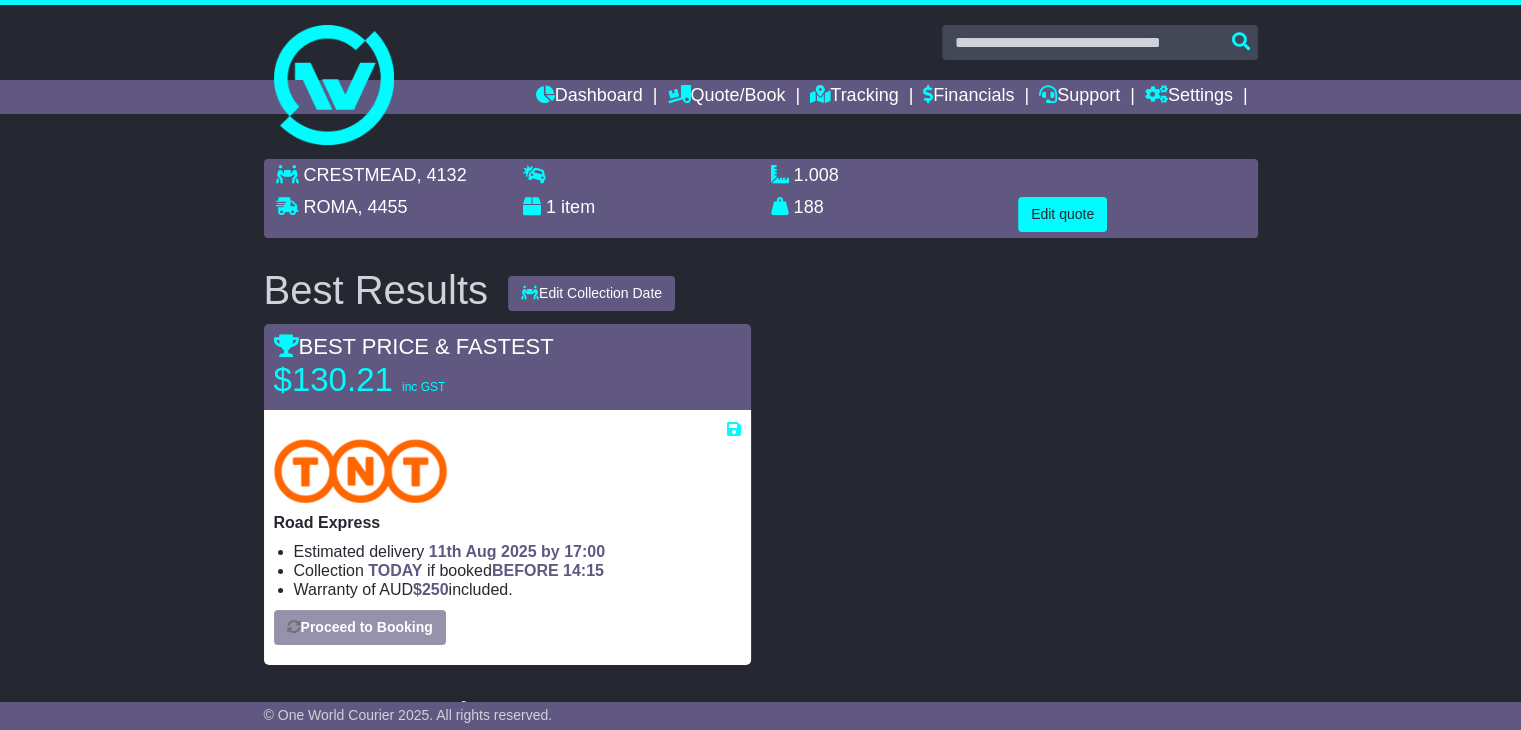 select on "*****" 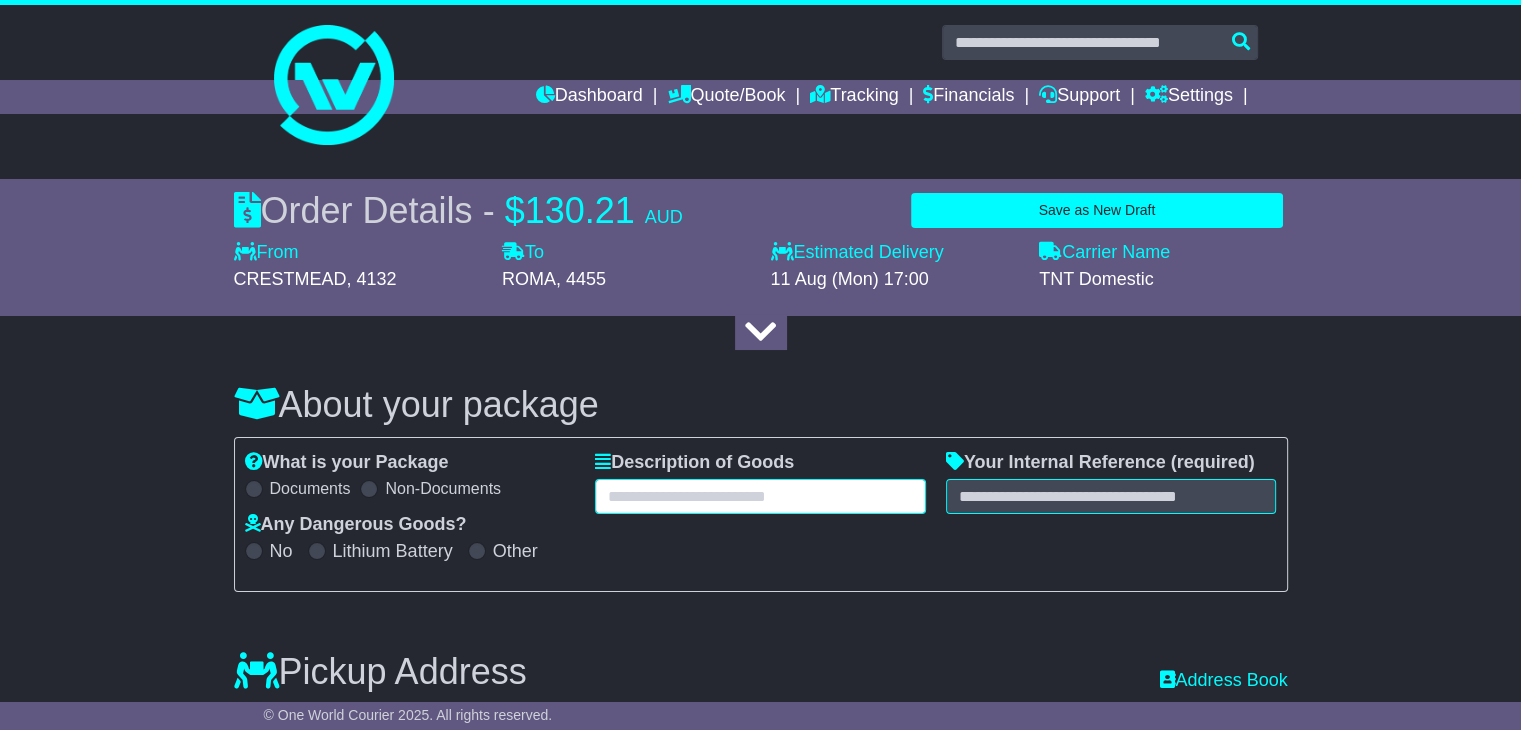 click at bounding box center [760, 496] 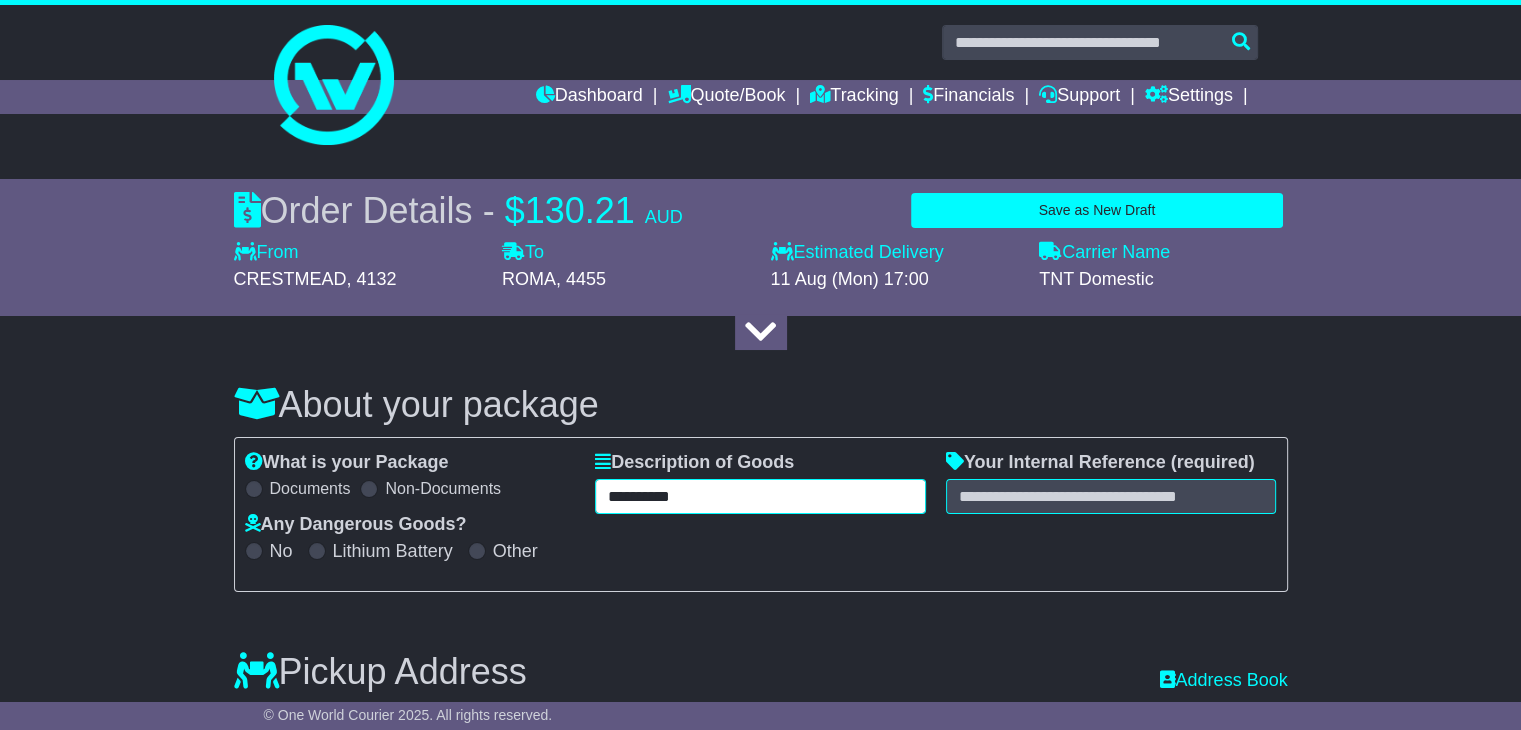 type on "**********" 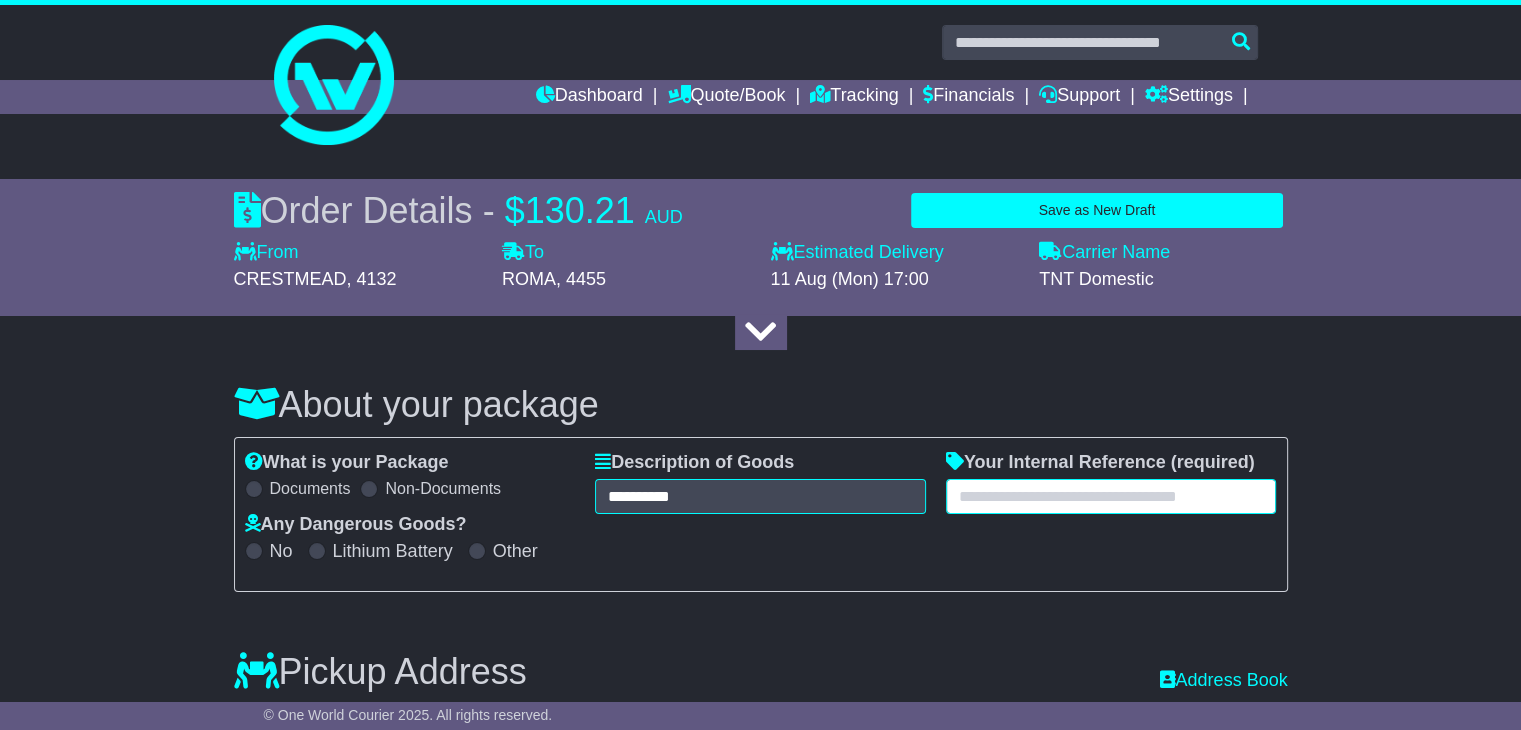 click at bounding box center (1111, 496) 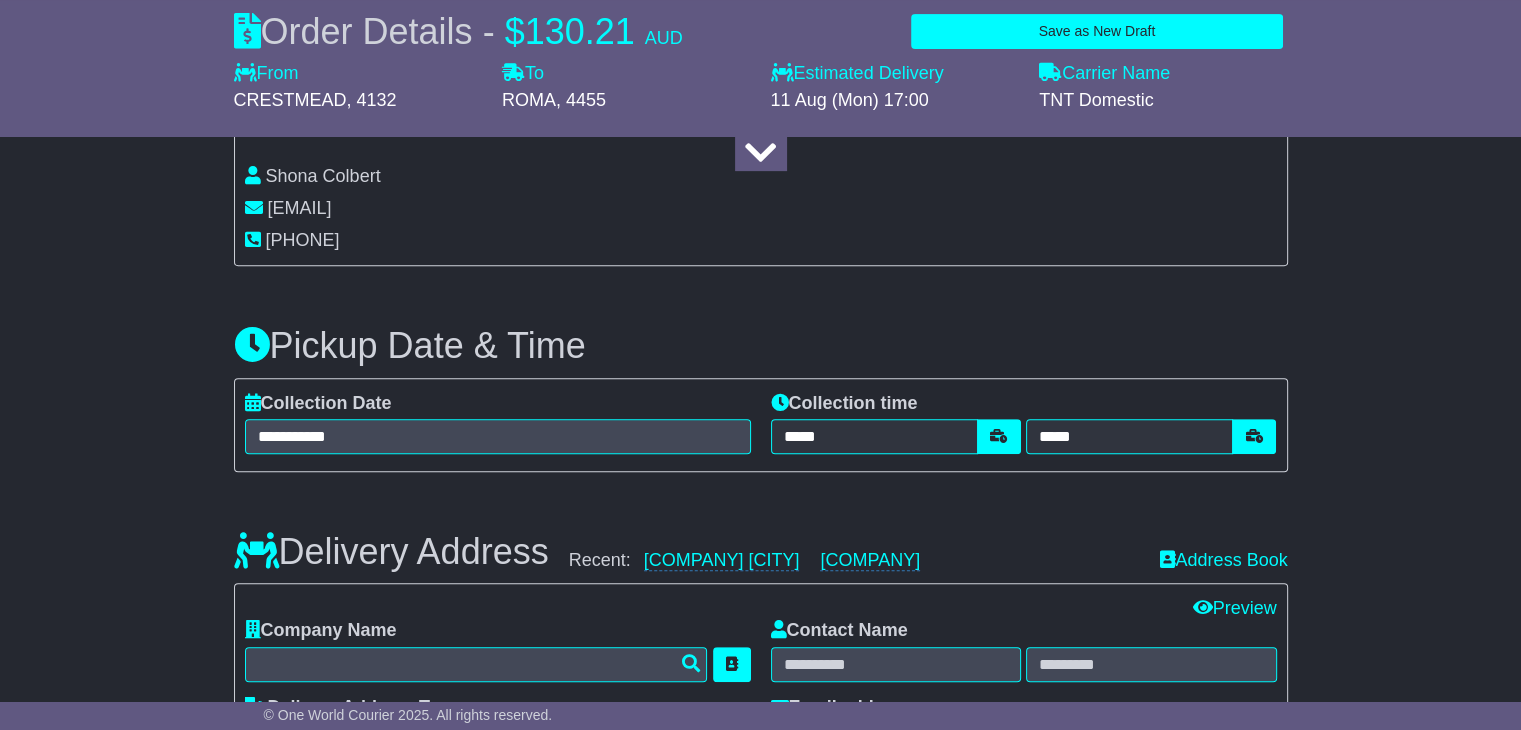 scroll, scrollTop: 1066, scrollLeft: 0, axis: vertical 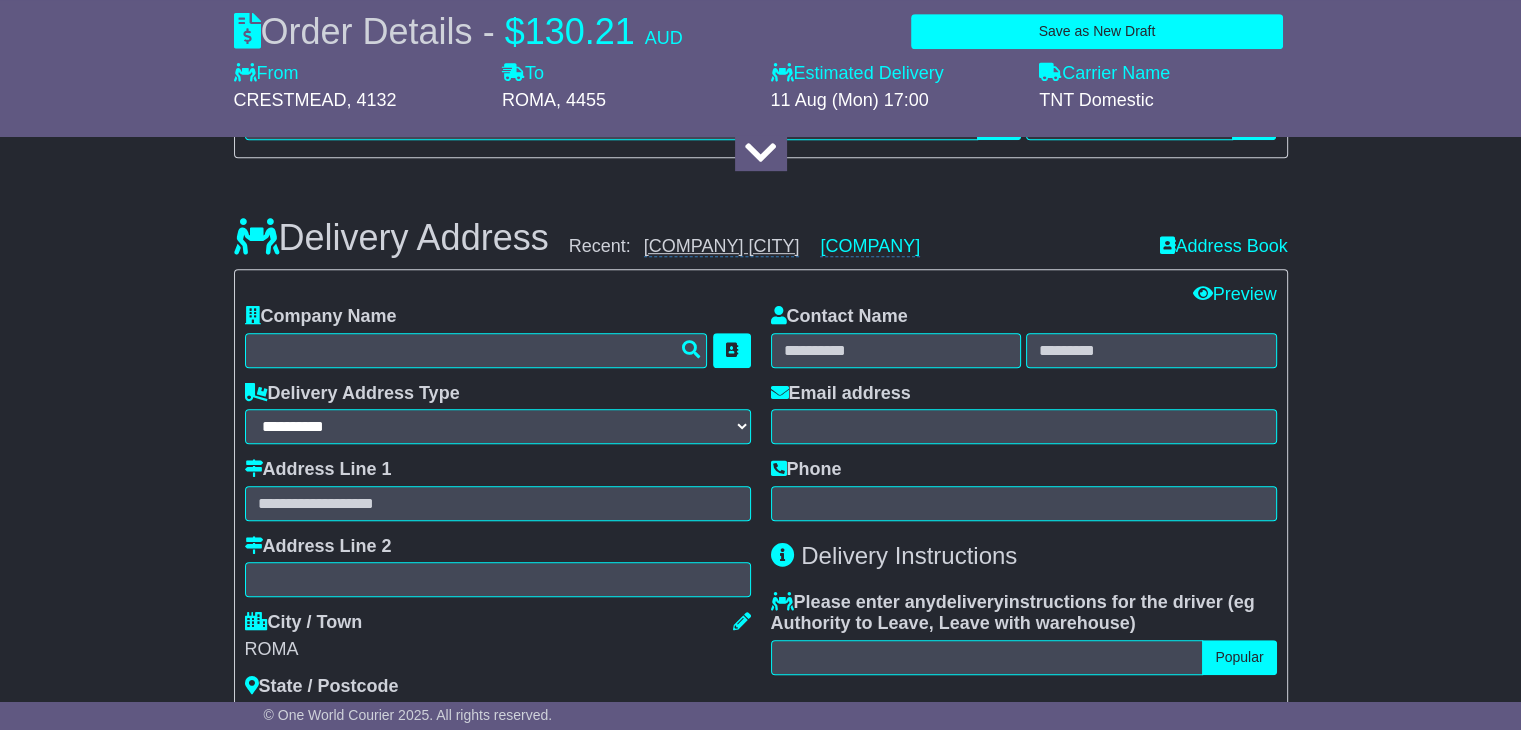 type on "******" 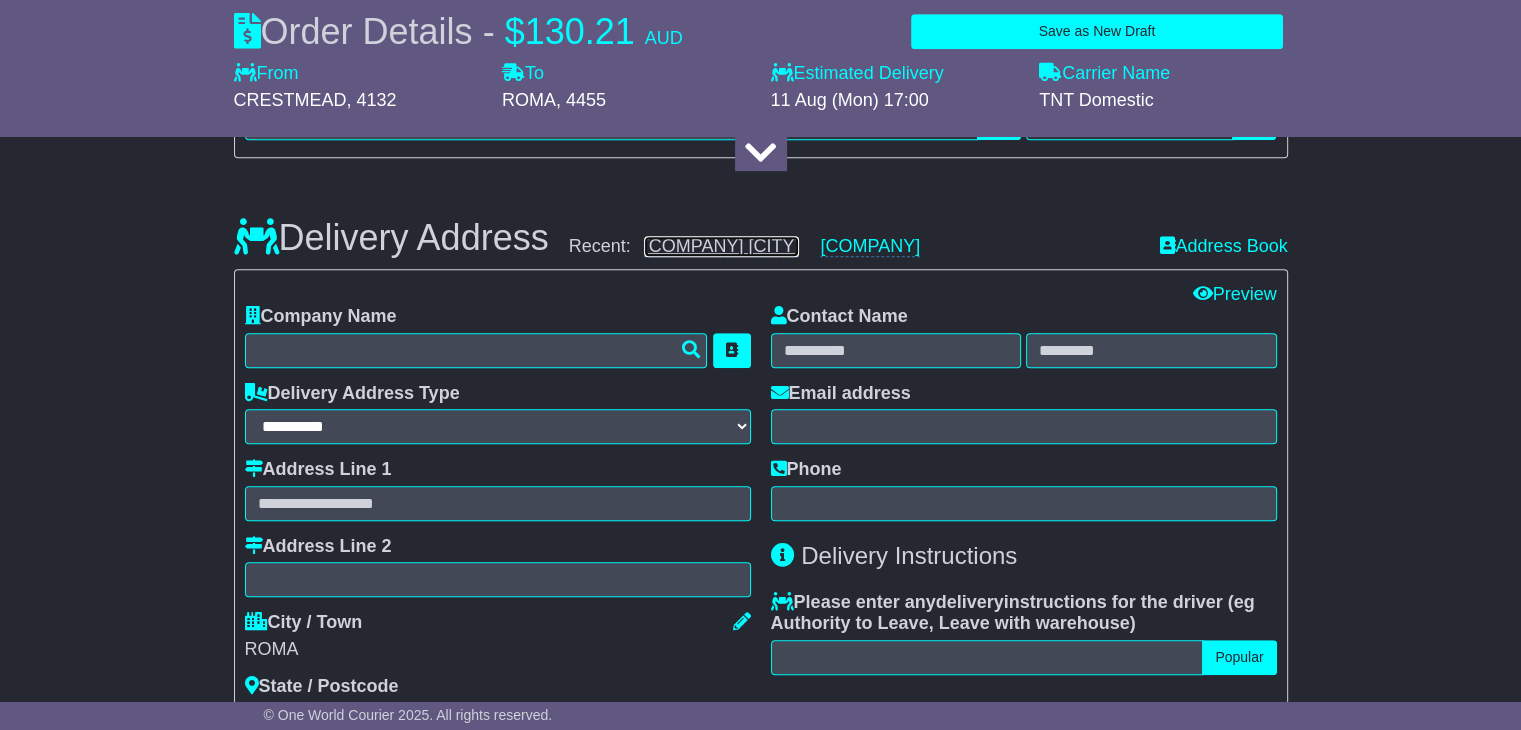 click on "ELDERS ROMA" at bounding box center (722, 246) 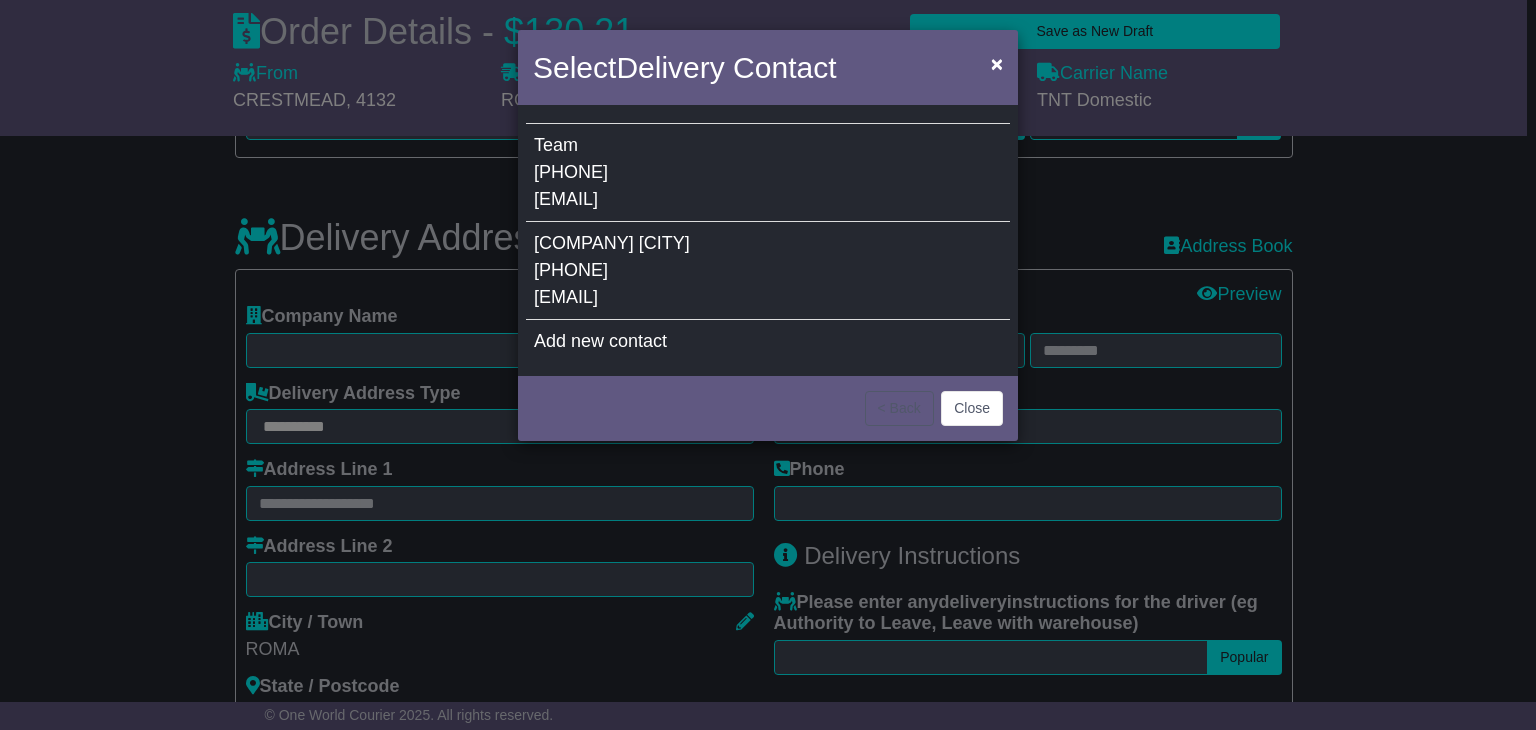 click on "07 4572 6700" at bounding box center (571, 270) 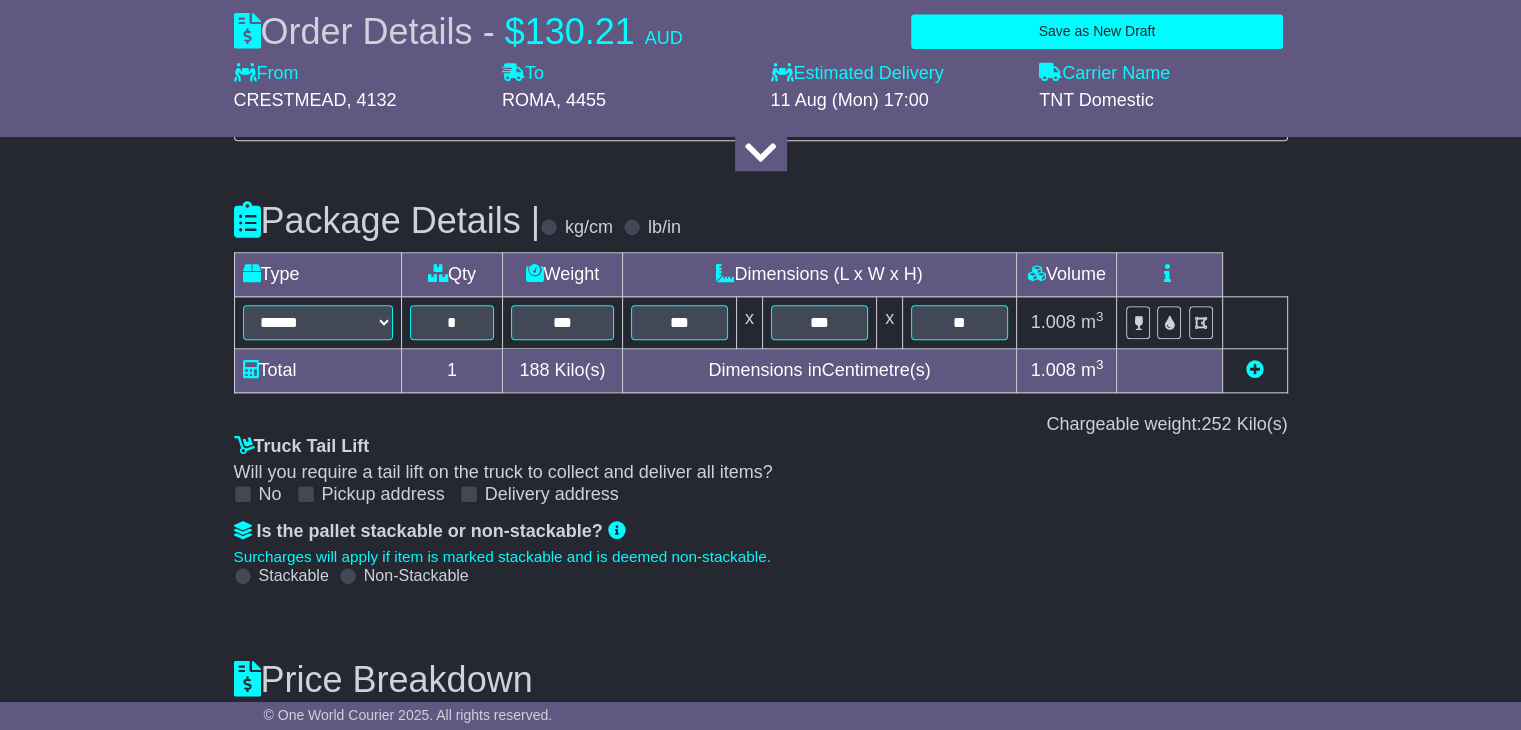 scroll, scrollTop: 2328, scrollLeft: 0, axis: vertical 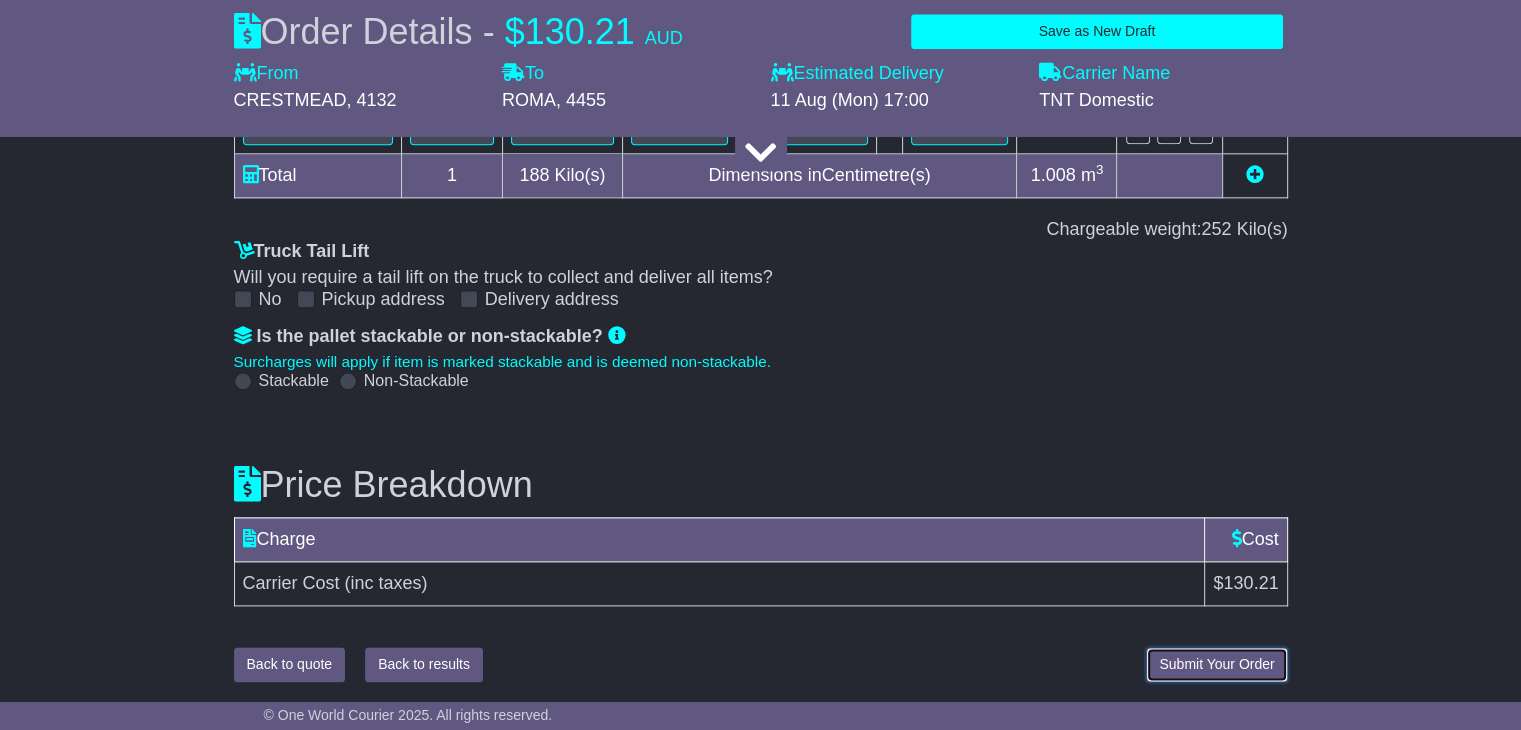 click on "Submit Your Order" at bounding box center (1216, 664) 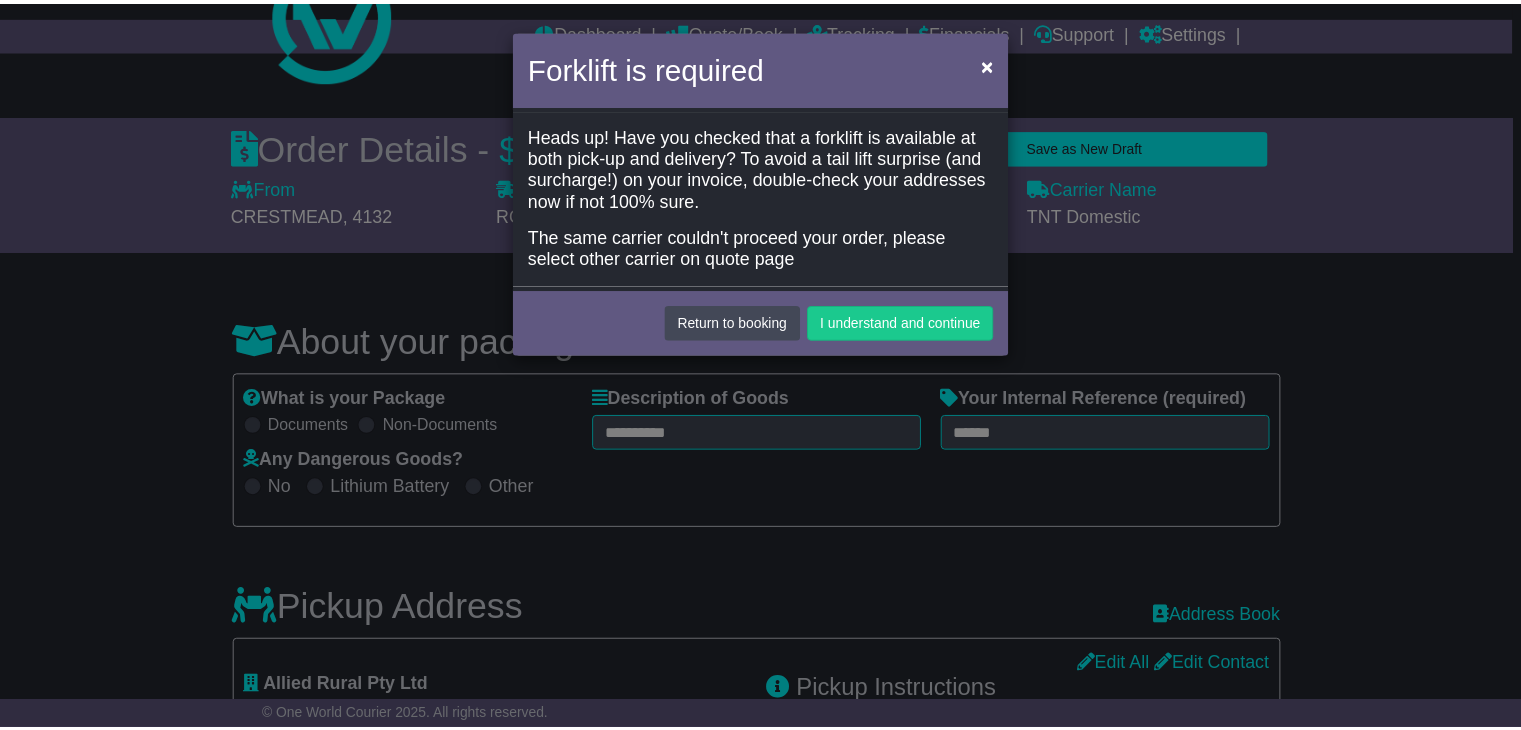 scroll, scrollTop: 0, scrollLeft: 0, axis: both 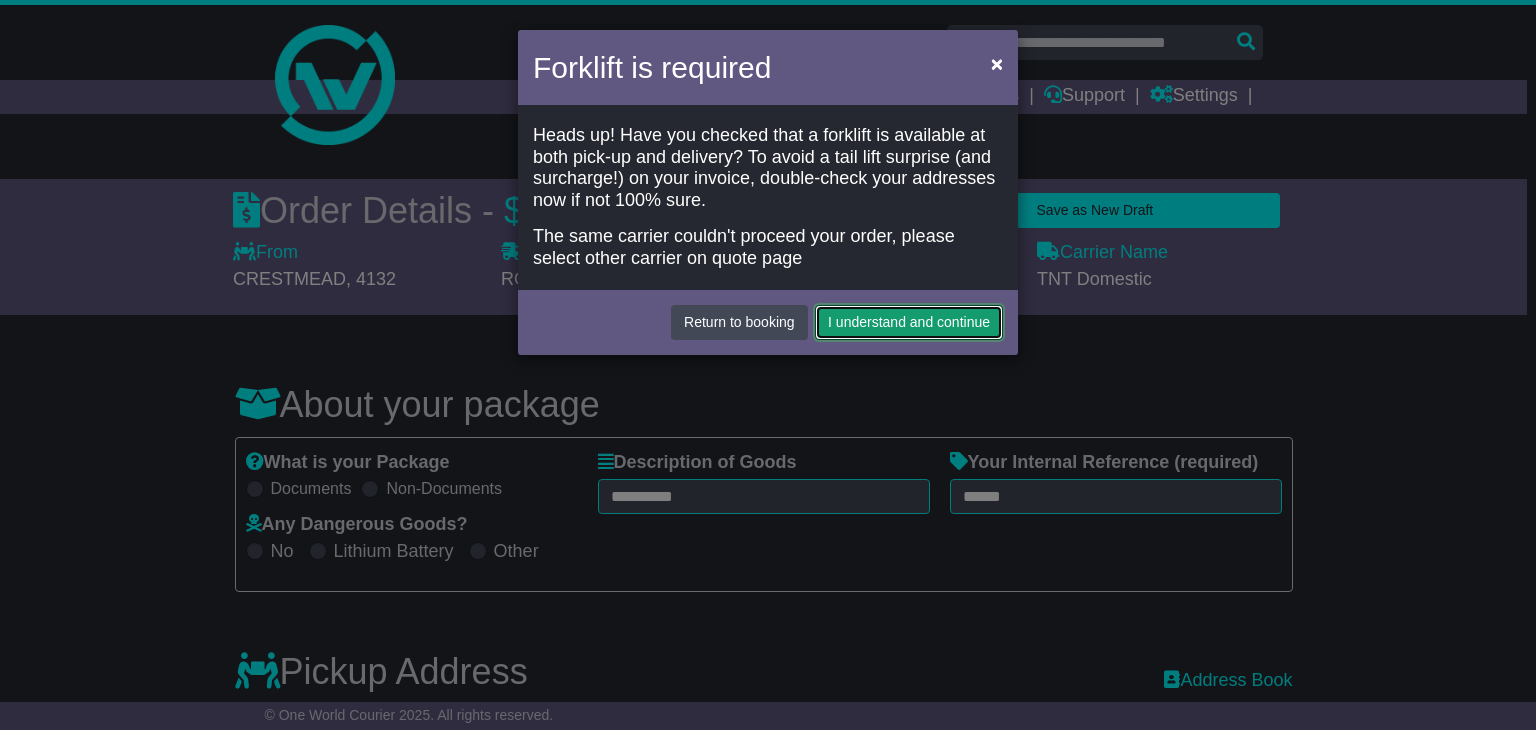 click on "I understand and continue" at bounding box center (909, 322) 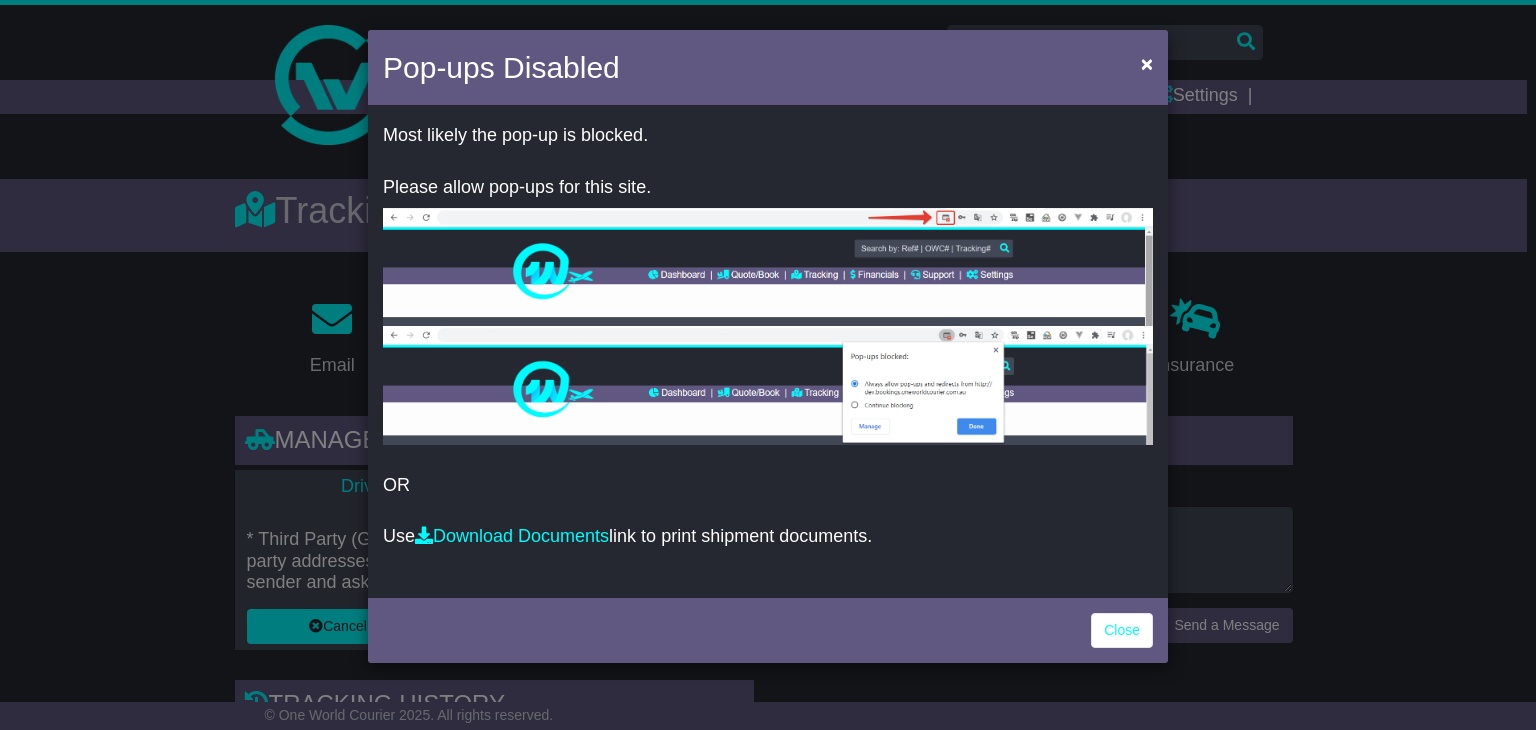scroll, scrollTop: 0, scrollLeft: 0, axis: both 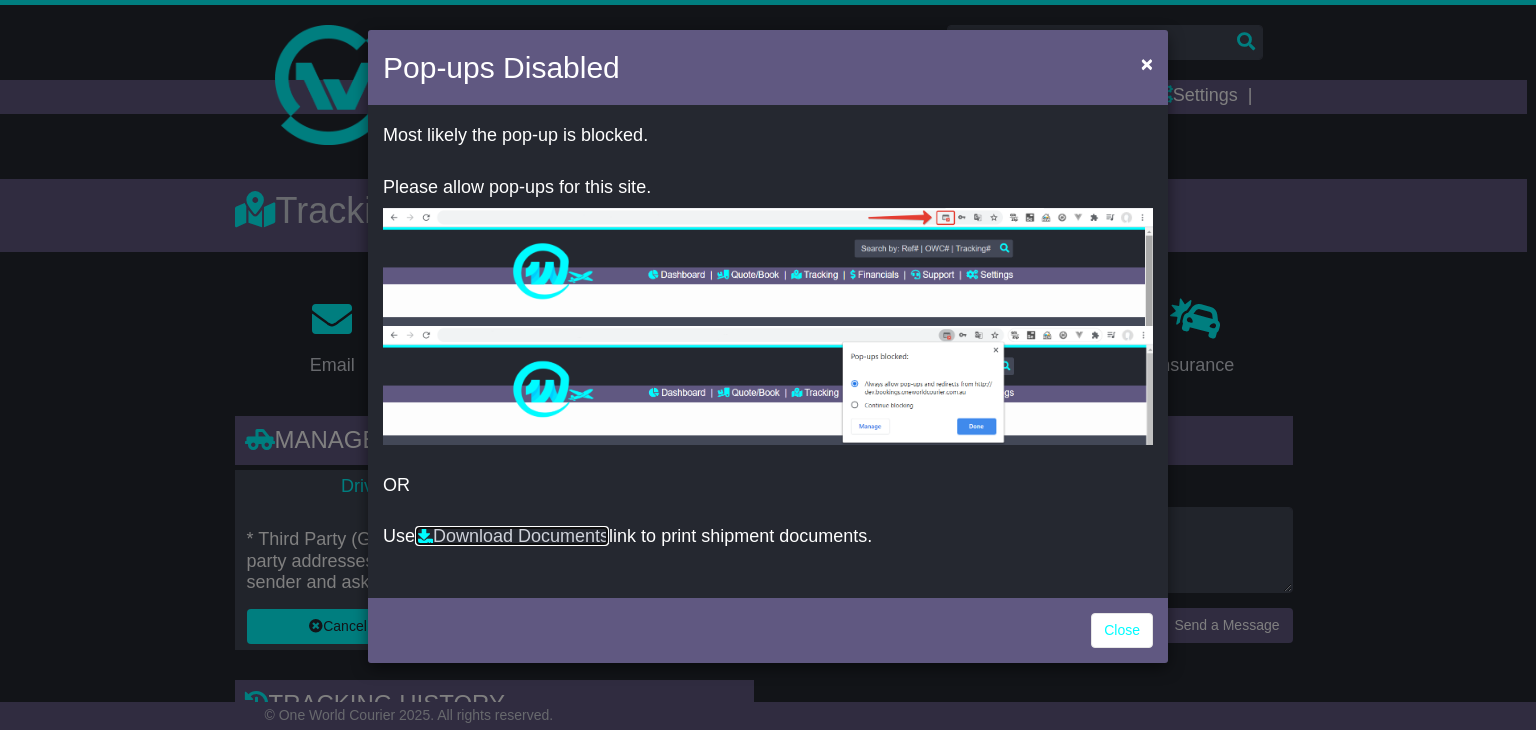 click on "Download Documents" at bounding box center [512, 536] 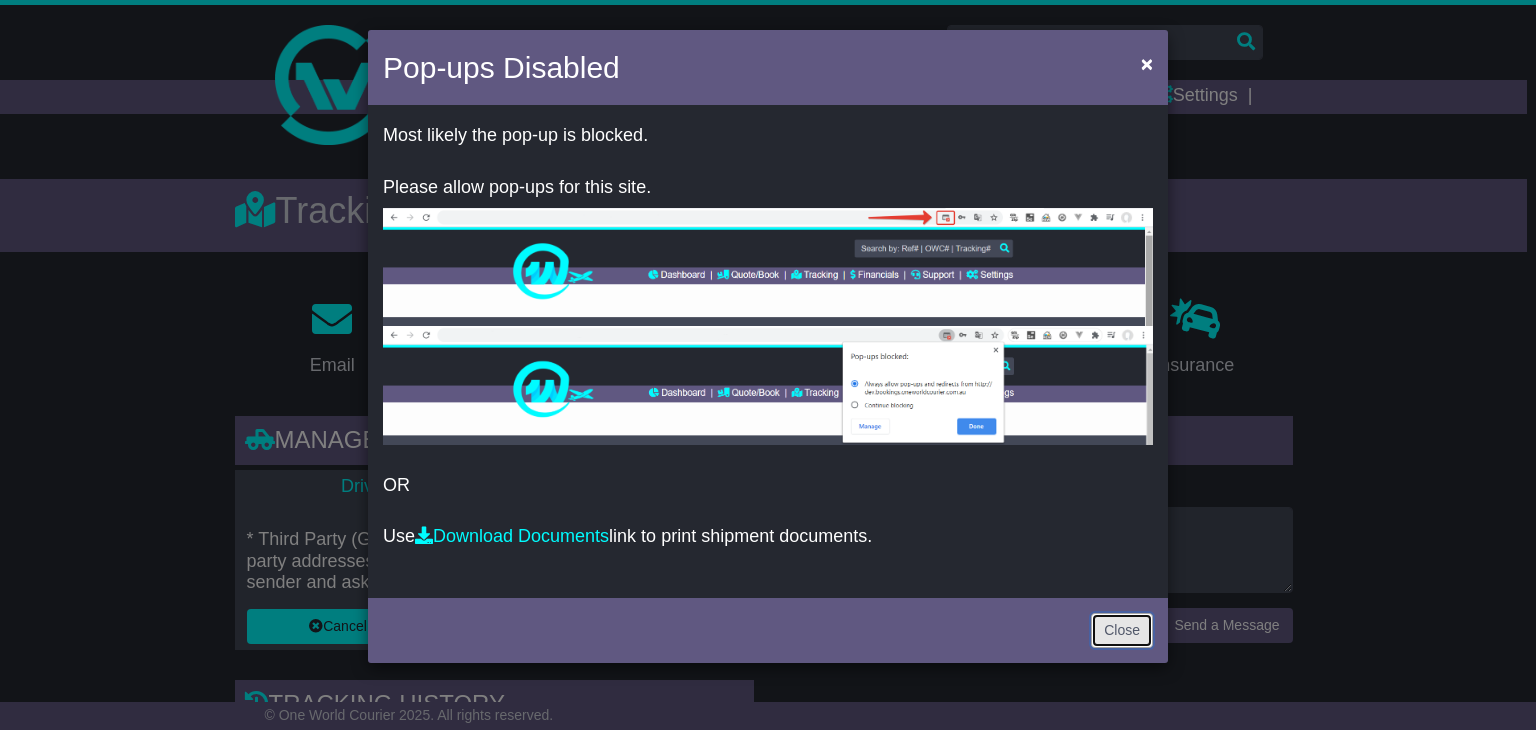 drag, startPoint x: 1112, startPoint y: 626, endPoint x: 1061, endPoint y: 577, distance: 70.724815 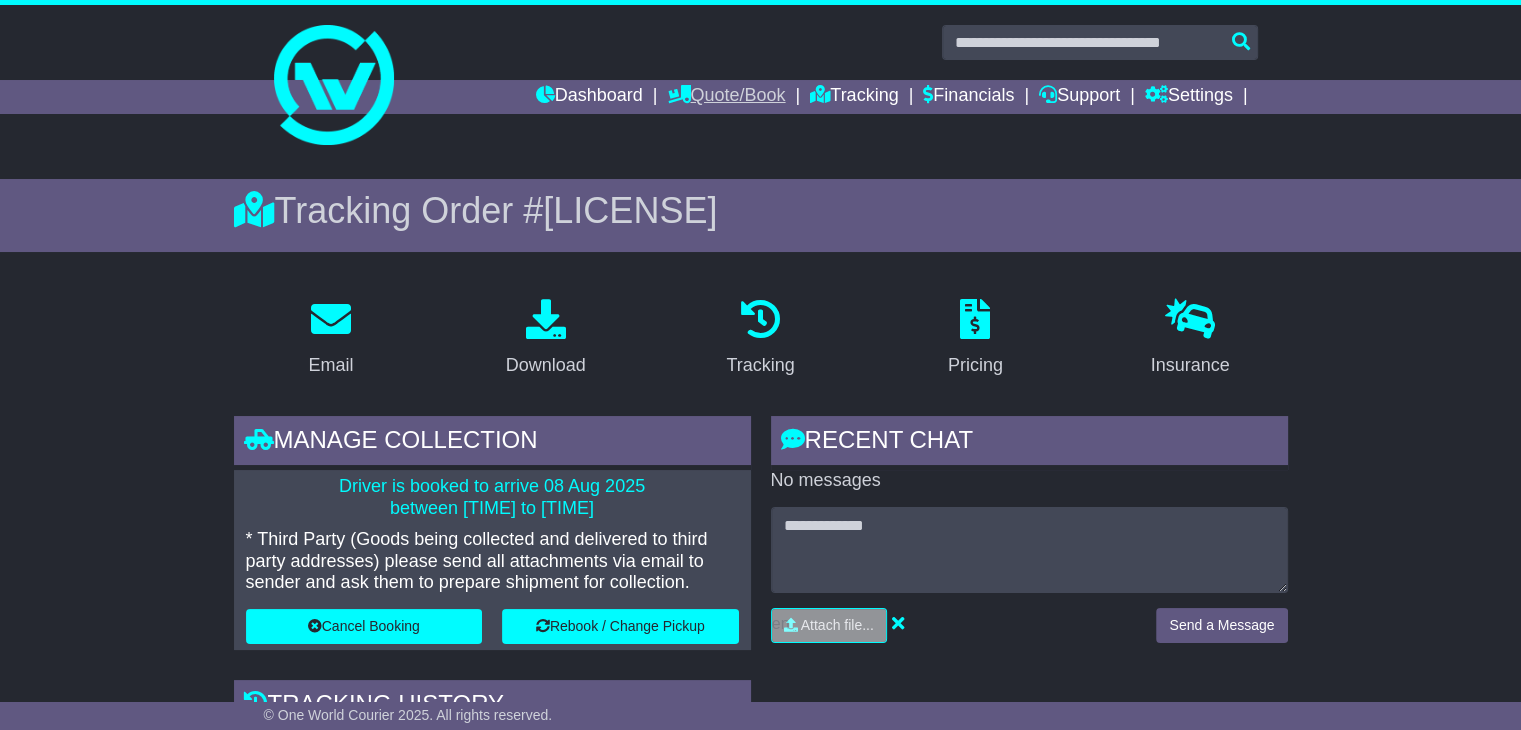 click on "Quote/Book" at bounding box center [726, 97] 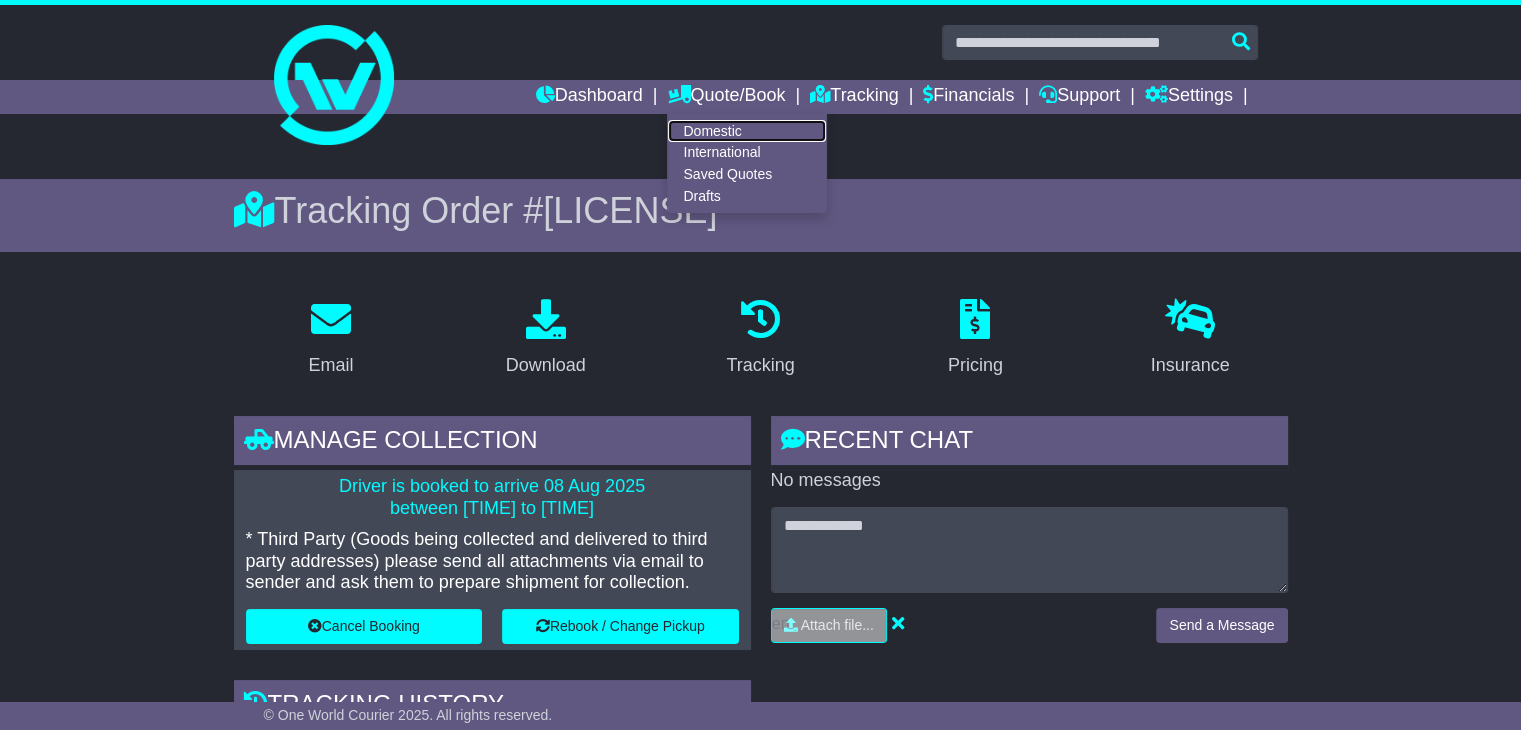 click on "Domestic" at bounding box center [747, 131] 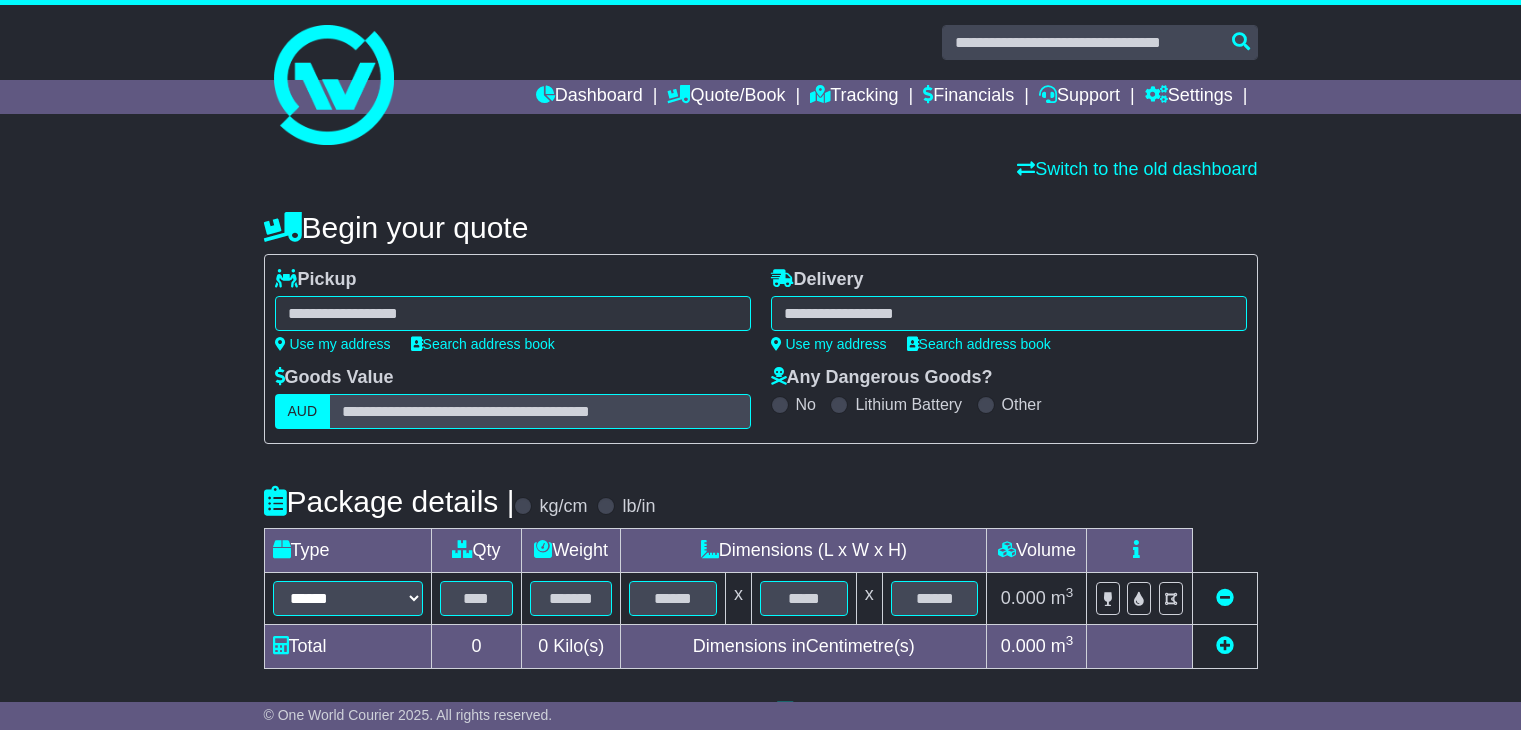 scroll, scrollTop: 0, scrollLeft: 0, axis: both 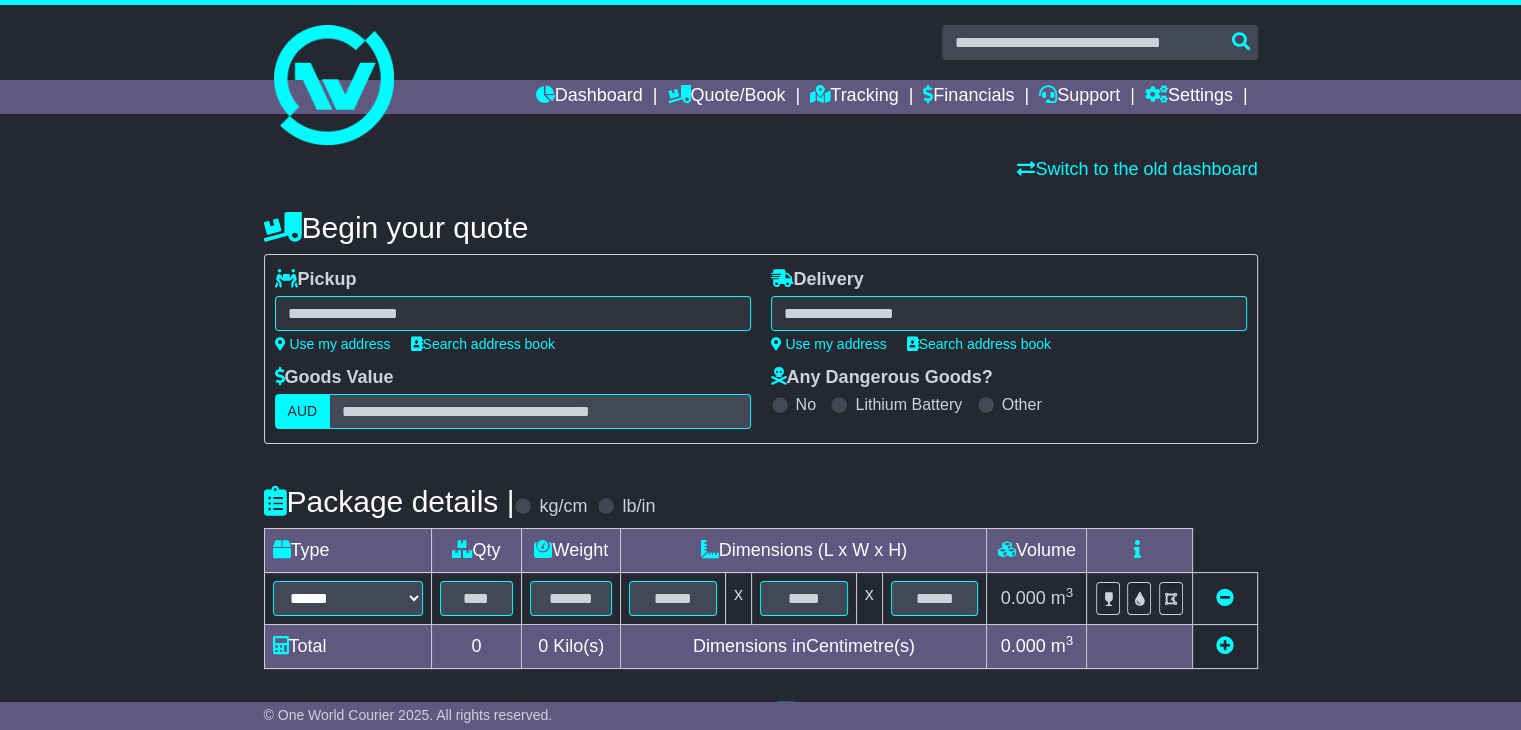 click on "**********" at bounding box center [513, 310] 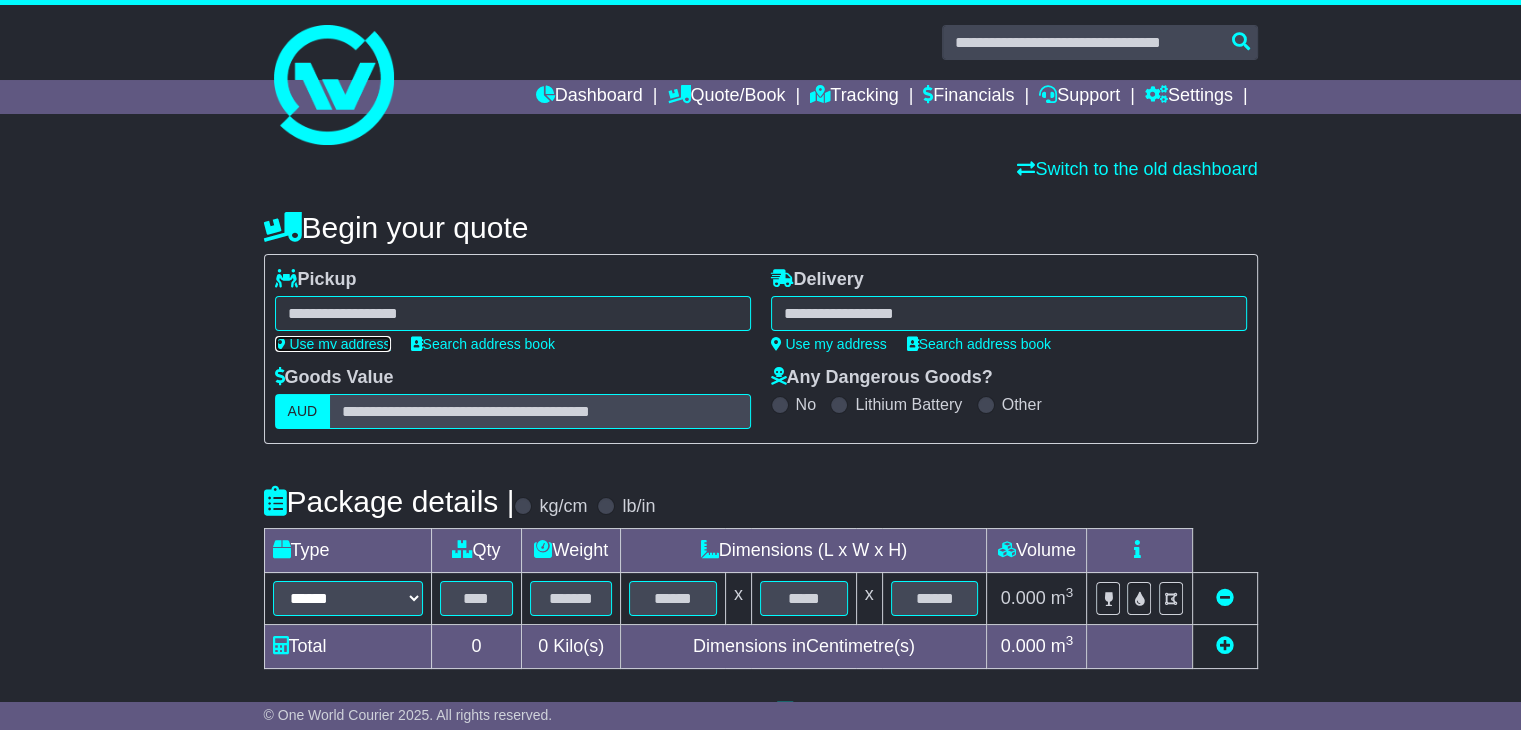 click on "Use my address" at bounding box center [333, 344] 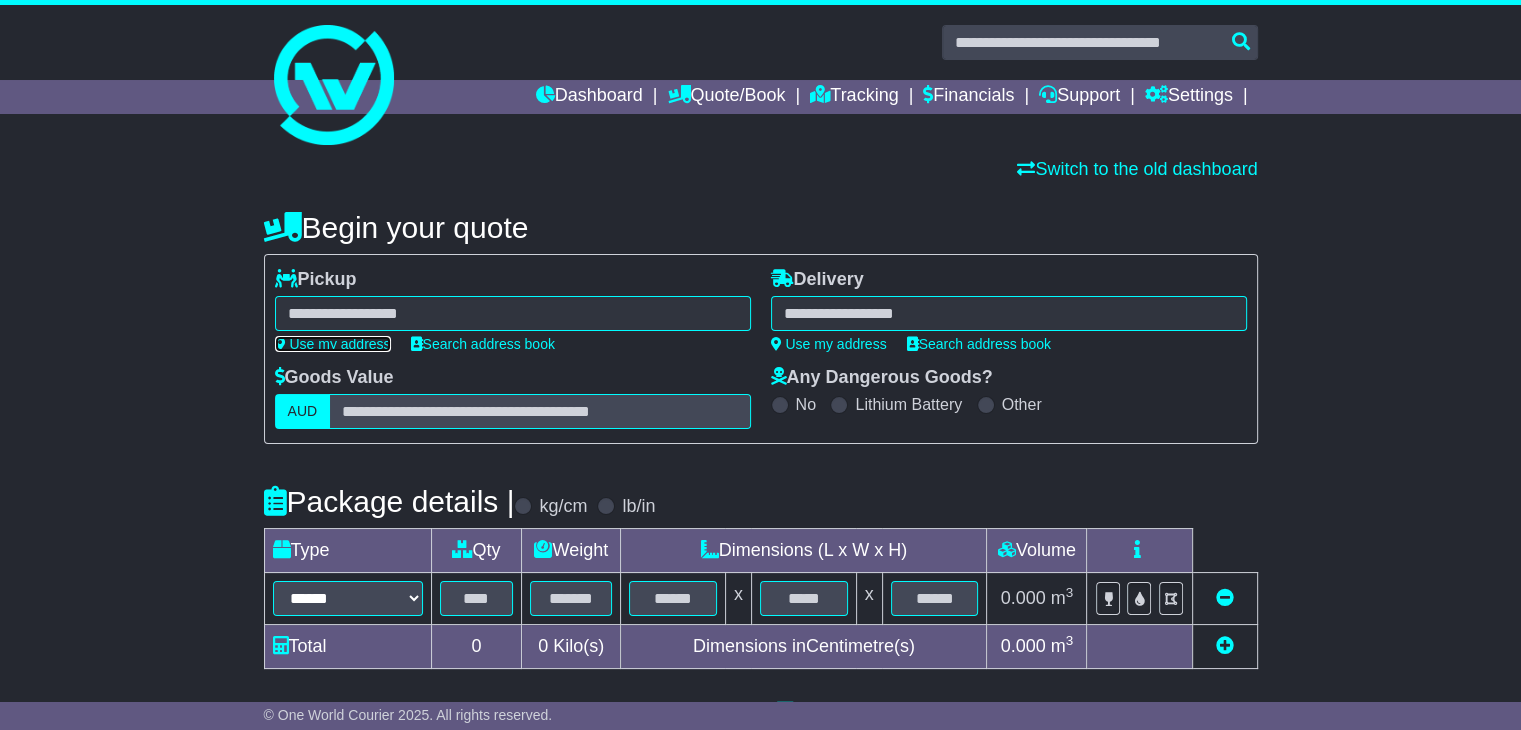 type on "**********" 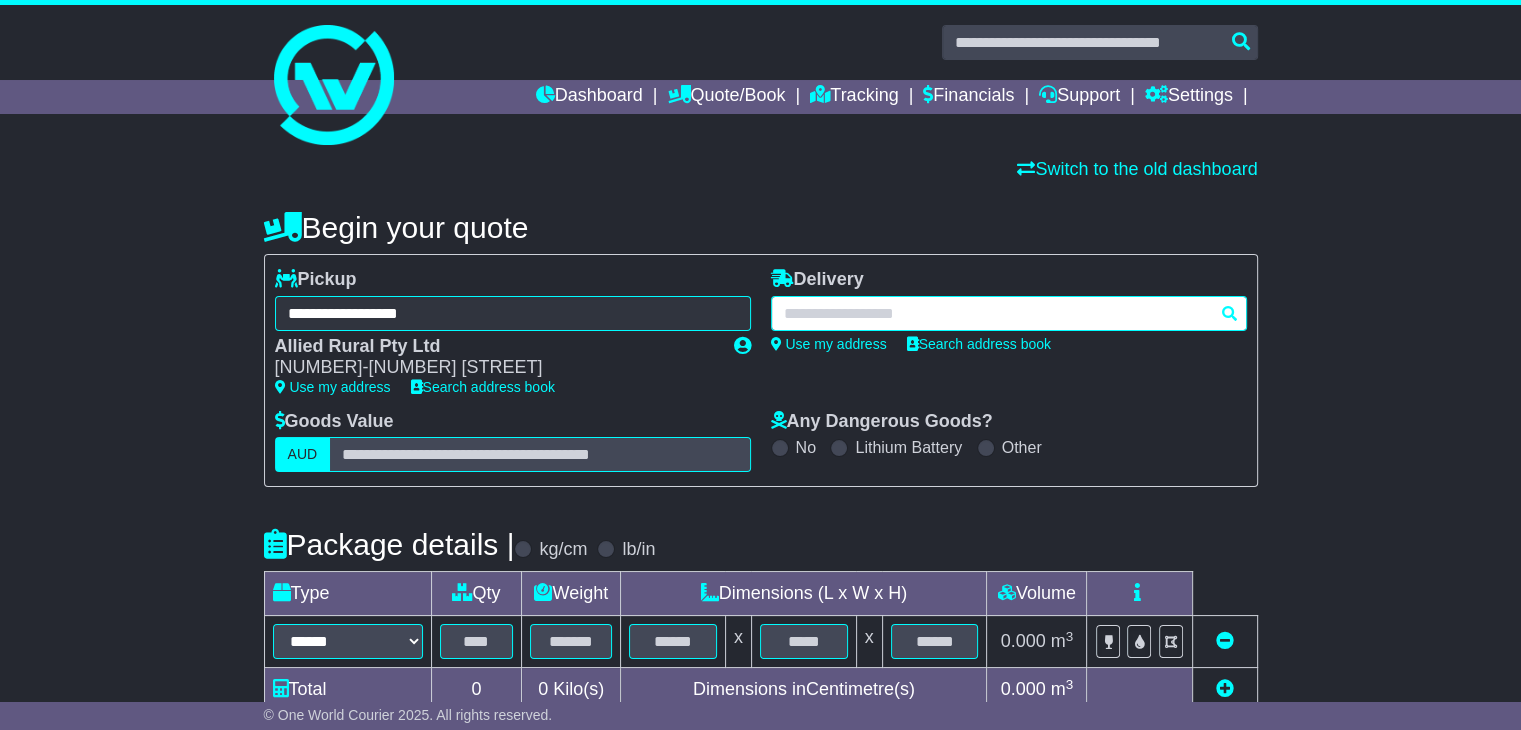 click at bounding box center [1009, 313] 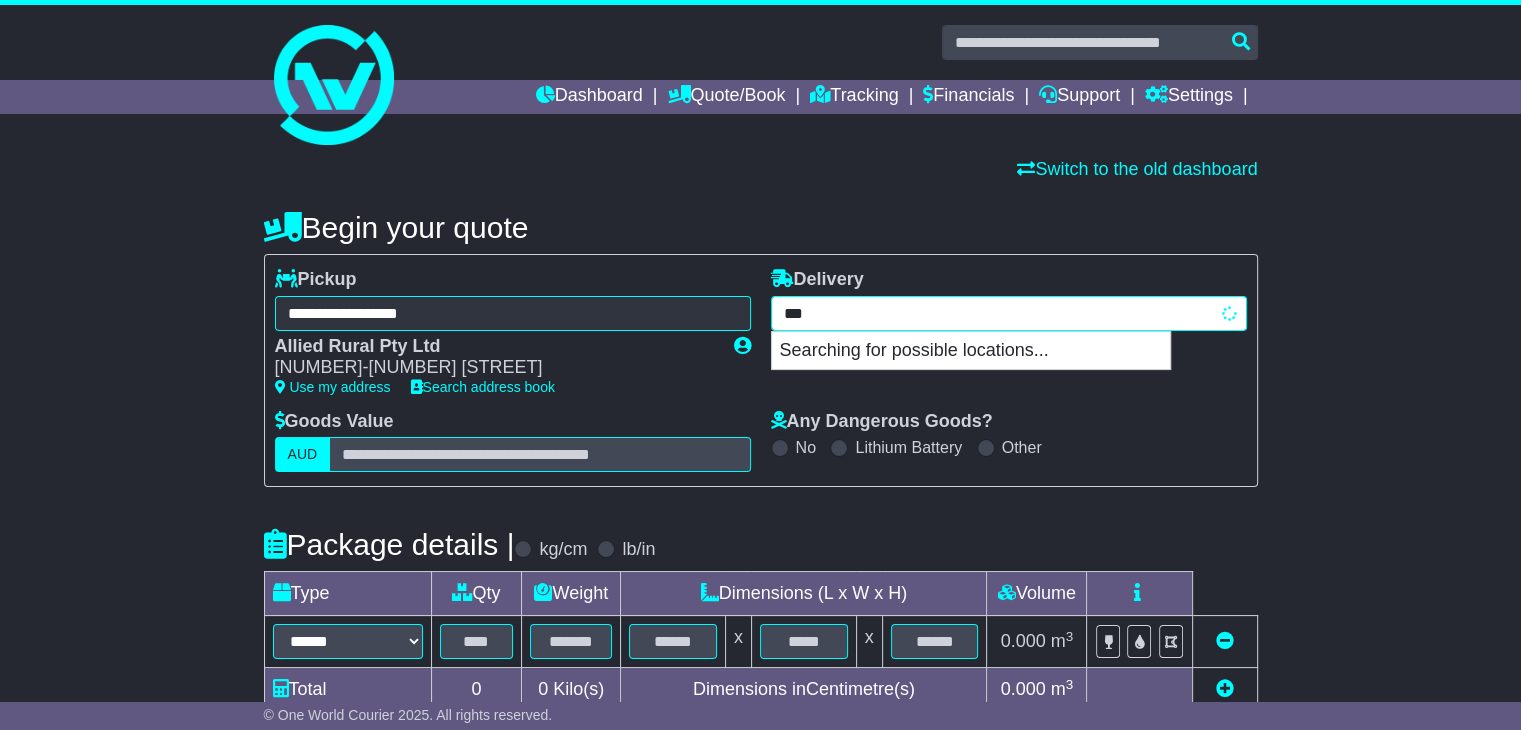 type on "****" 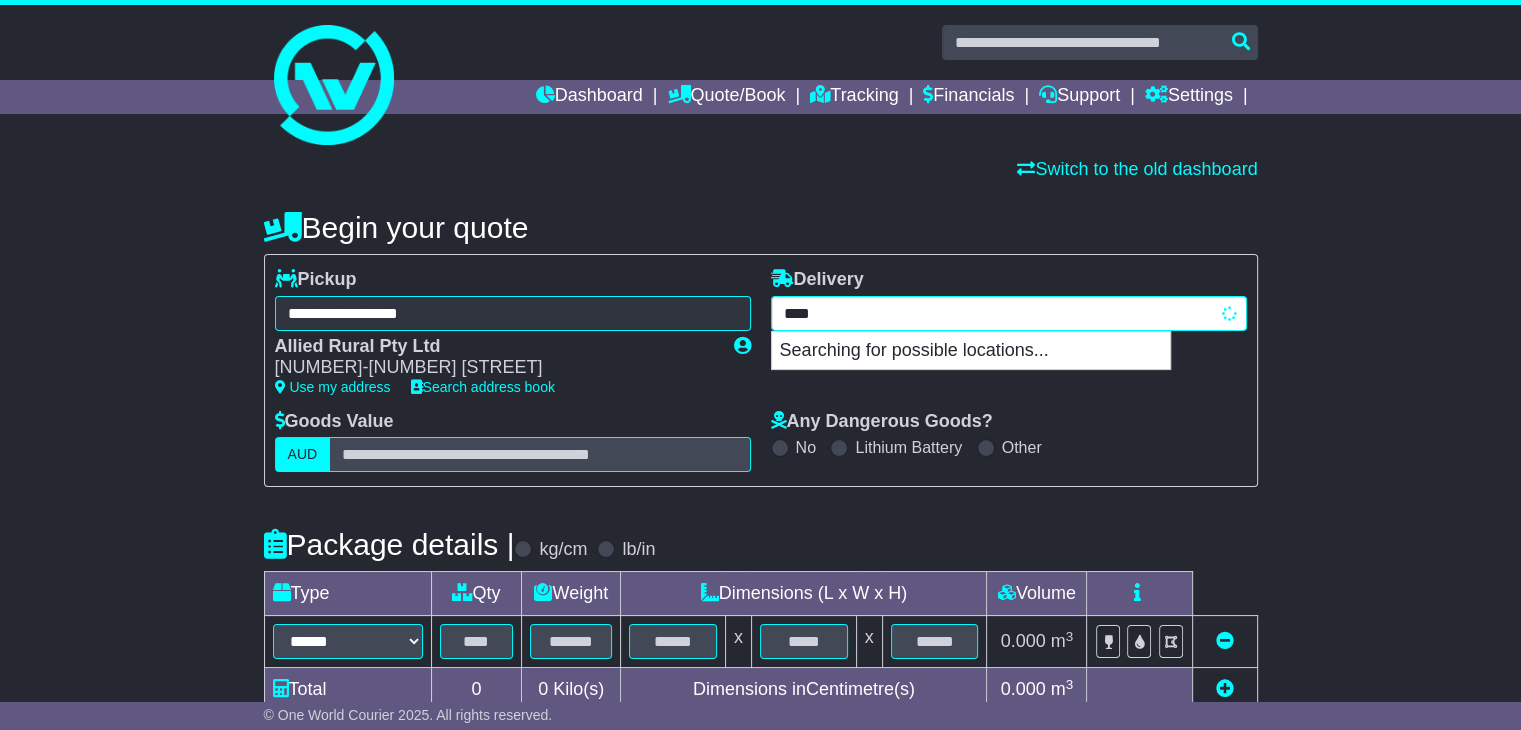 type on "******" 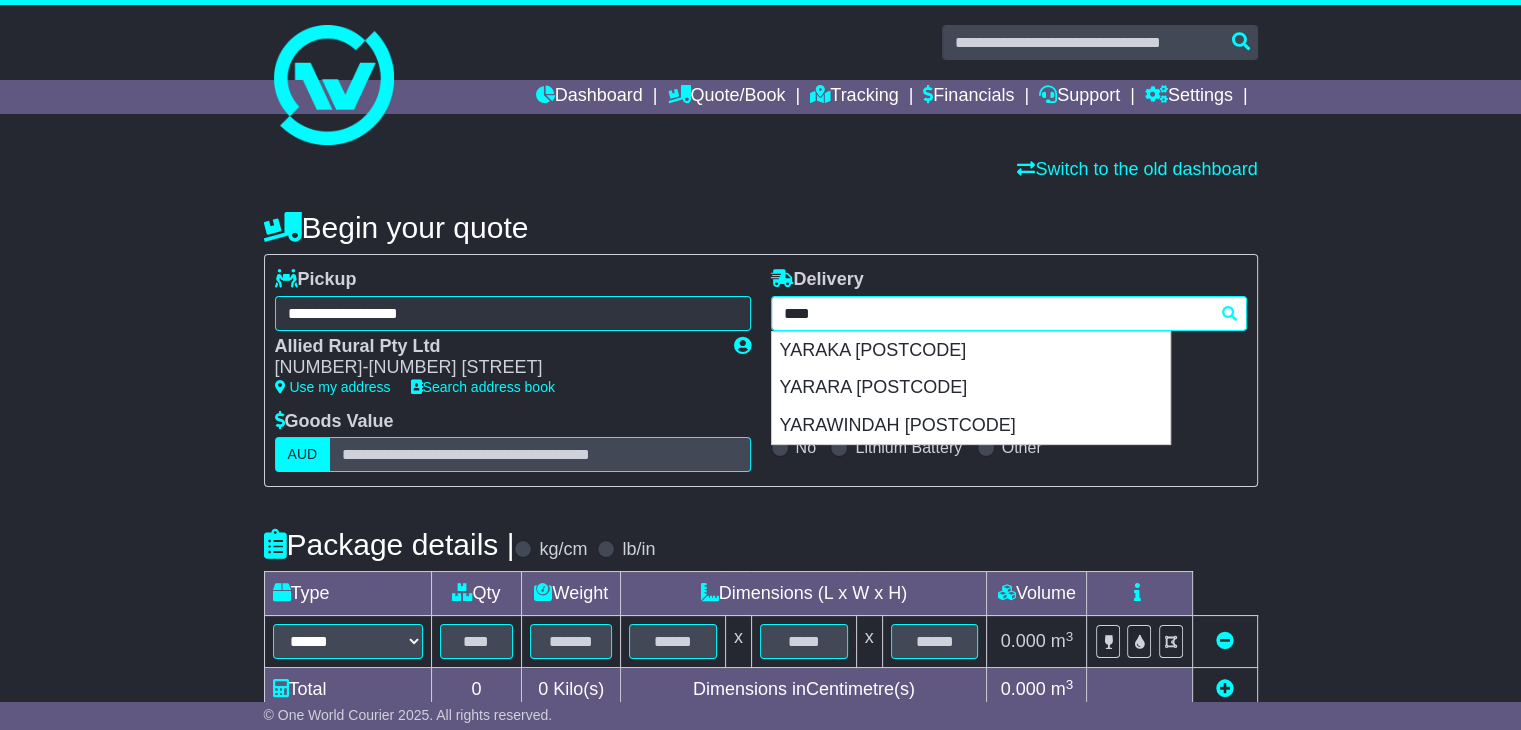 type 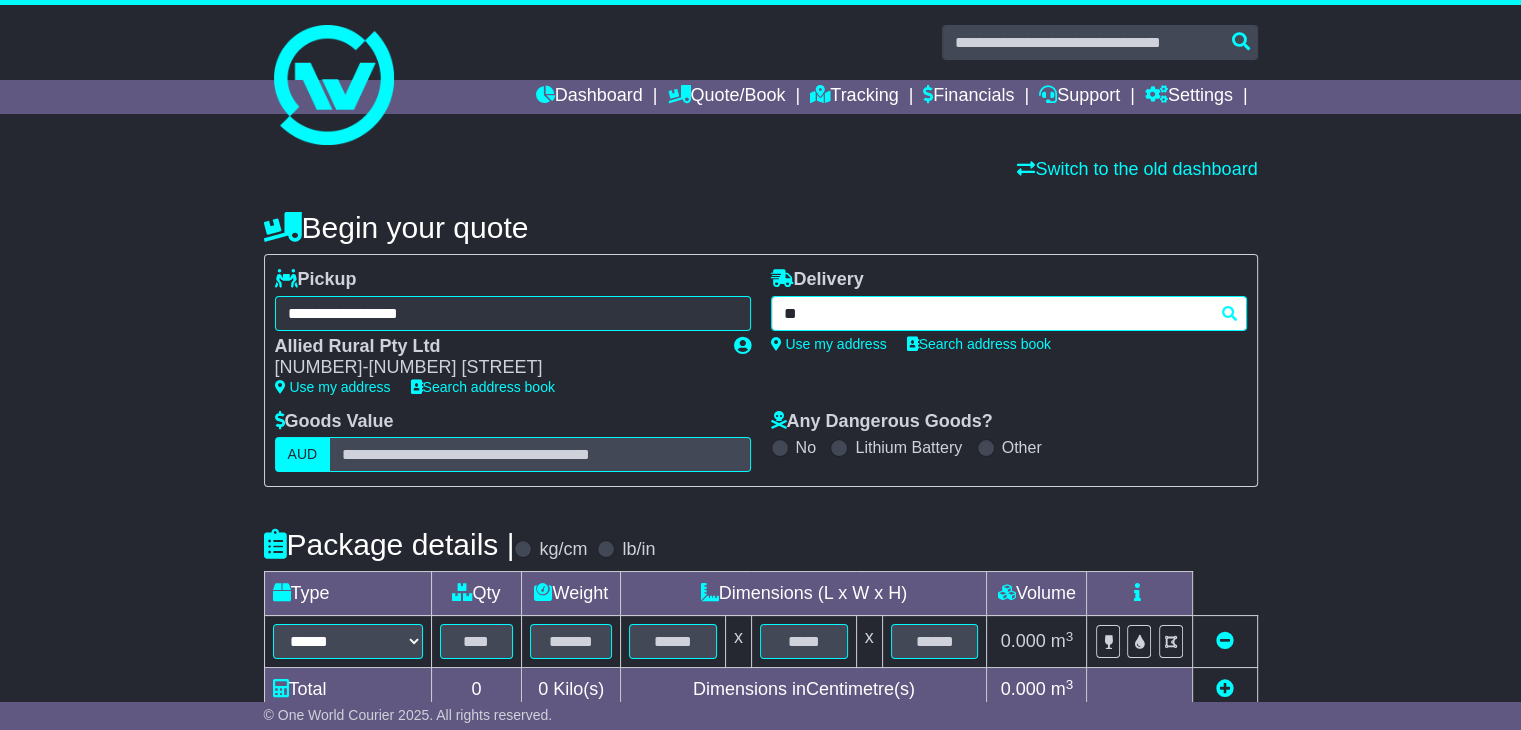 type on "***" 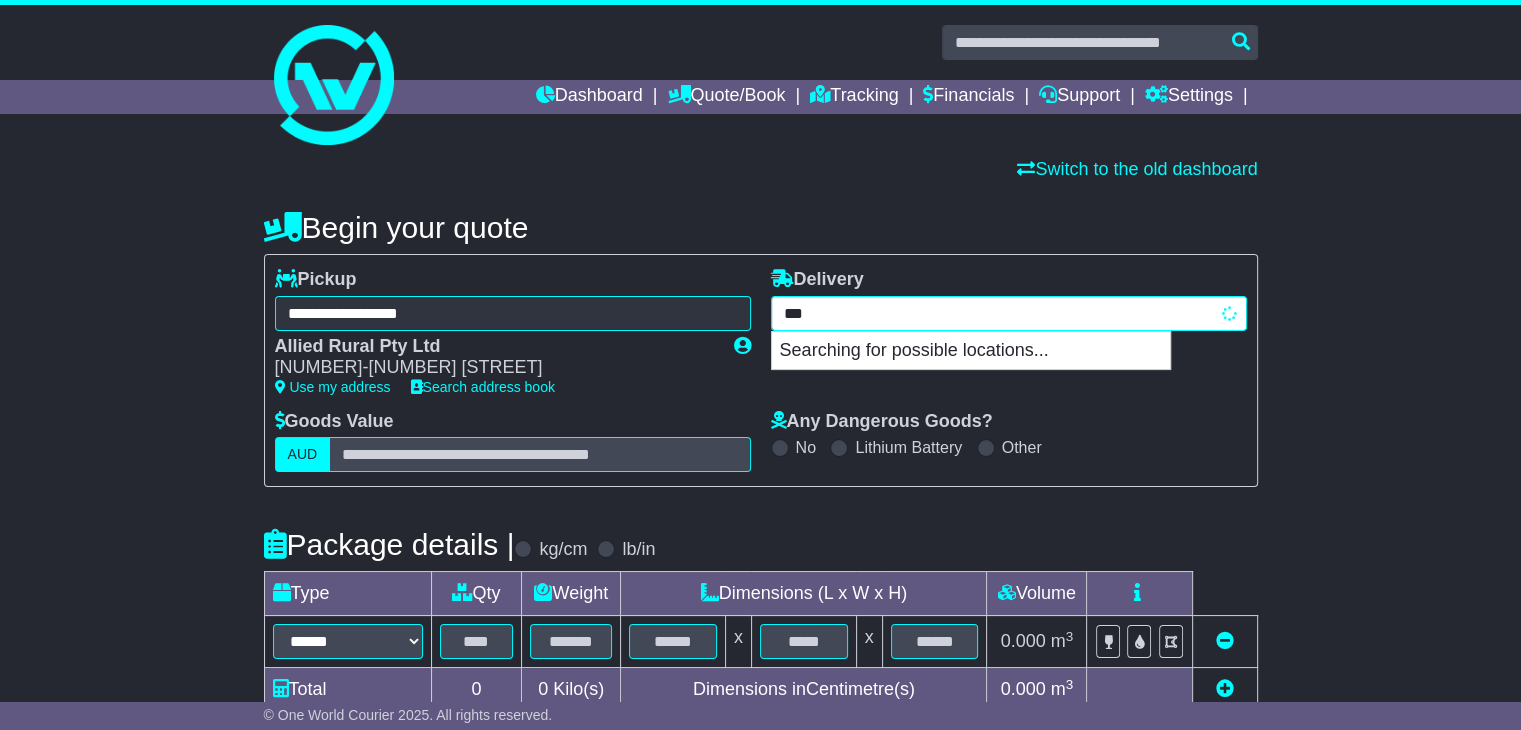 type on "******" 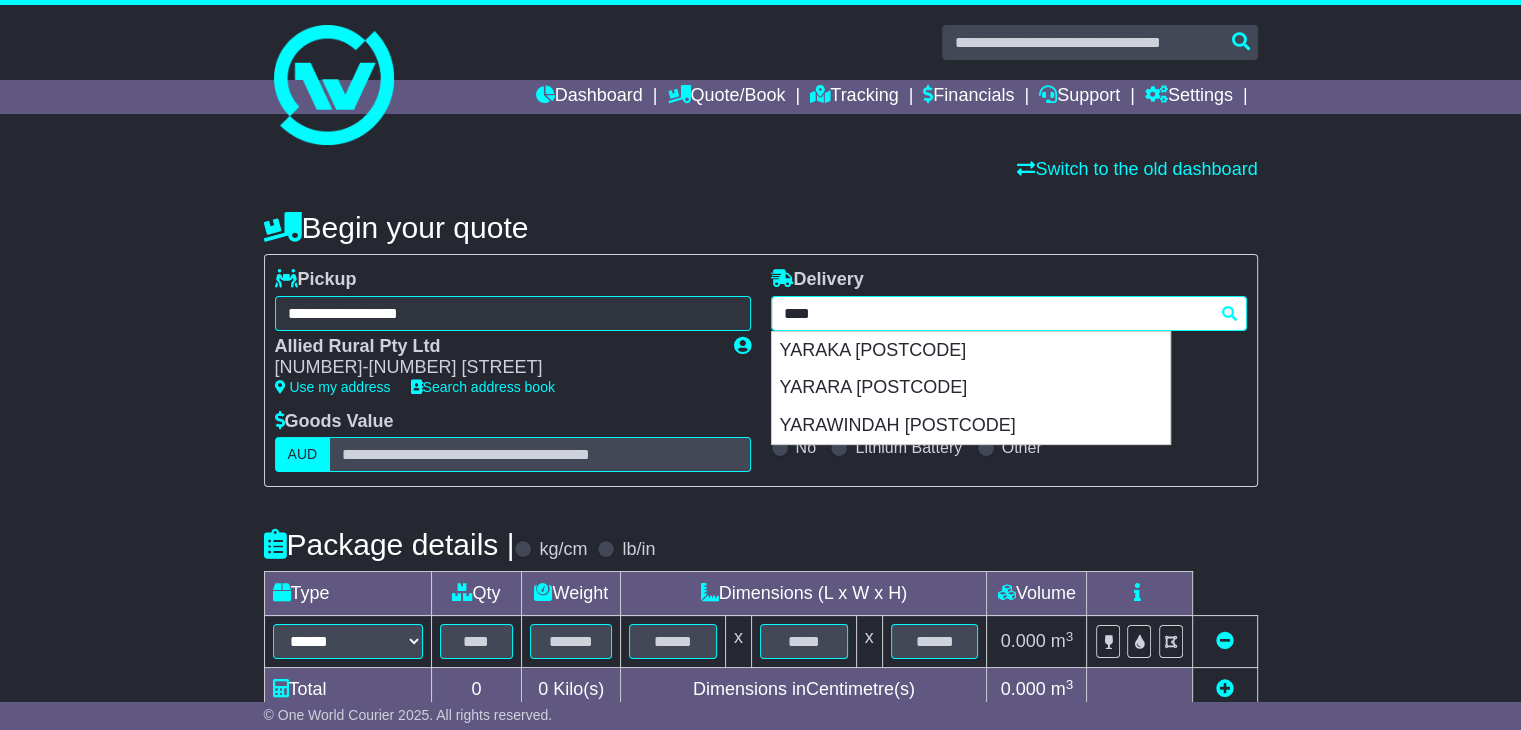type 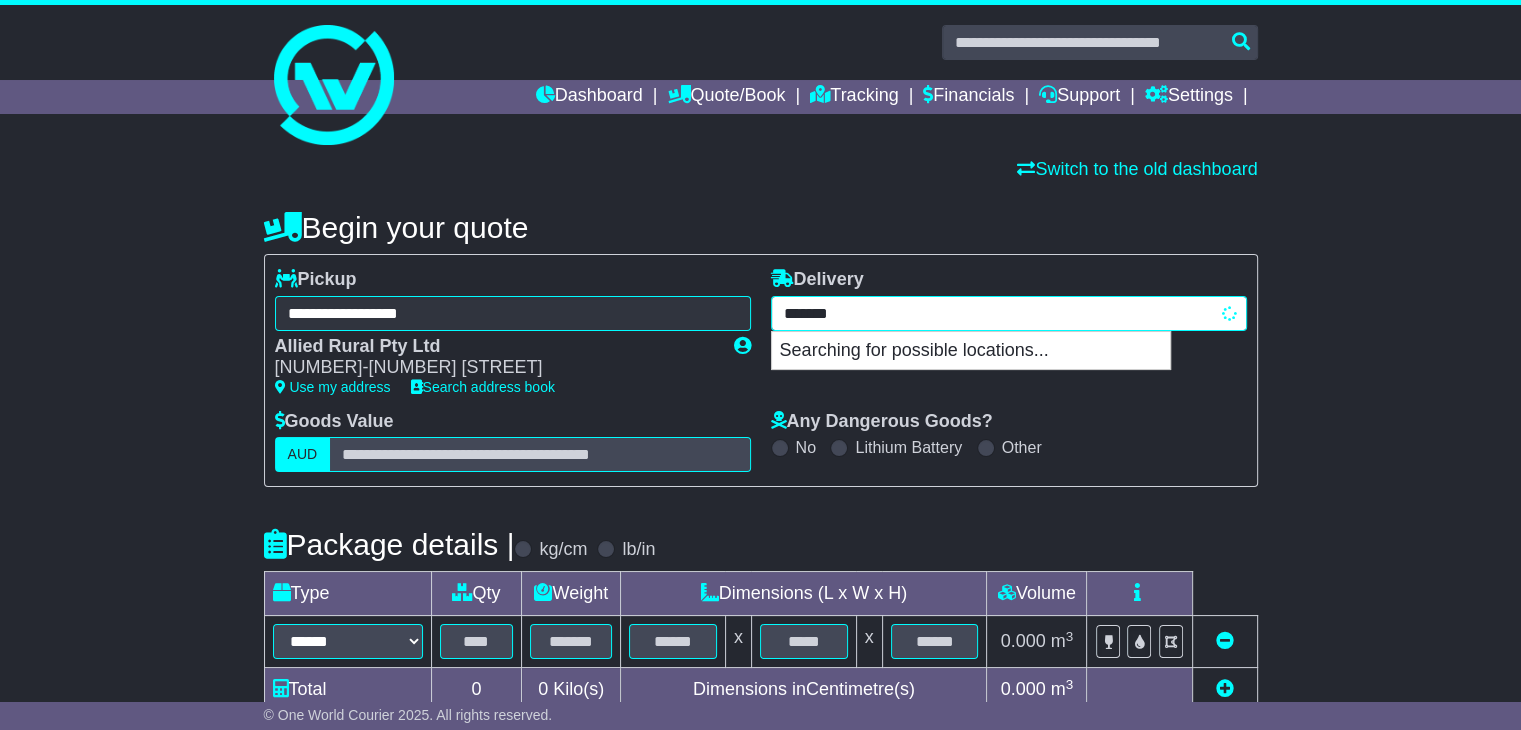 type on "********" 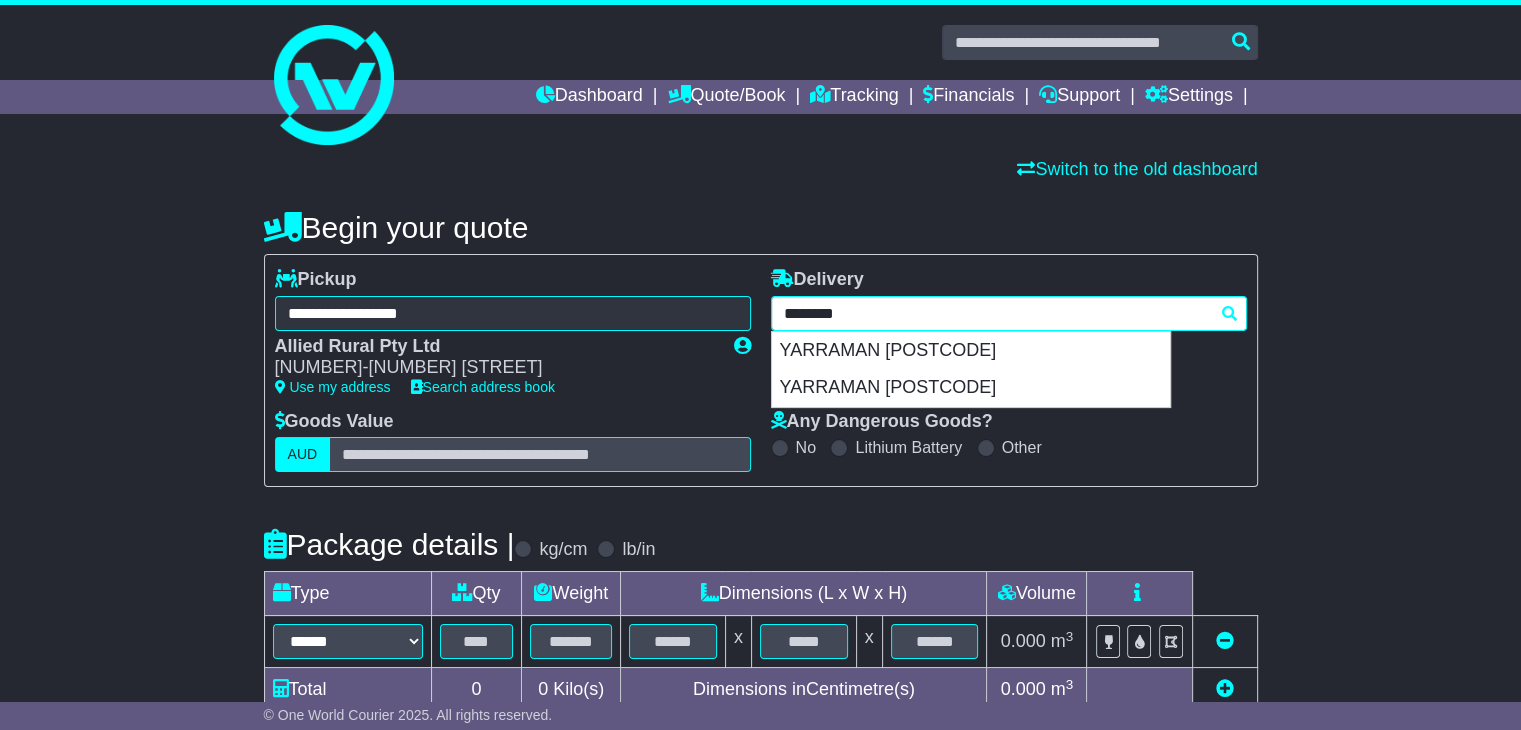 click on "YARRAMAN [POSTCODE]" at bounding box center (971, 388) 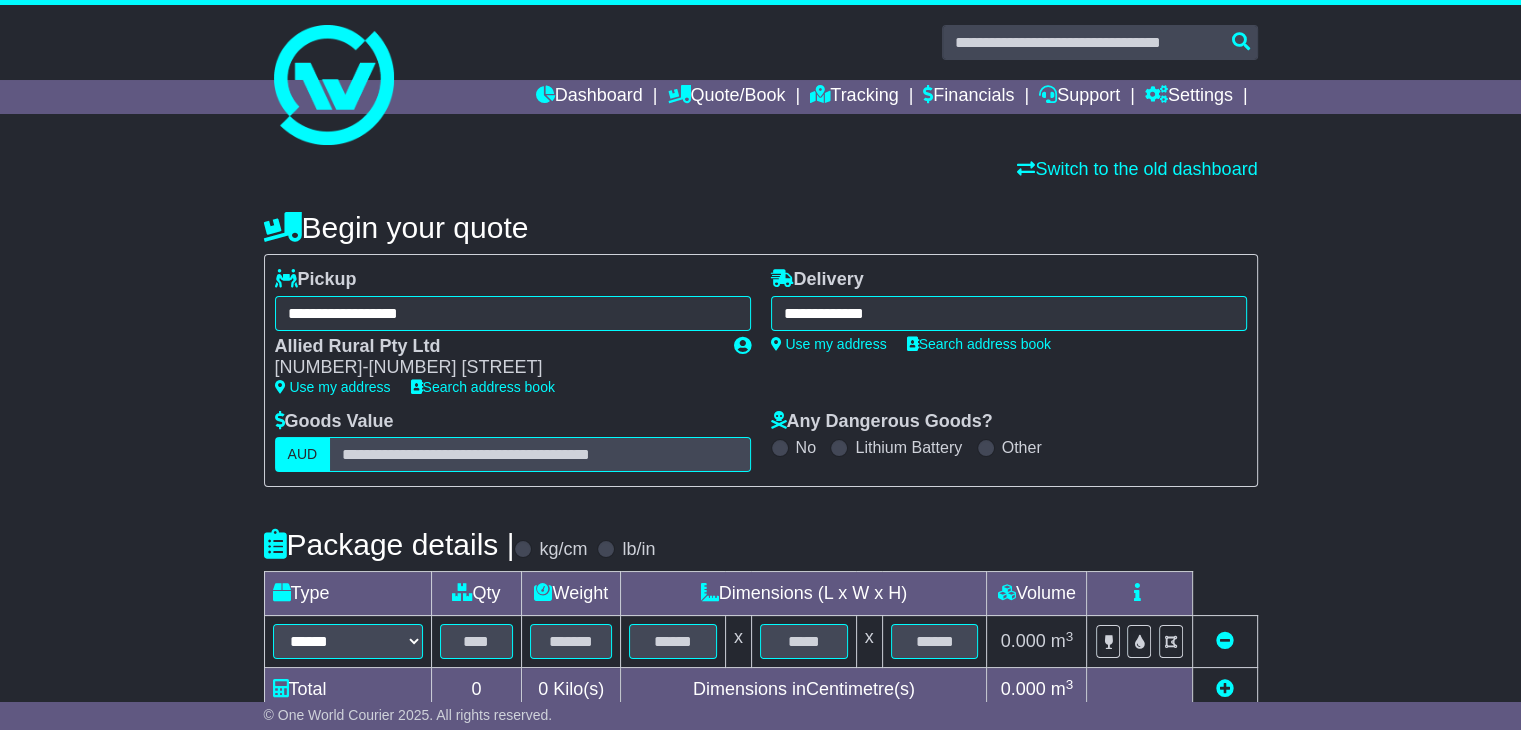 type on "**********" 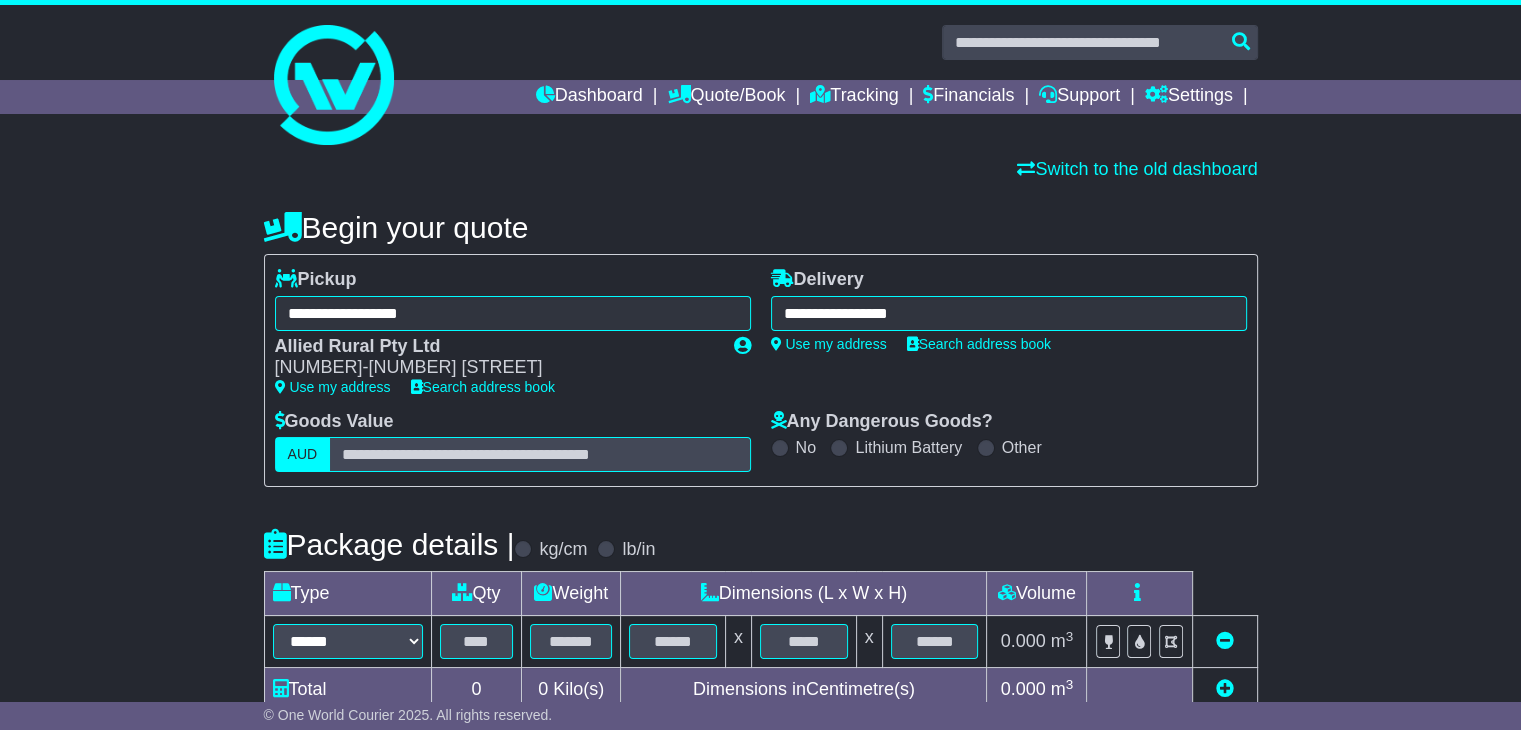 scroll, scrollTop: 368, scrollLeft: 0, axis: vertical 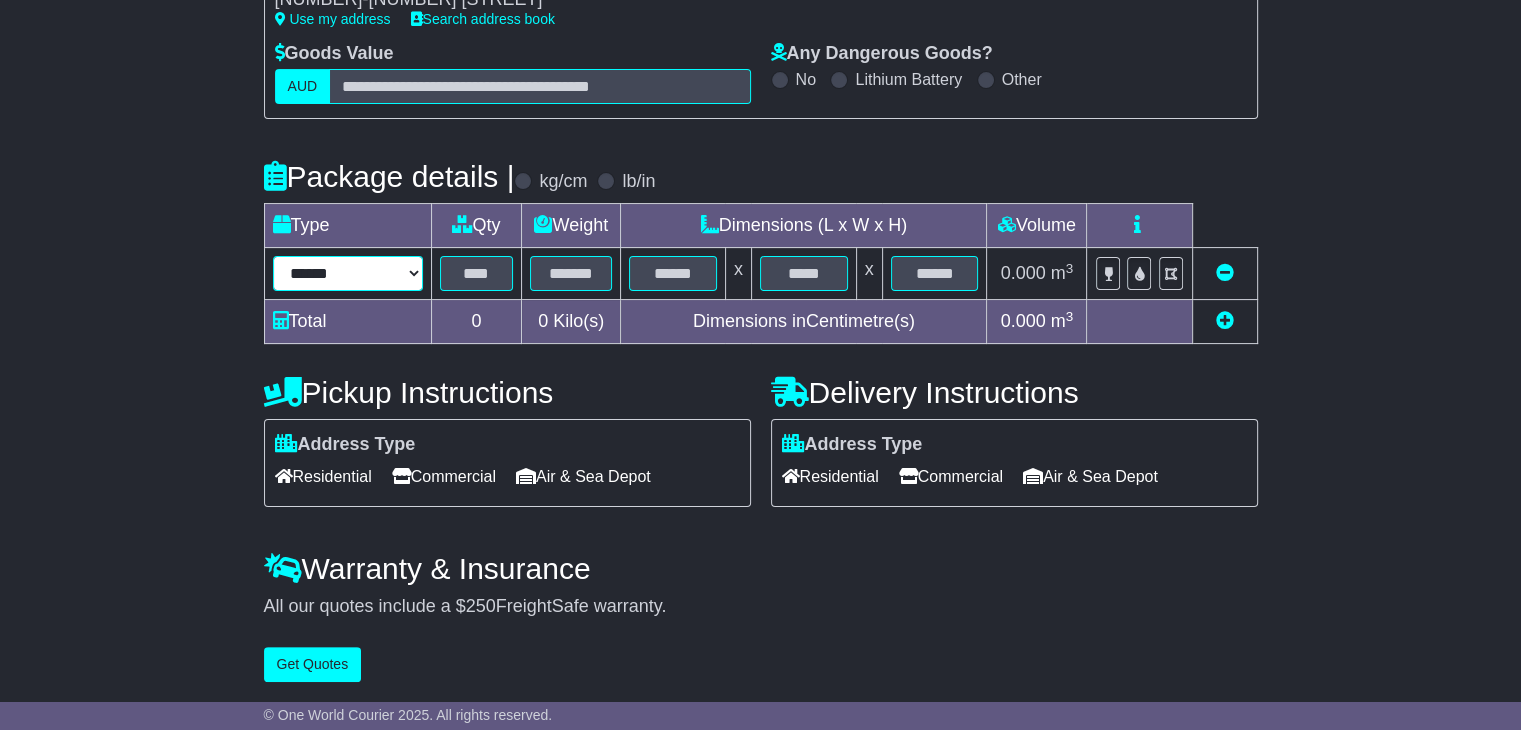 click on "****** ****** *** ******** ***** **** **** ****** *** *******" at bounding box center [348, 273] 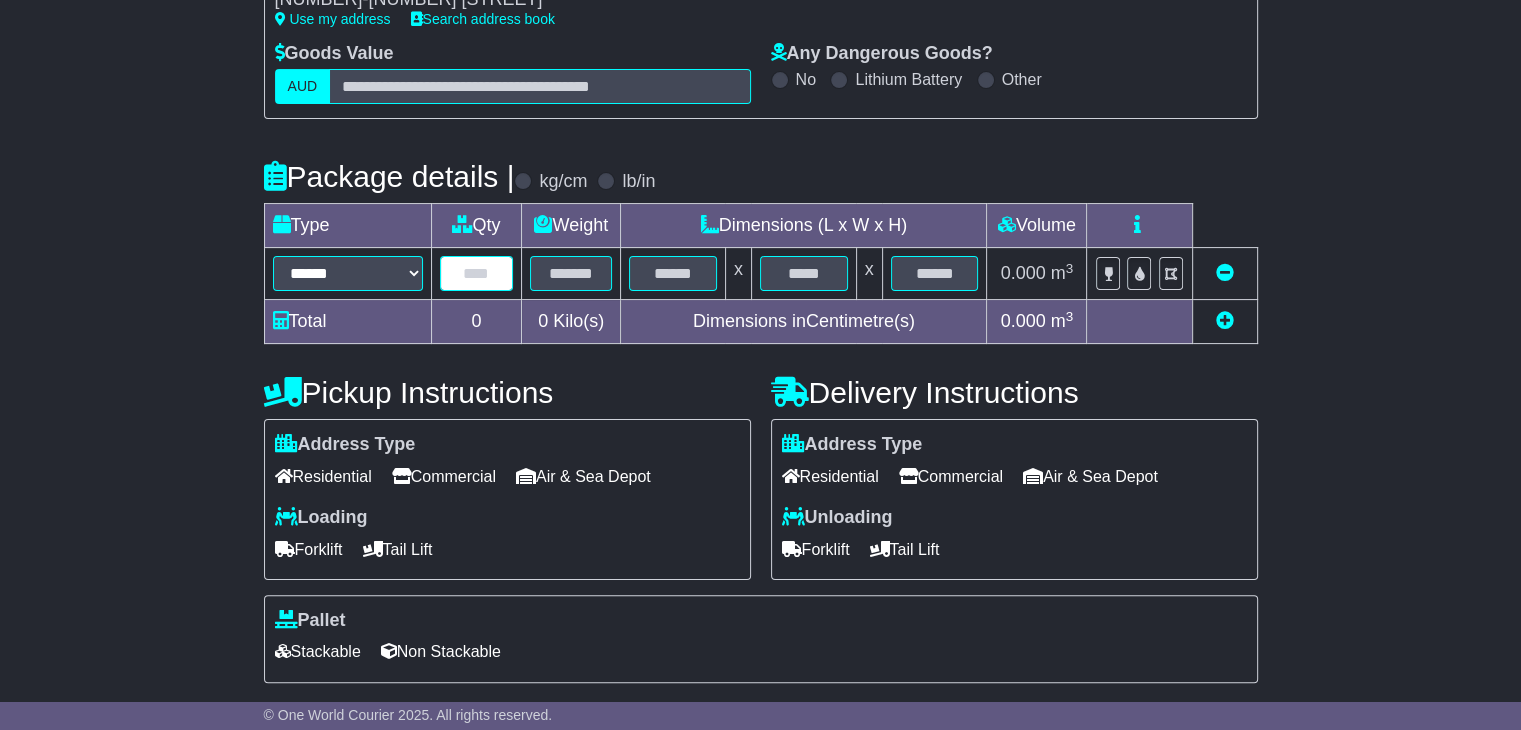 click at bounding box center (477, 273) 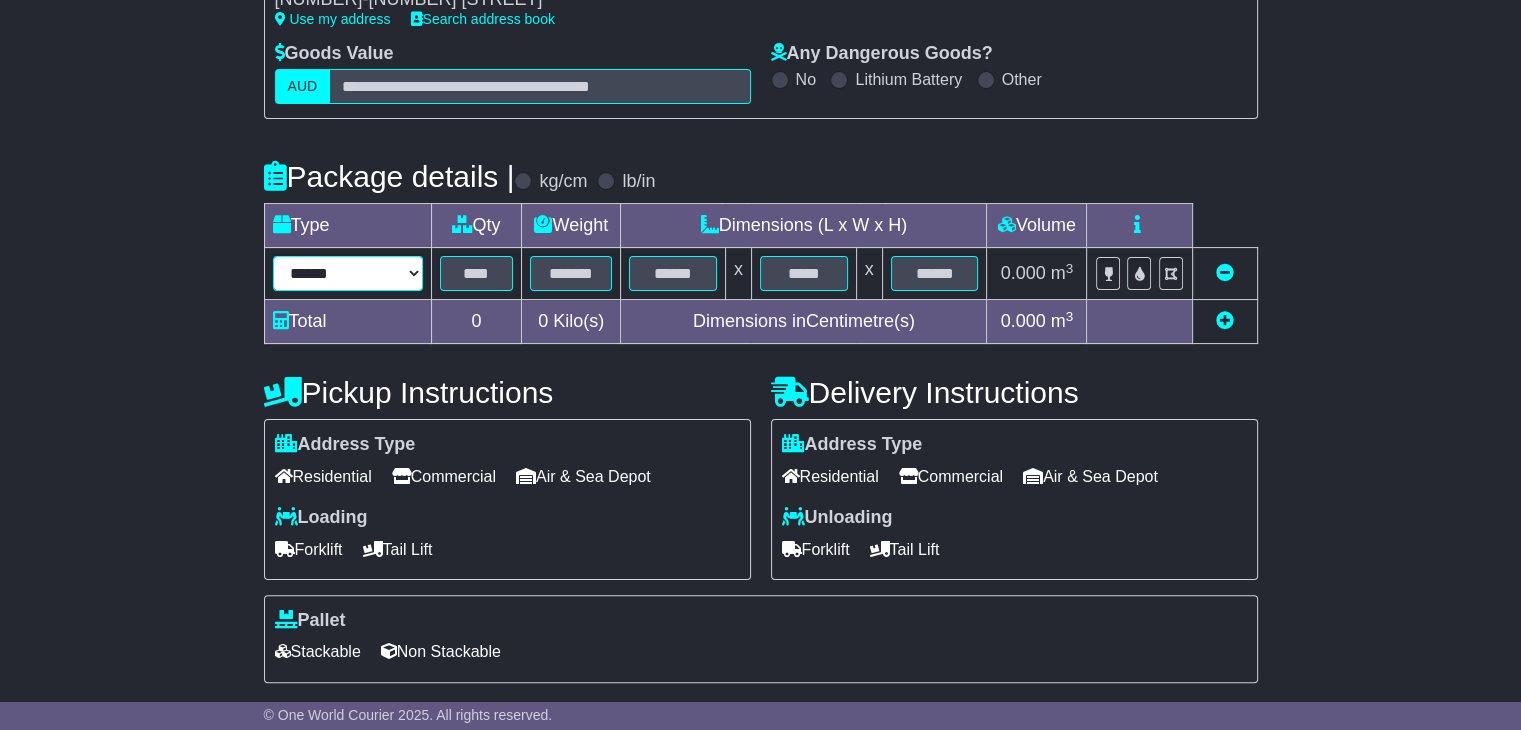 click on "****** ****** *** ******** ***** **** **** ****** *** *******" at bounding box center [348, 273] 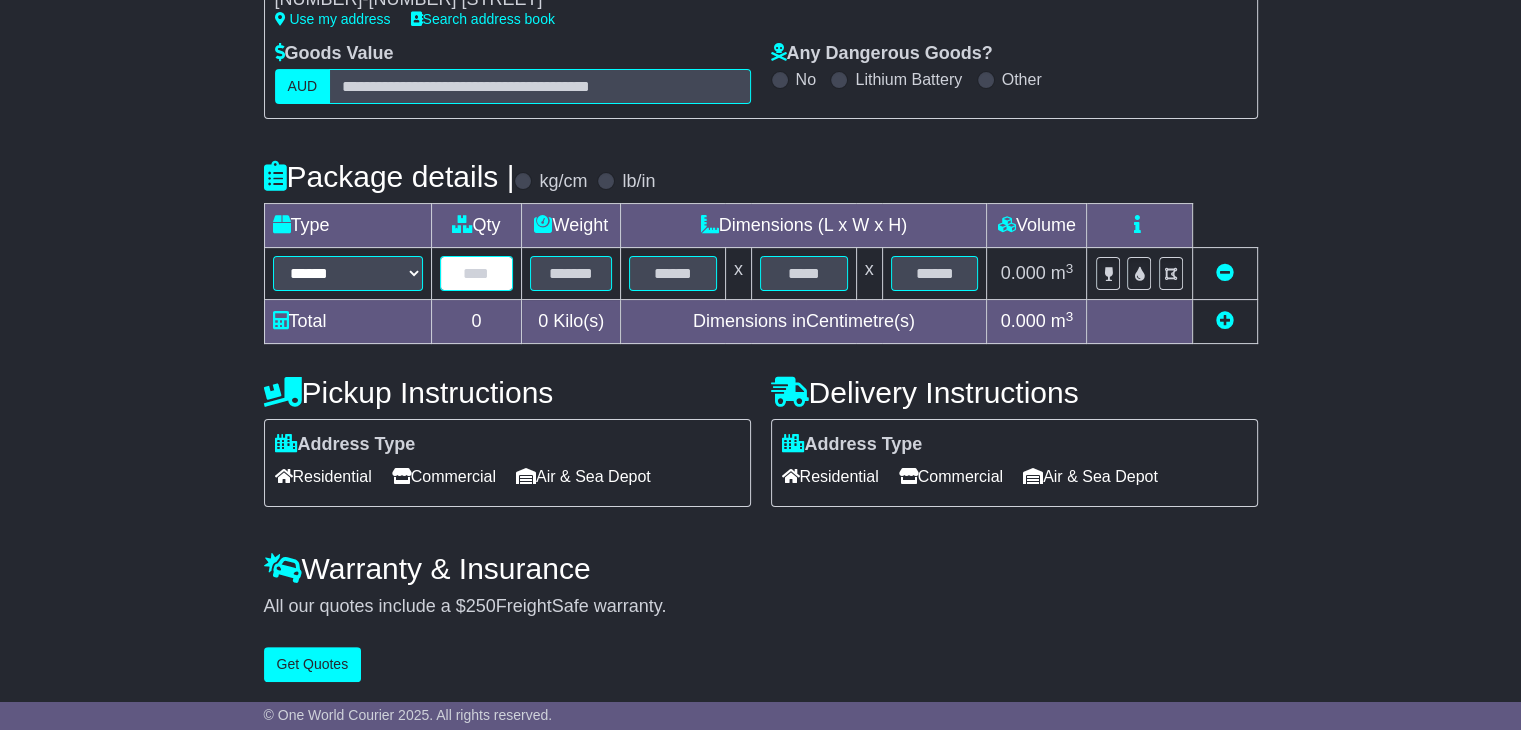 click at bounding box center (477, 273) 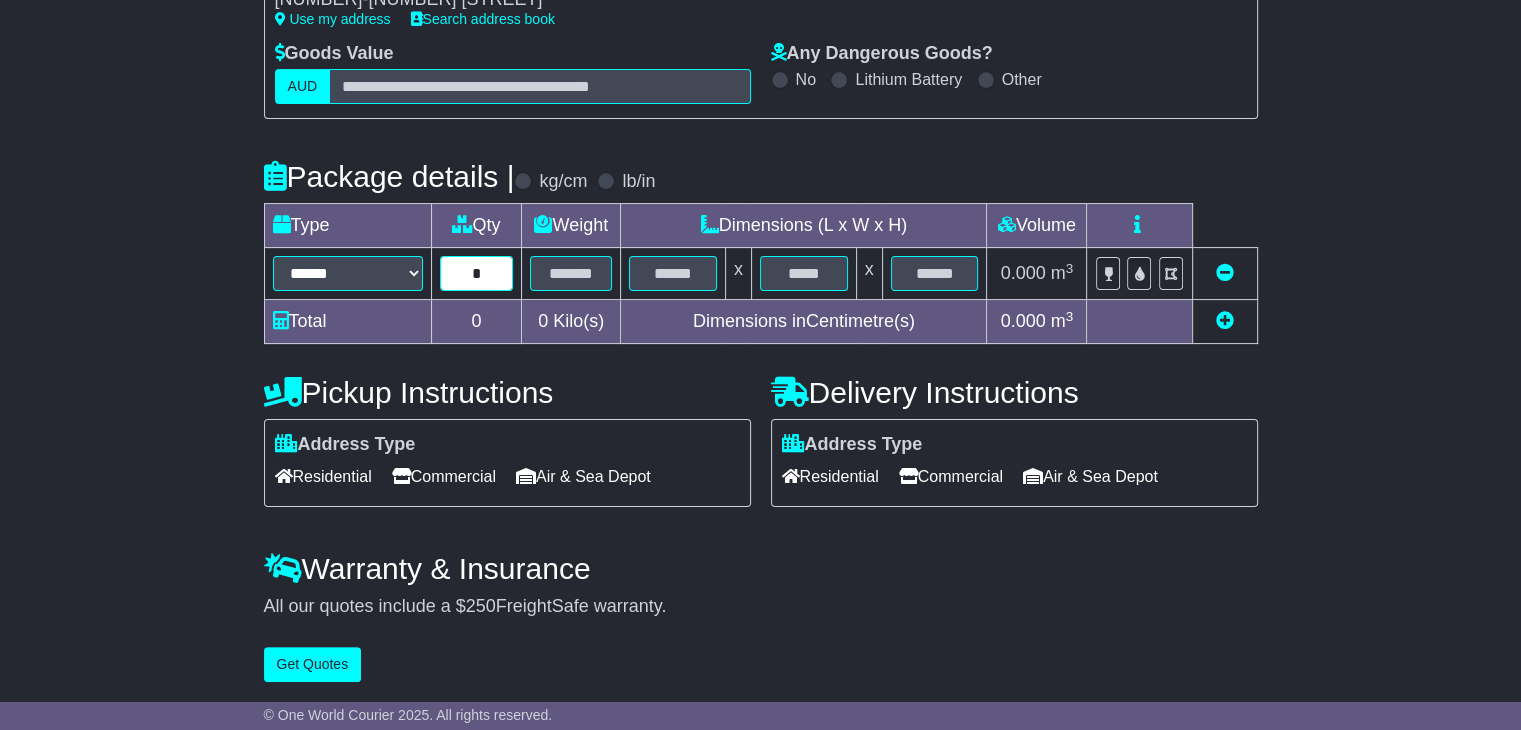 type on "*" 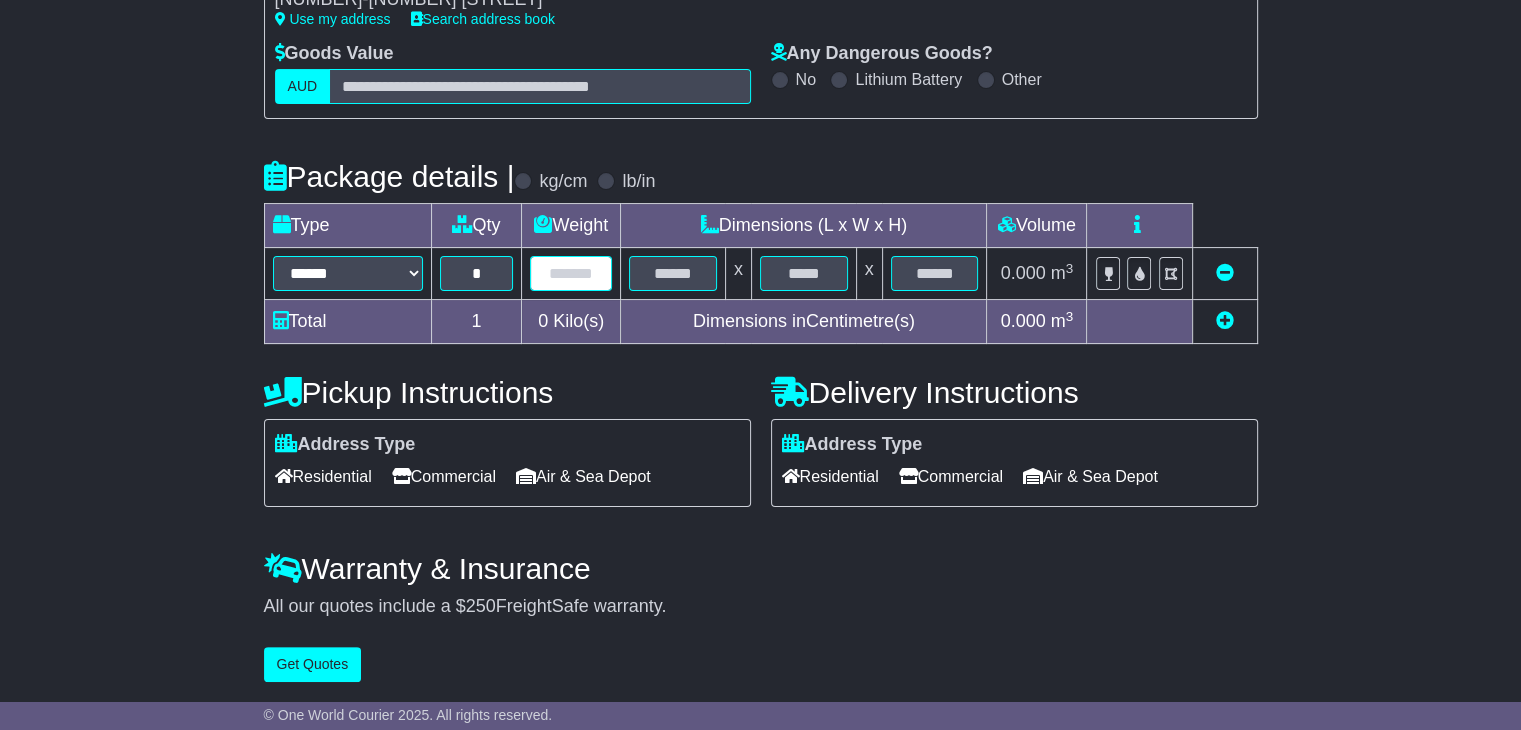 click at bounding box center (571, 273) 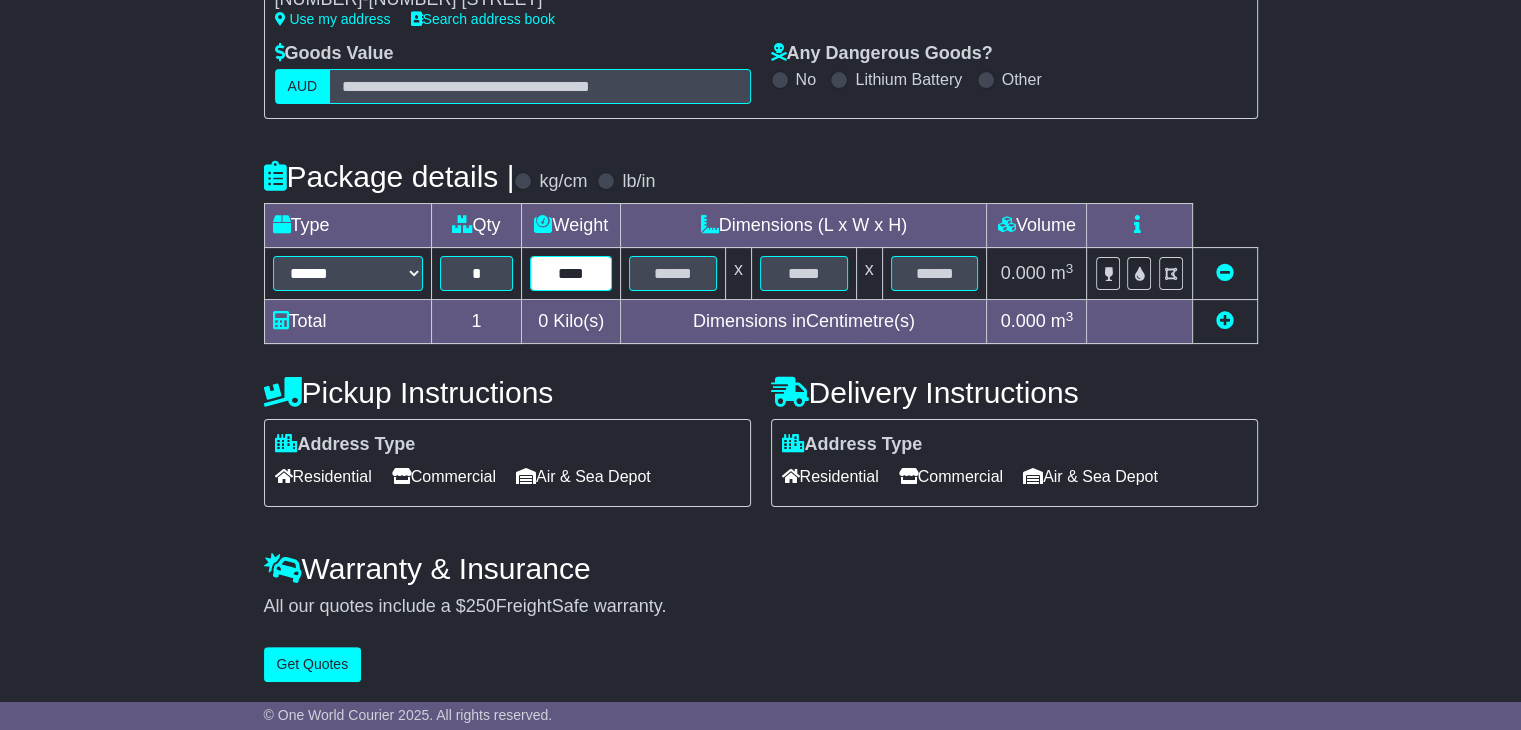 type on "****" 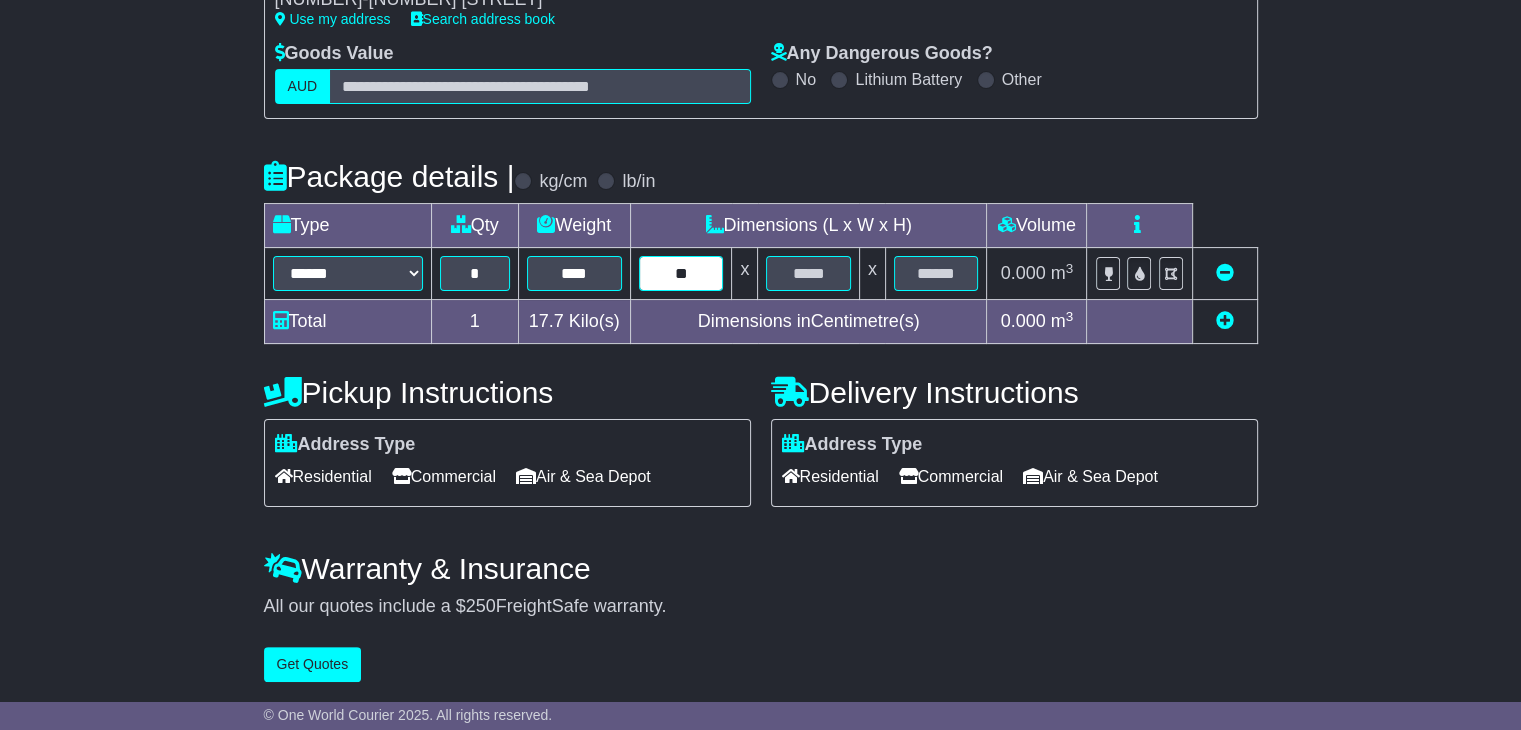 type on "**" 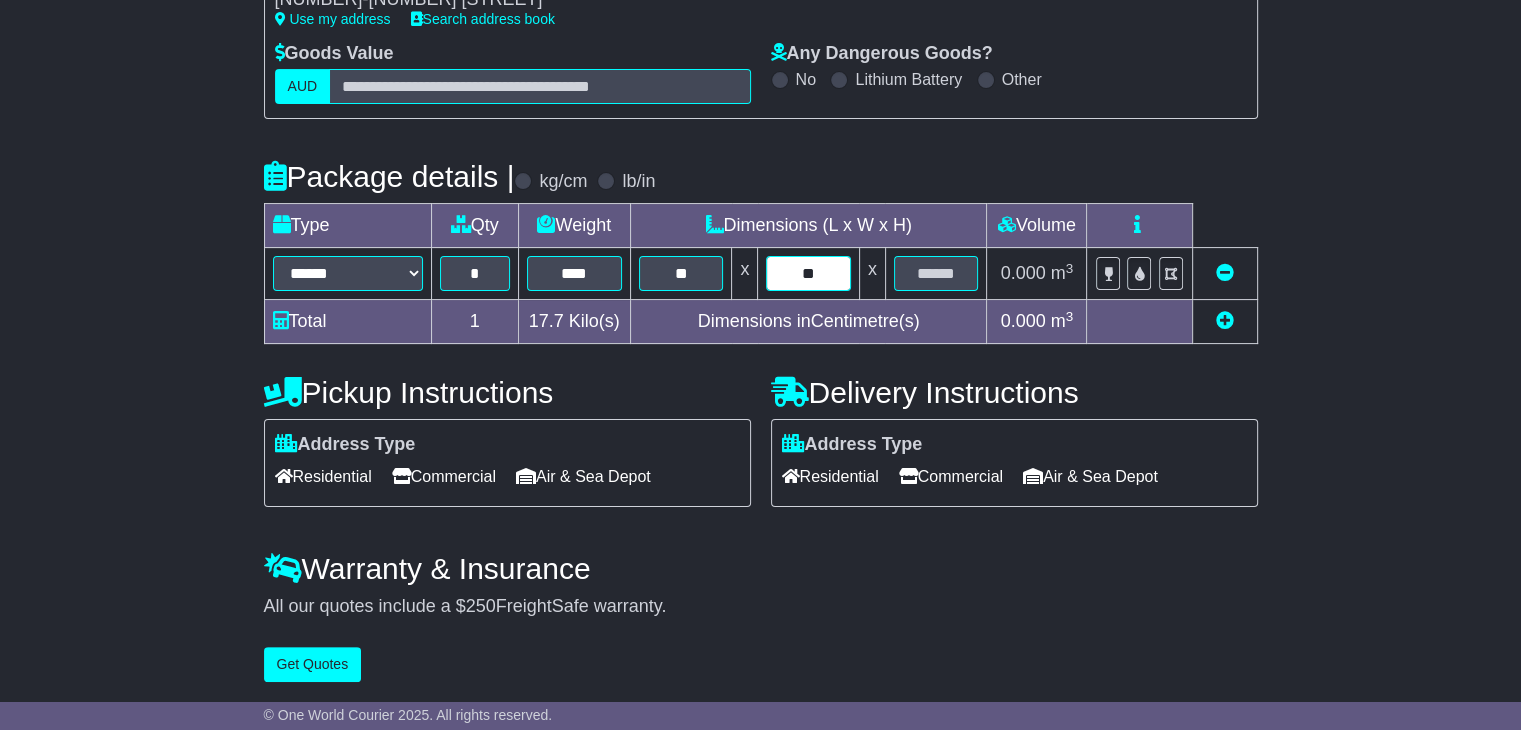 type on "**" 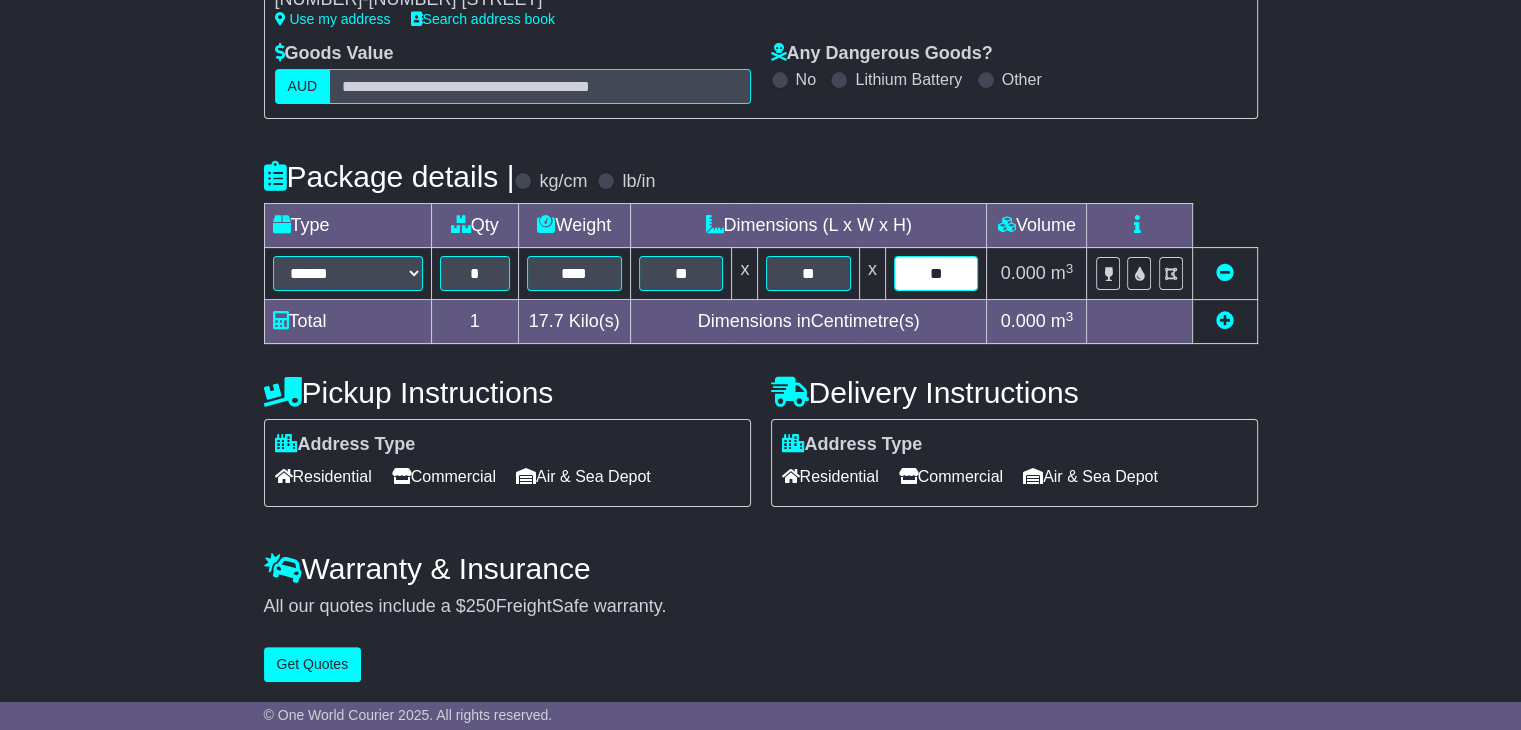 type on "**" 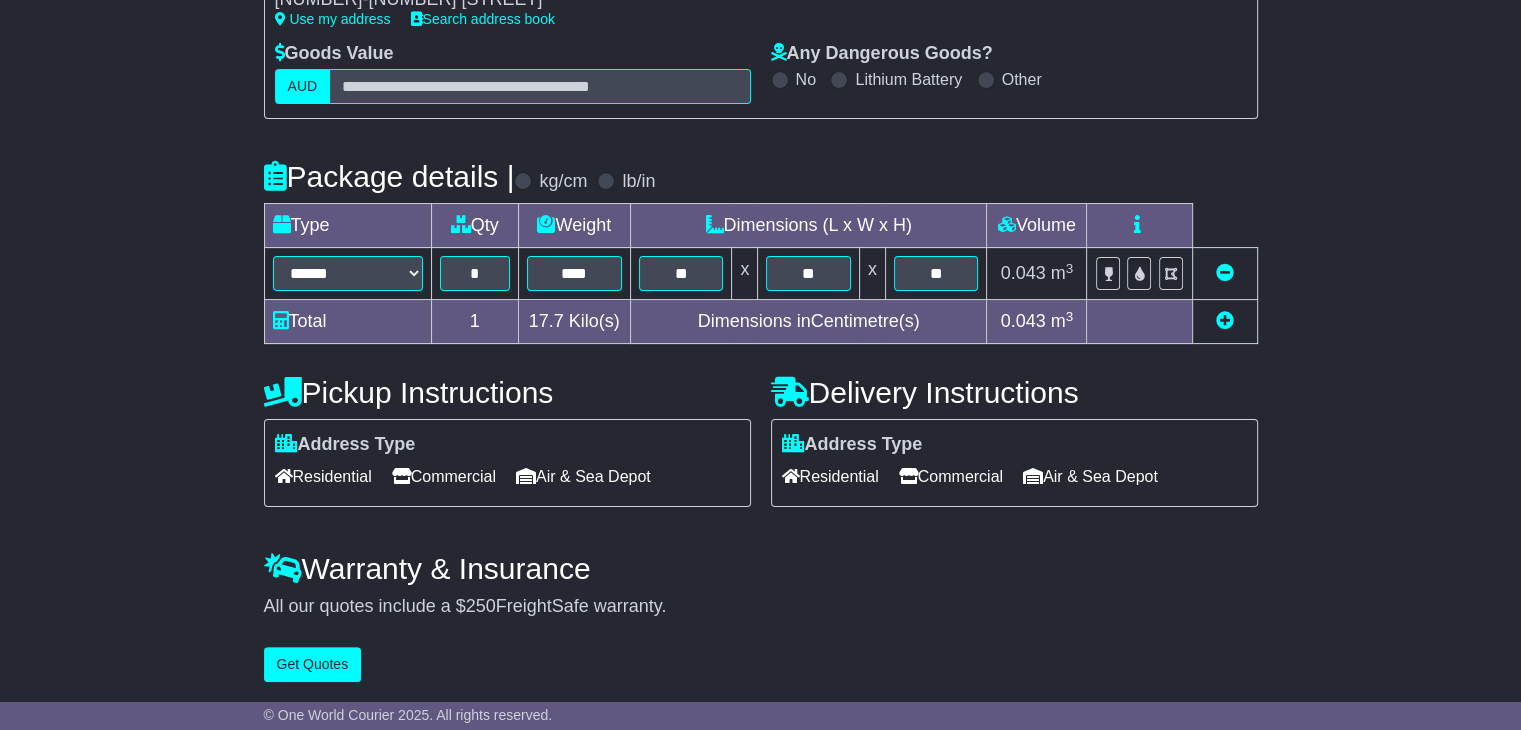 drag, startPoint x: 1116, startPoint y: 41, endPoint x: 952, endPoint y: 481, distance: 469.57 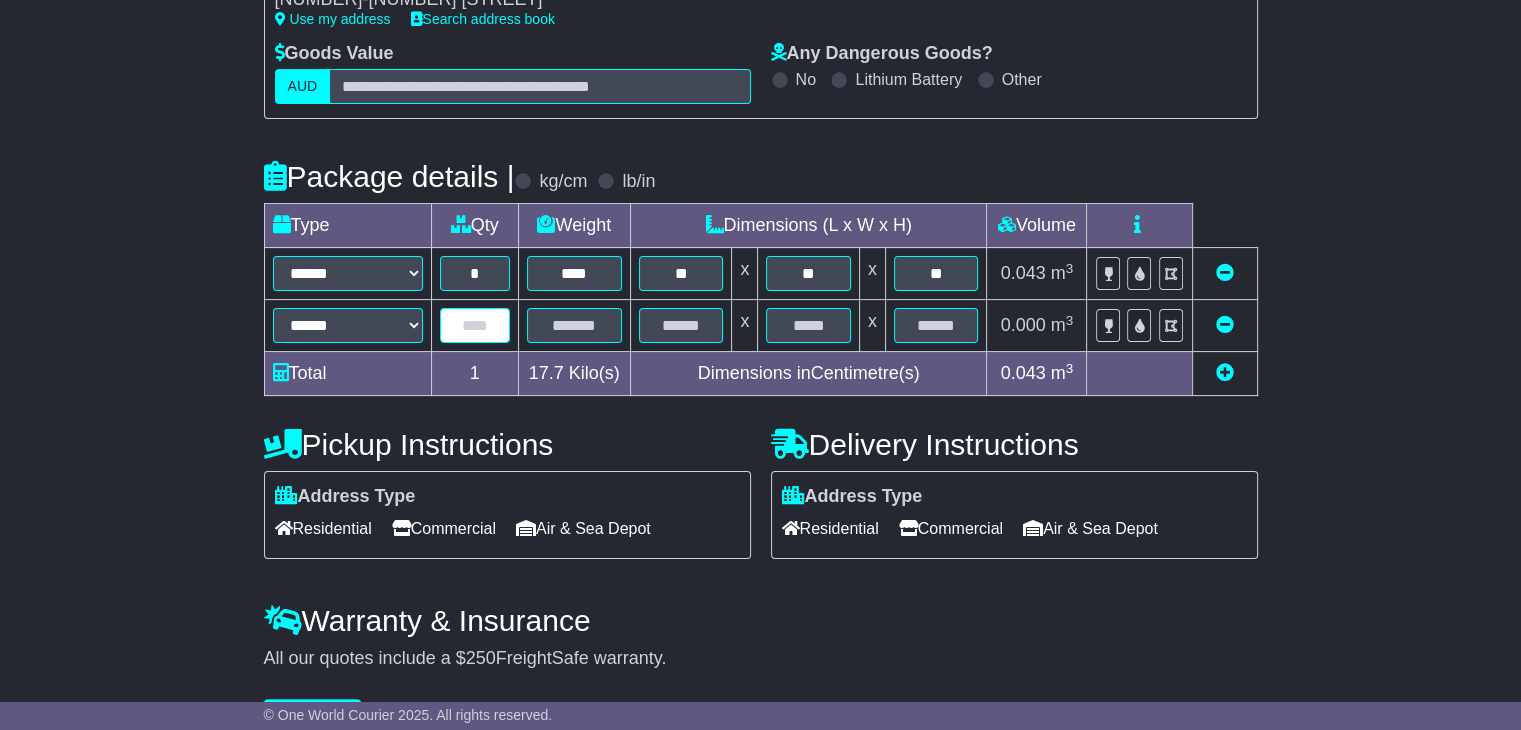 click at bounding box center (475, 325) 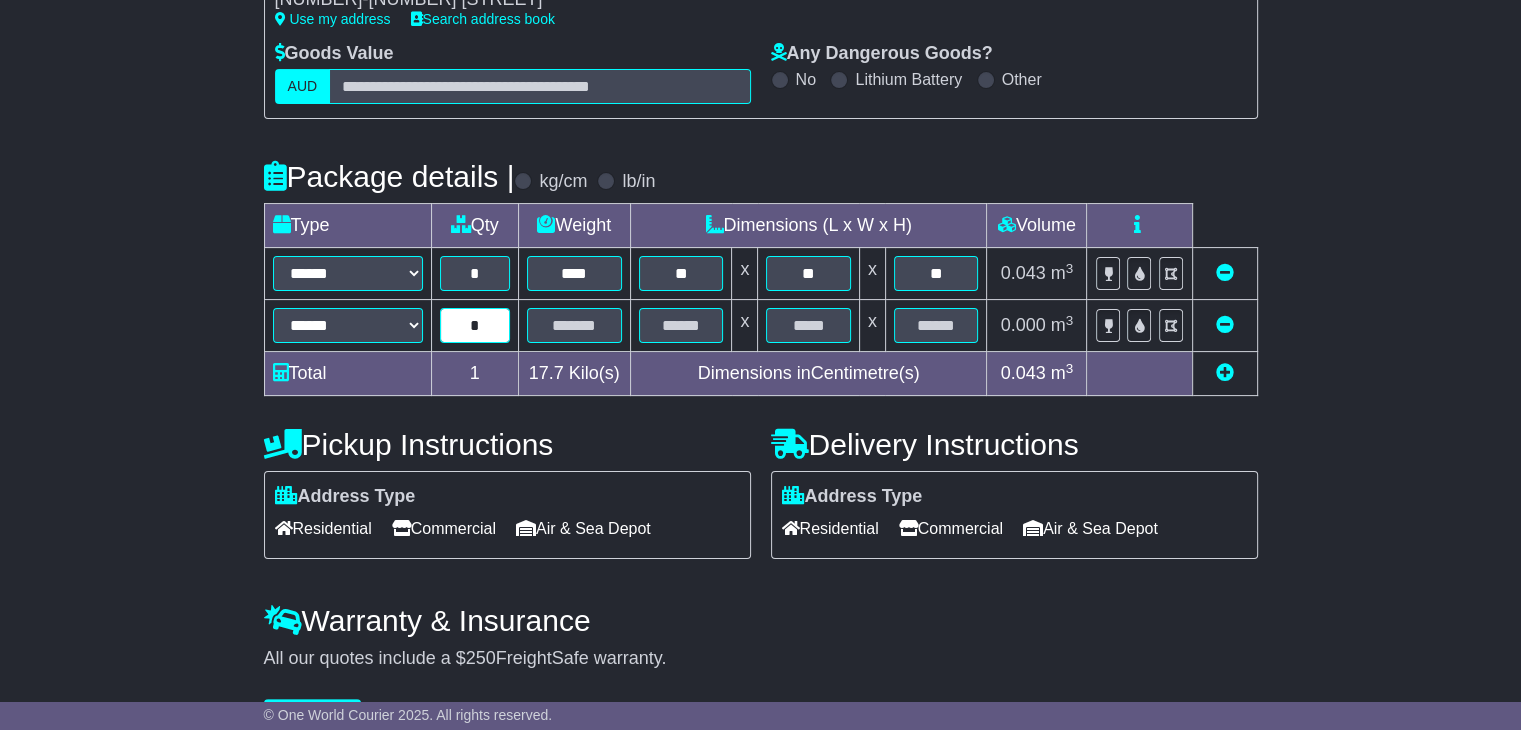 type on "*" 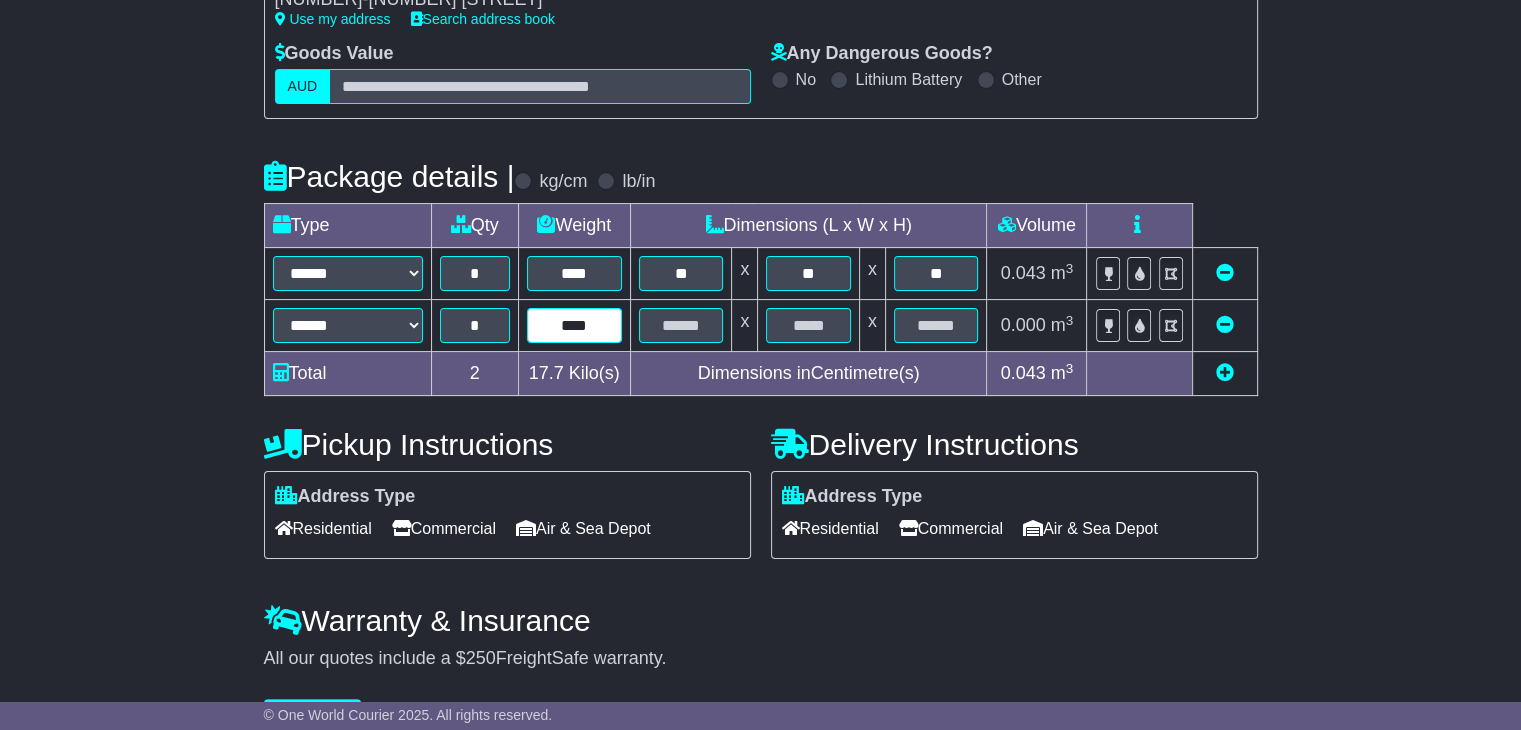 type on "****" 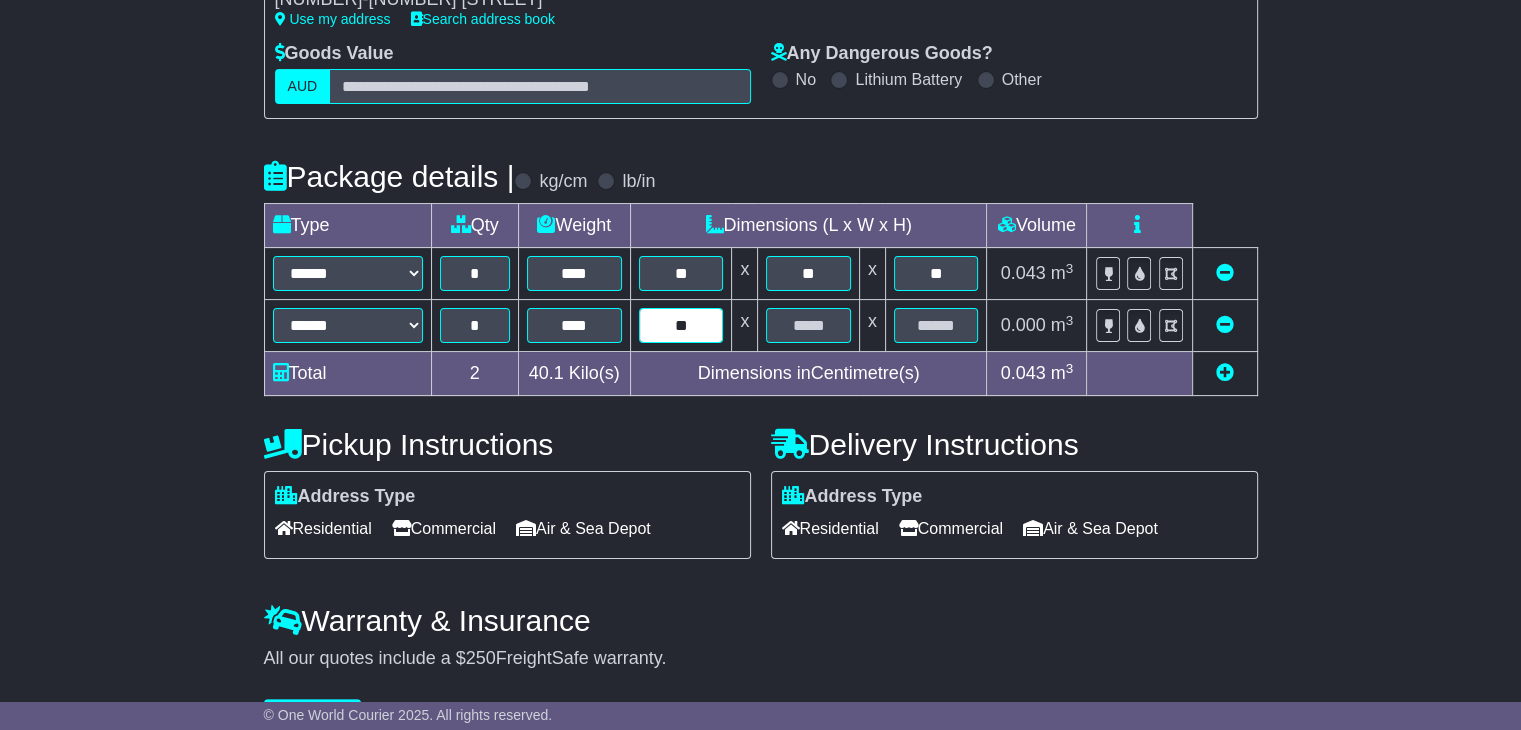 type on "**" 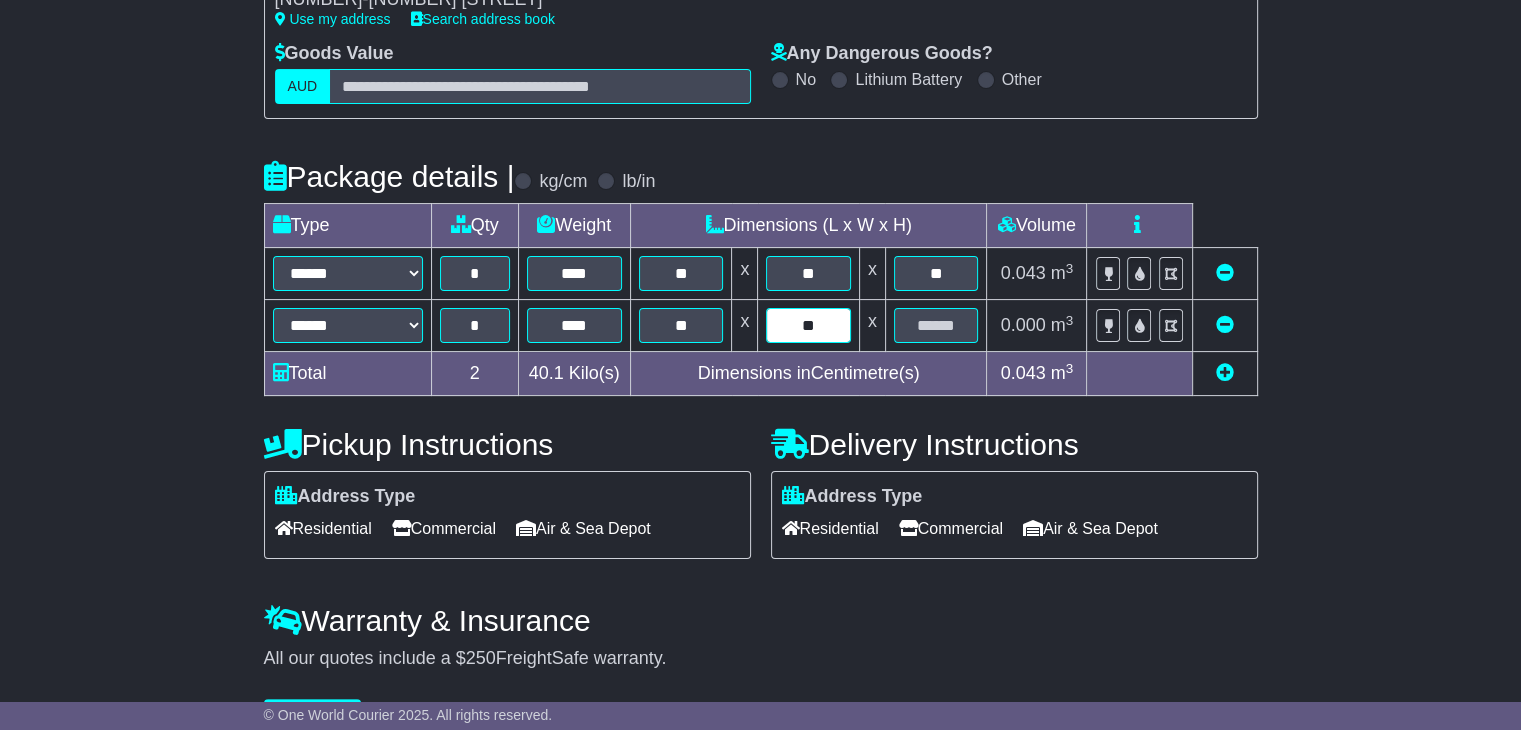 type on "**" 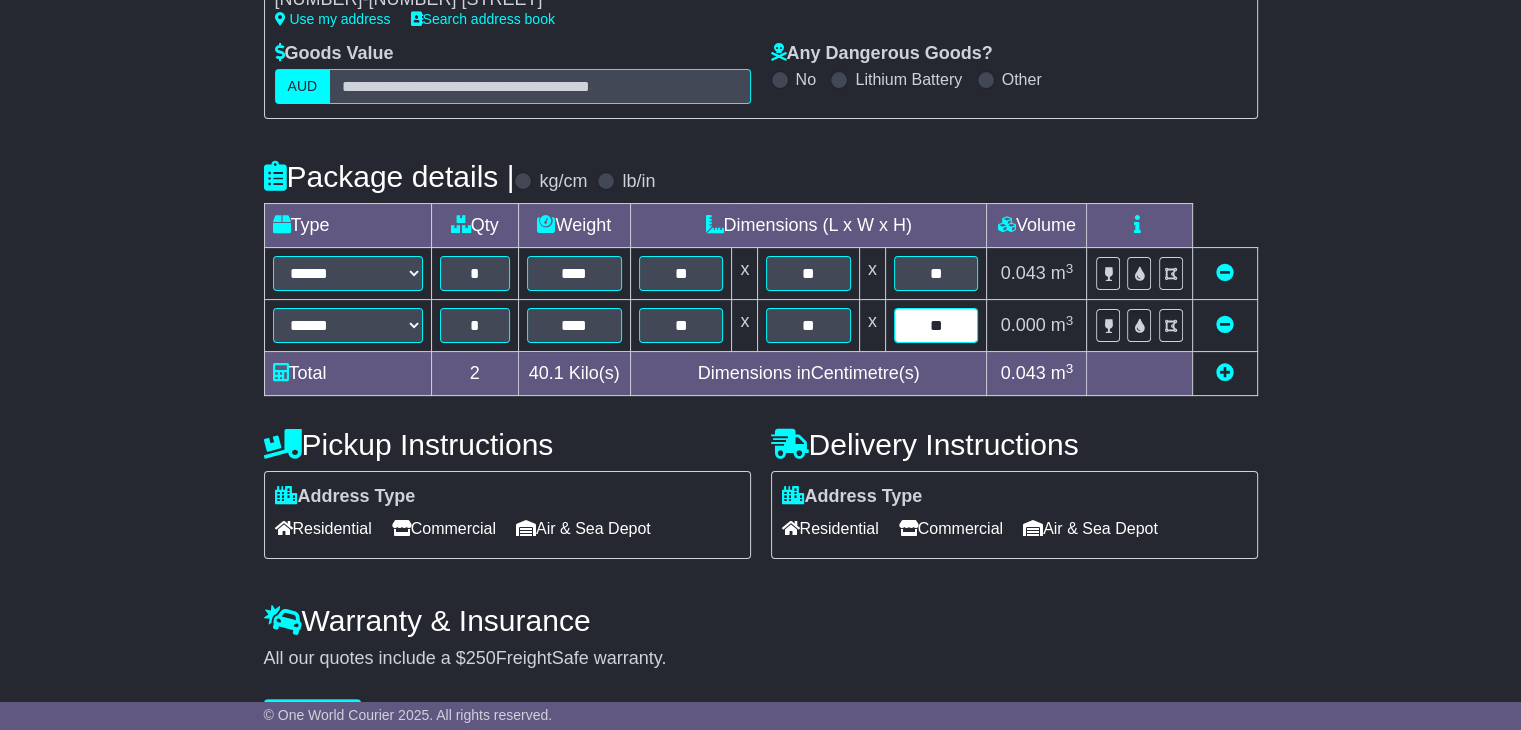 type on "**" 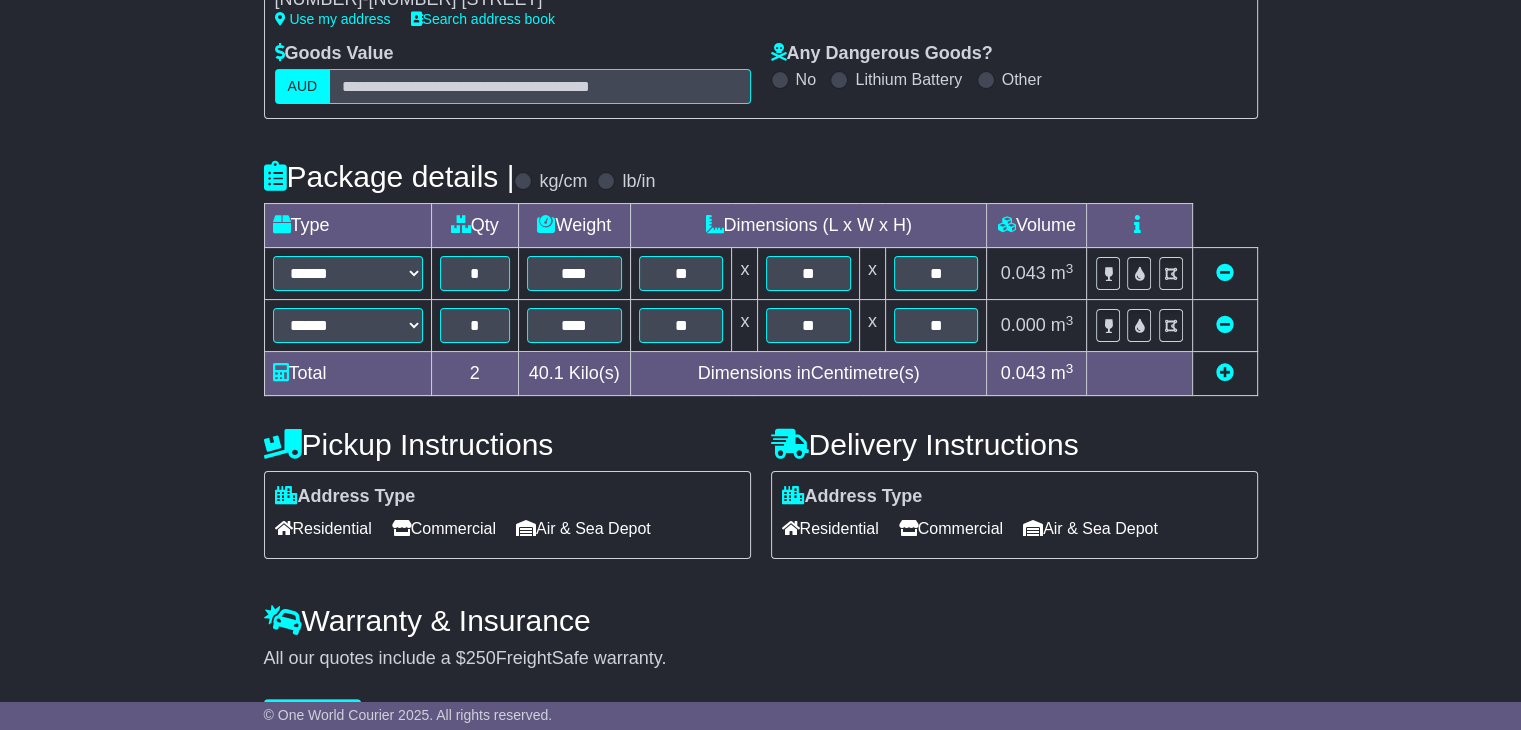 click on "Warranty & Insurance" at bounding box center [761, 620] 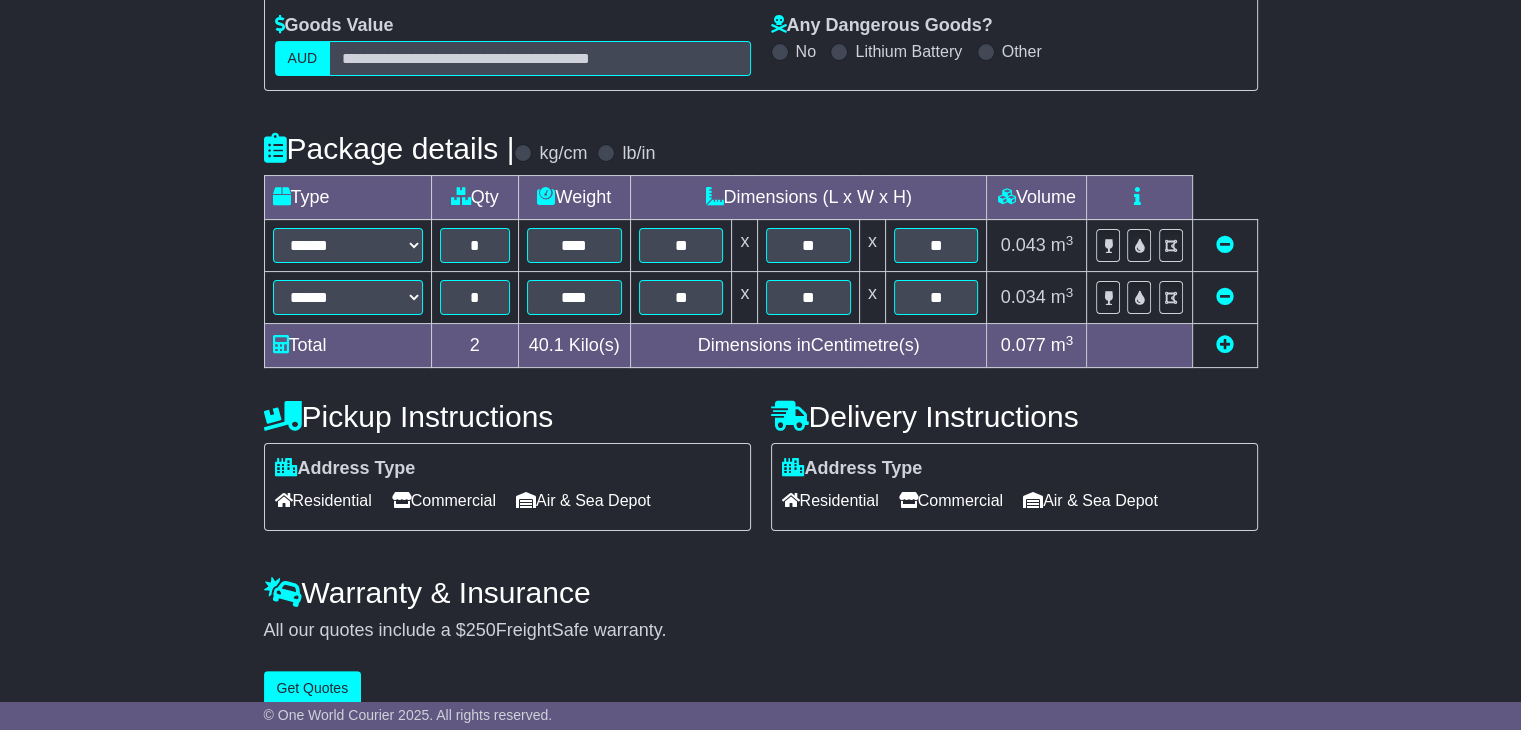 scroll, scrollTop: 421, scrollLeft: 0, axis: vertical 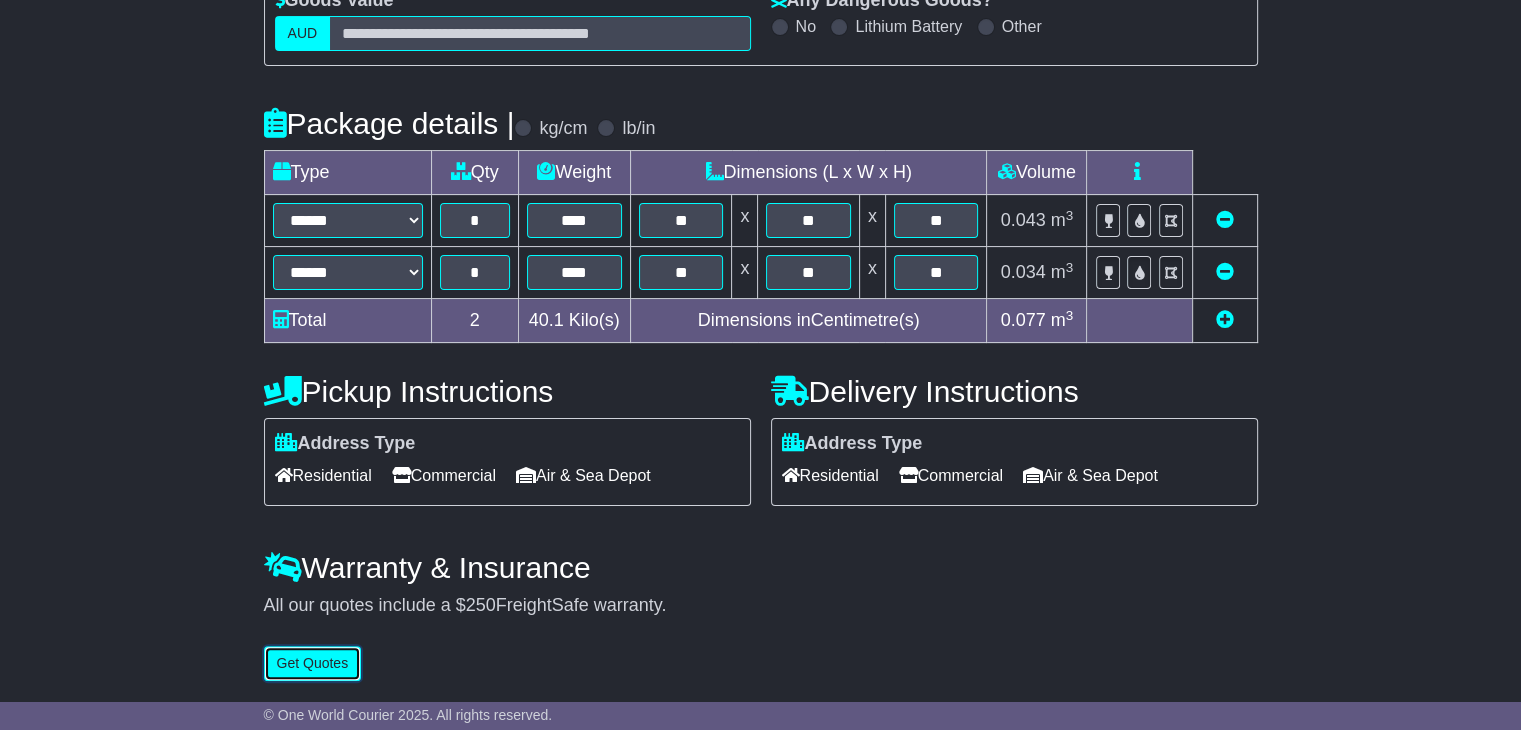 click on "Get Quotes" at bounding box center [313, 663] 